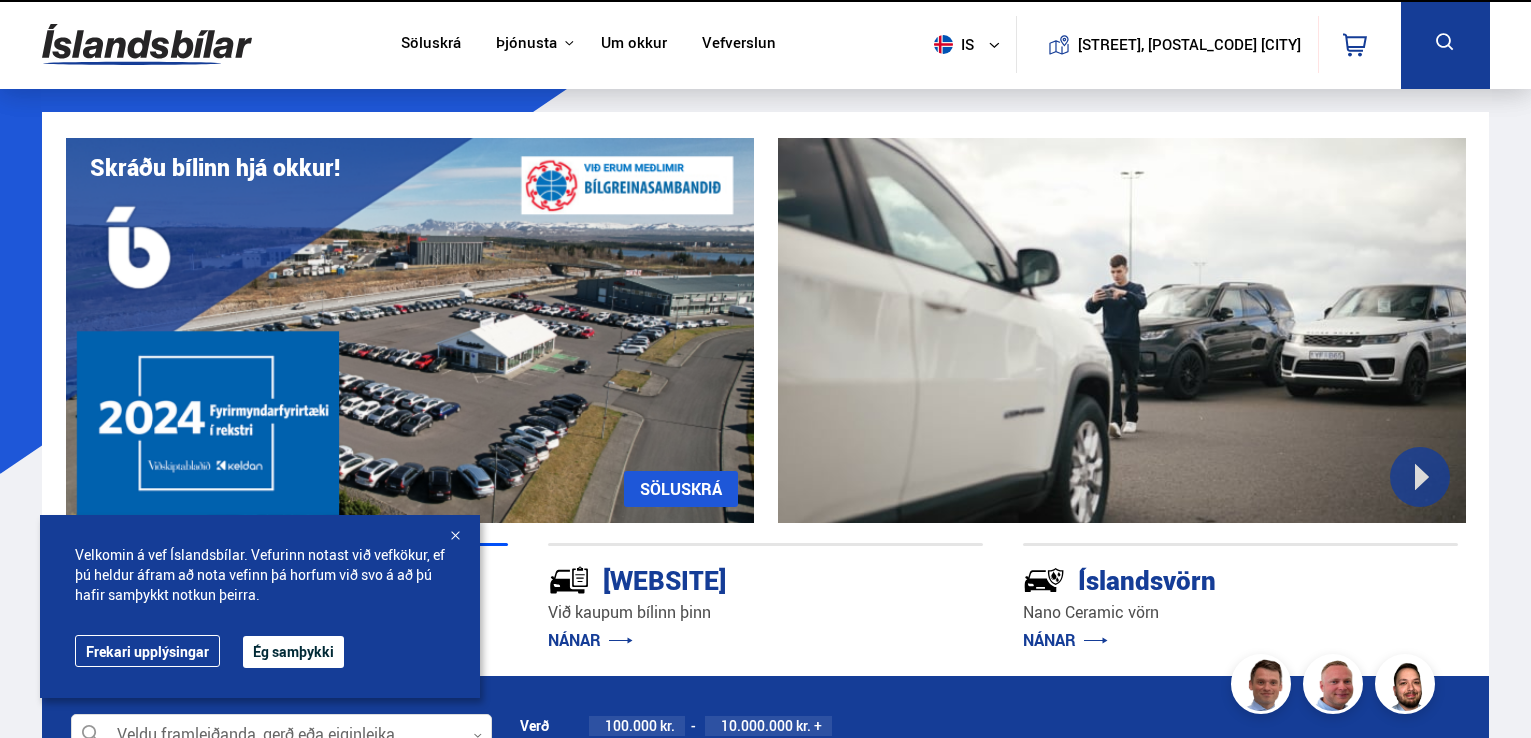 scroll, scrollTop: 0, scrollLeft: 0, axis: both 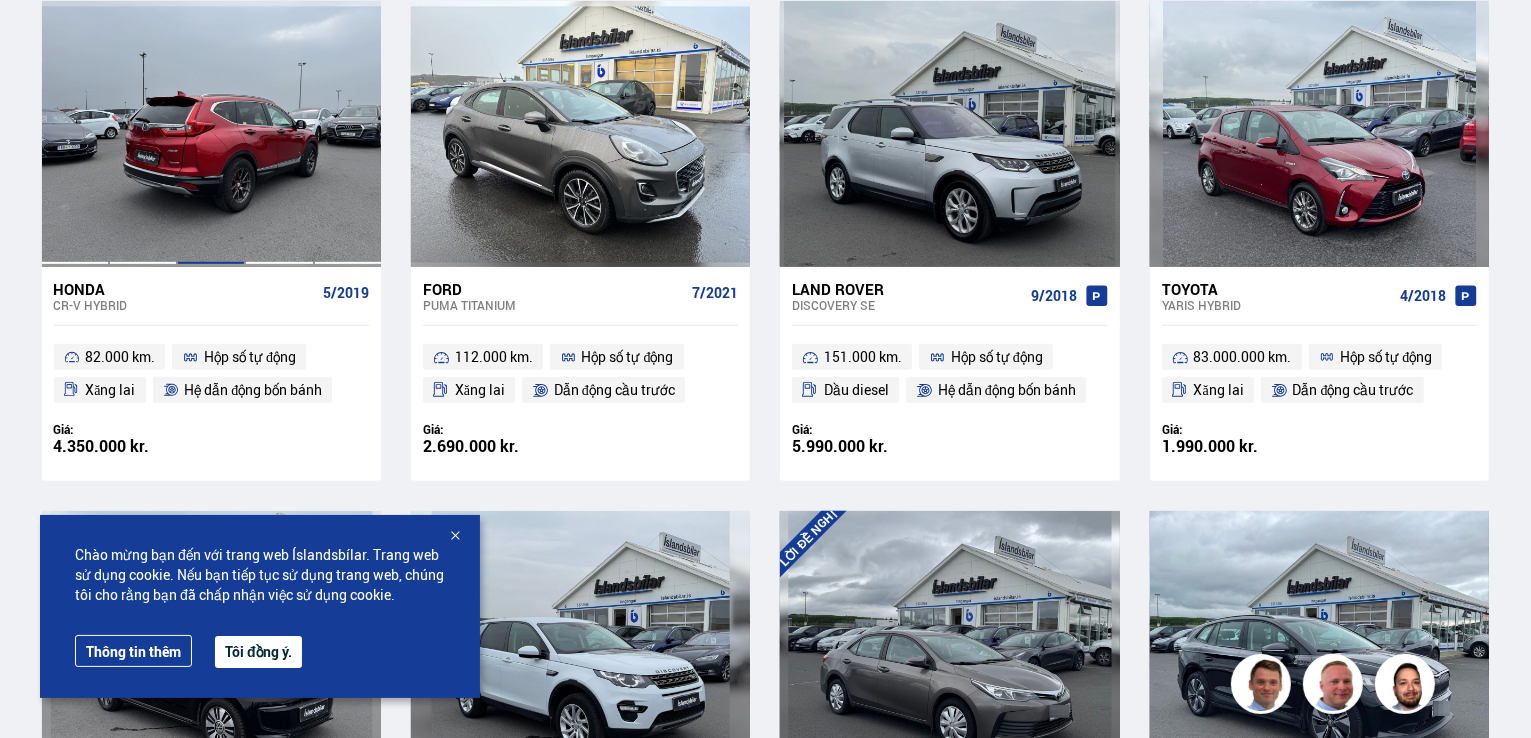 click at bounding box center [211, 134] 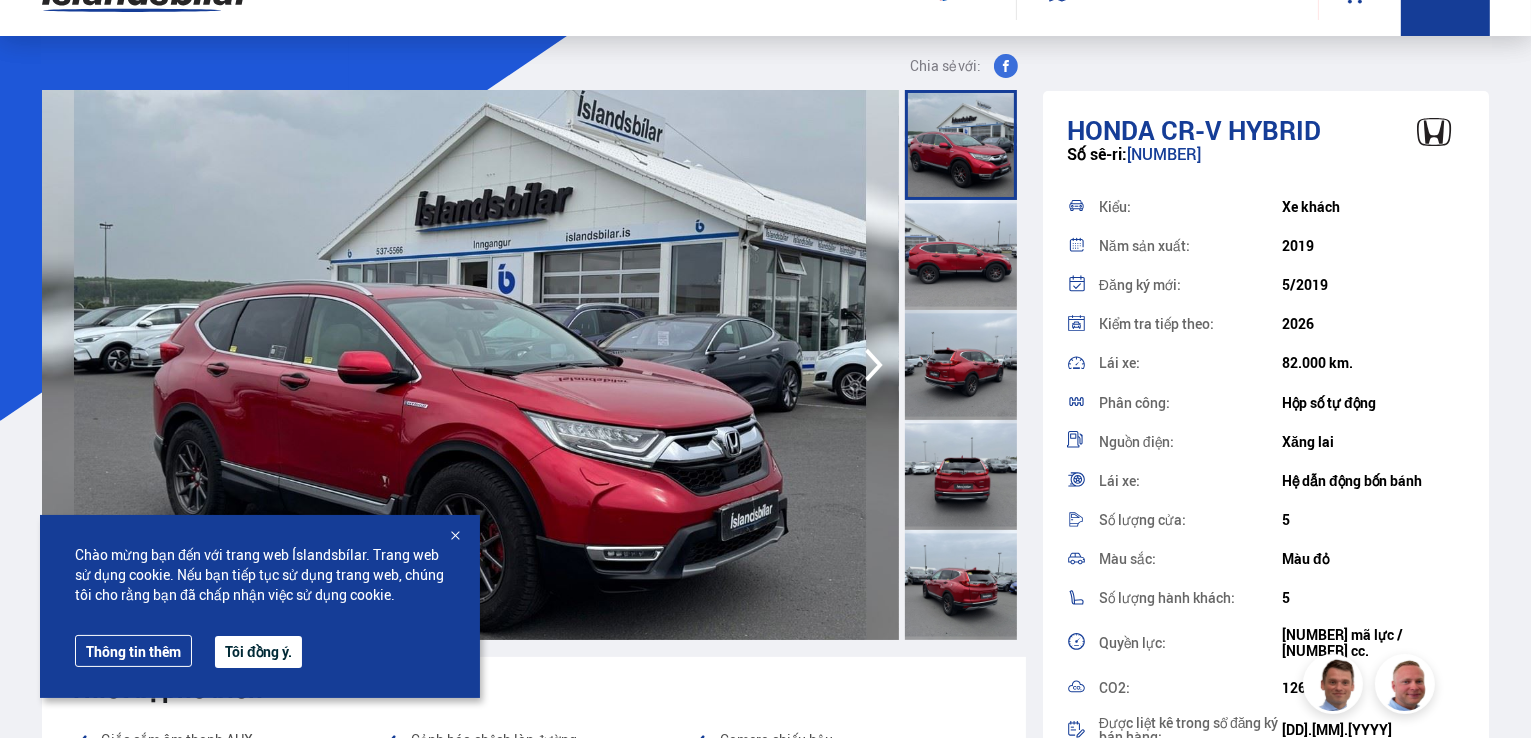 scroll, scrollTop: 0, scrollLeft: 0, axis: both 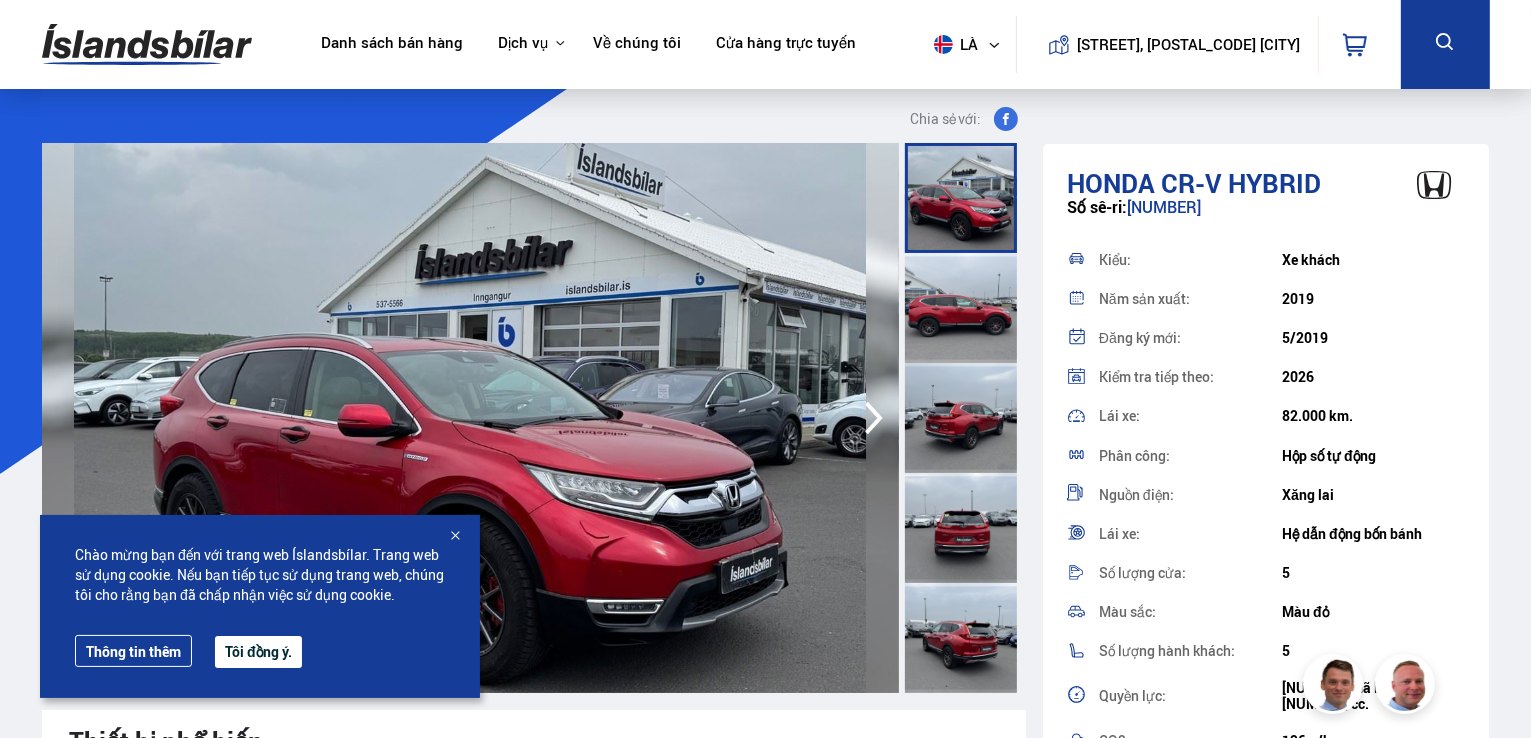 click at bounding box center [455, 537] 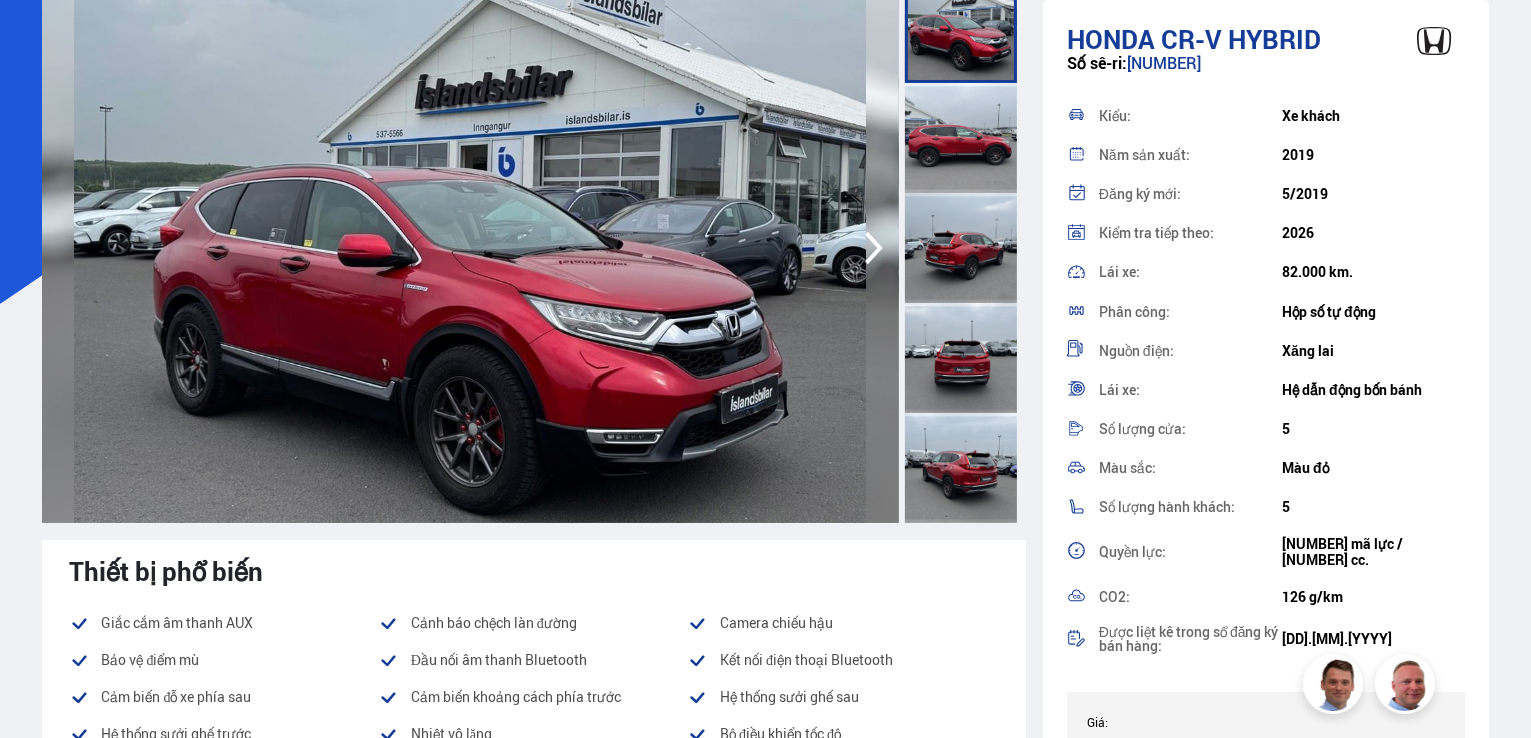 scroll, scrollTop: 100, scrollLeft: 0, axis: vertical 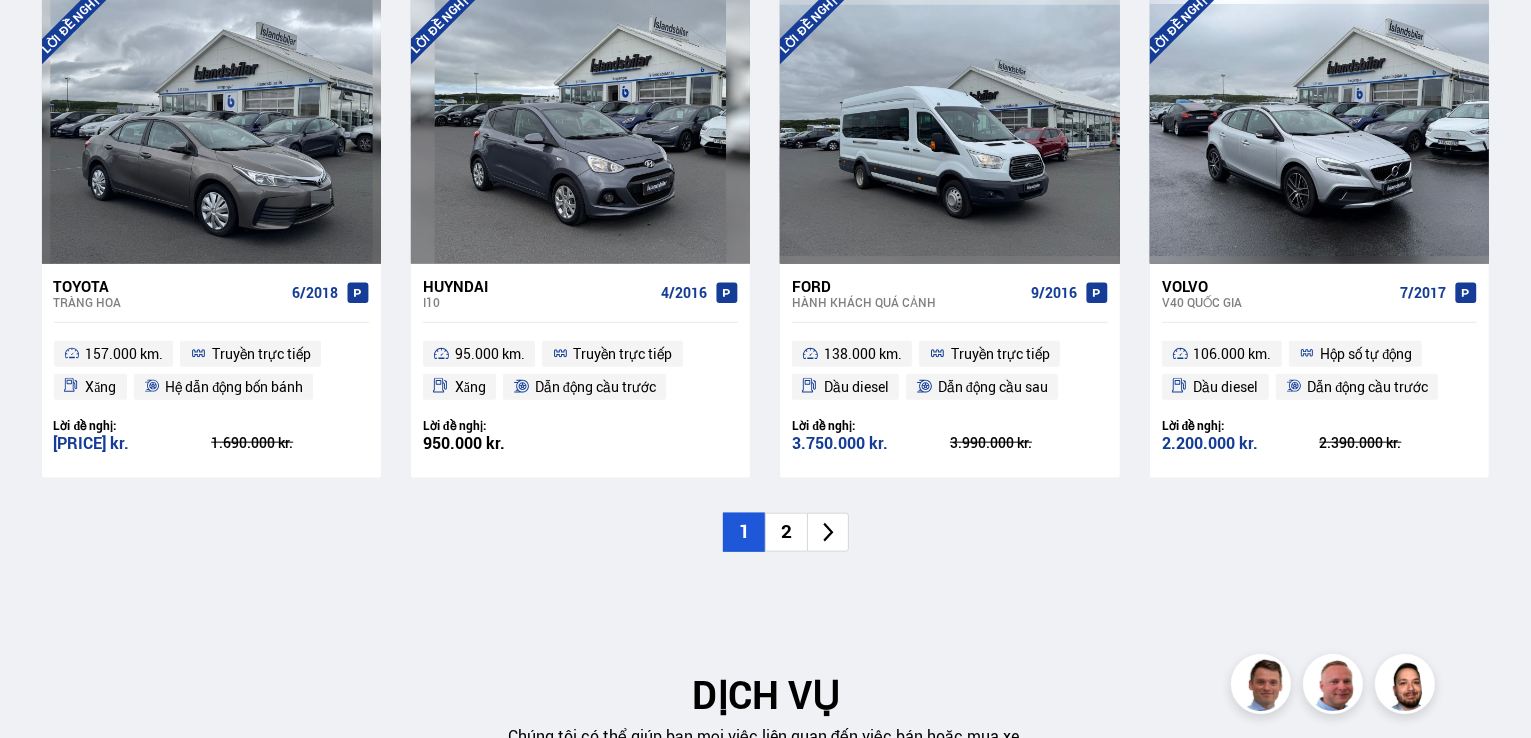 click on "2" at bounding box center (786, 531) 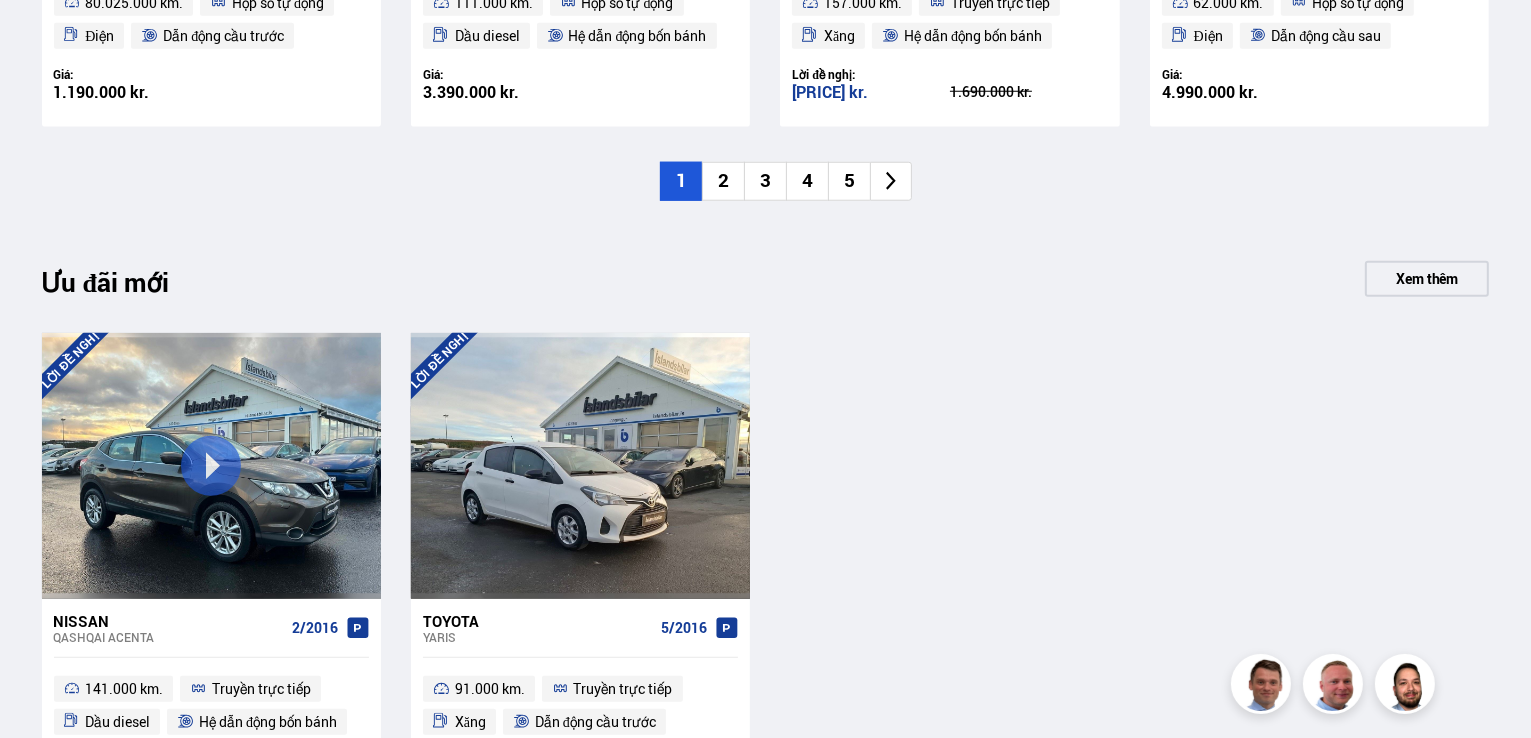 scroll, scrollTop: 1900, scrollLeft: 0, axis: vertical 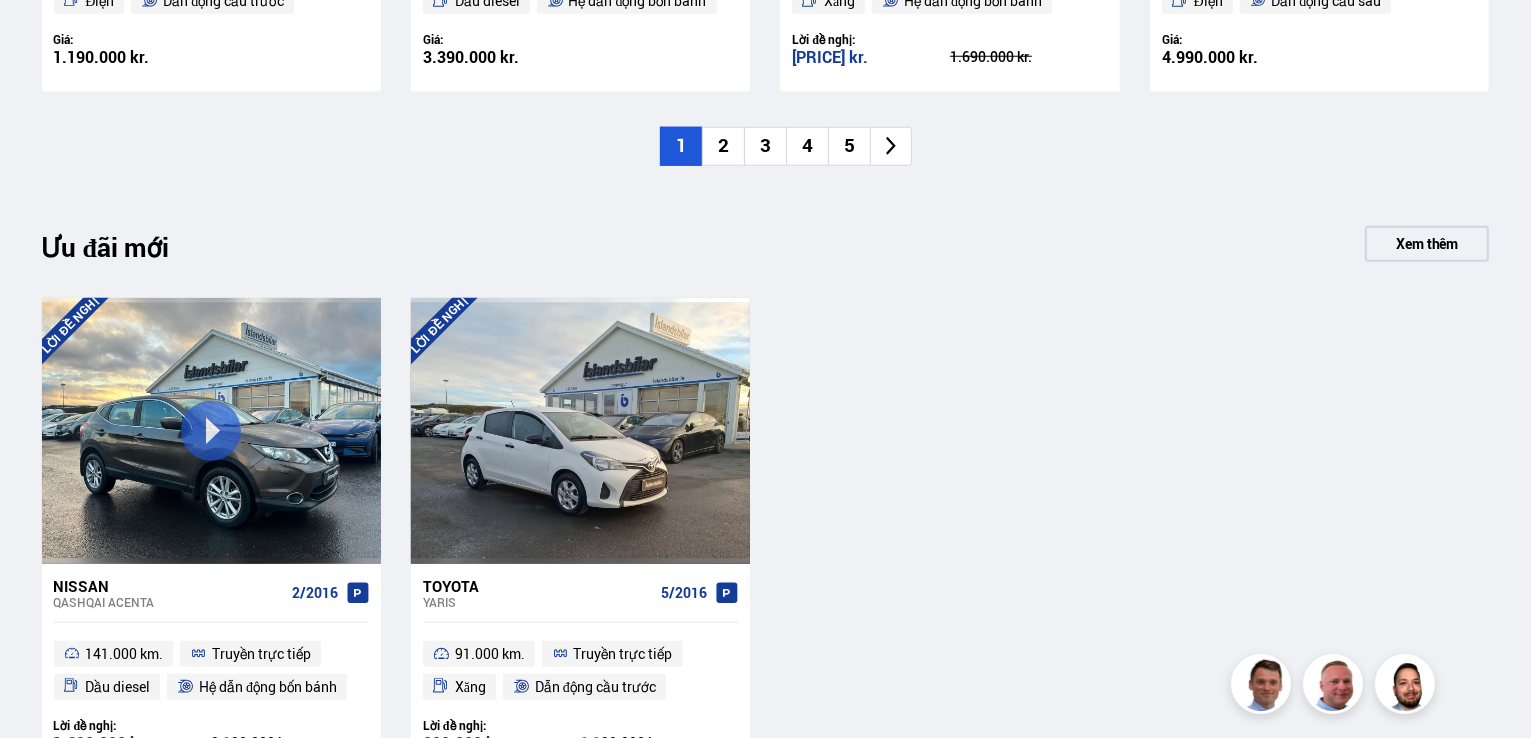 click on "2" at bounding box center [723, 146] 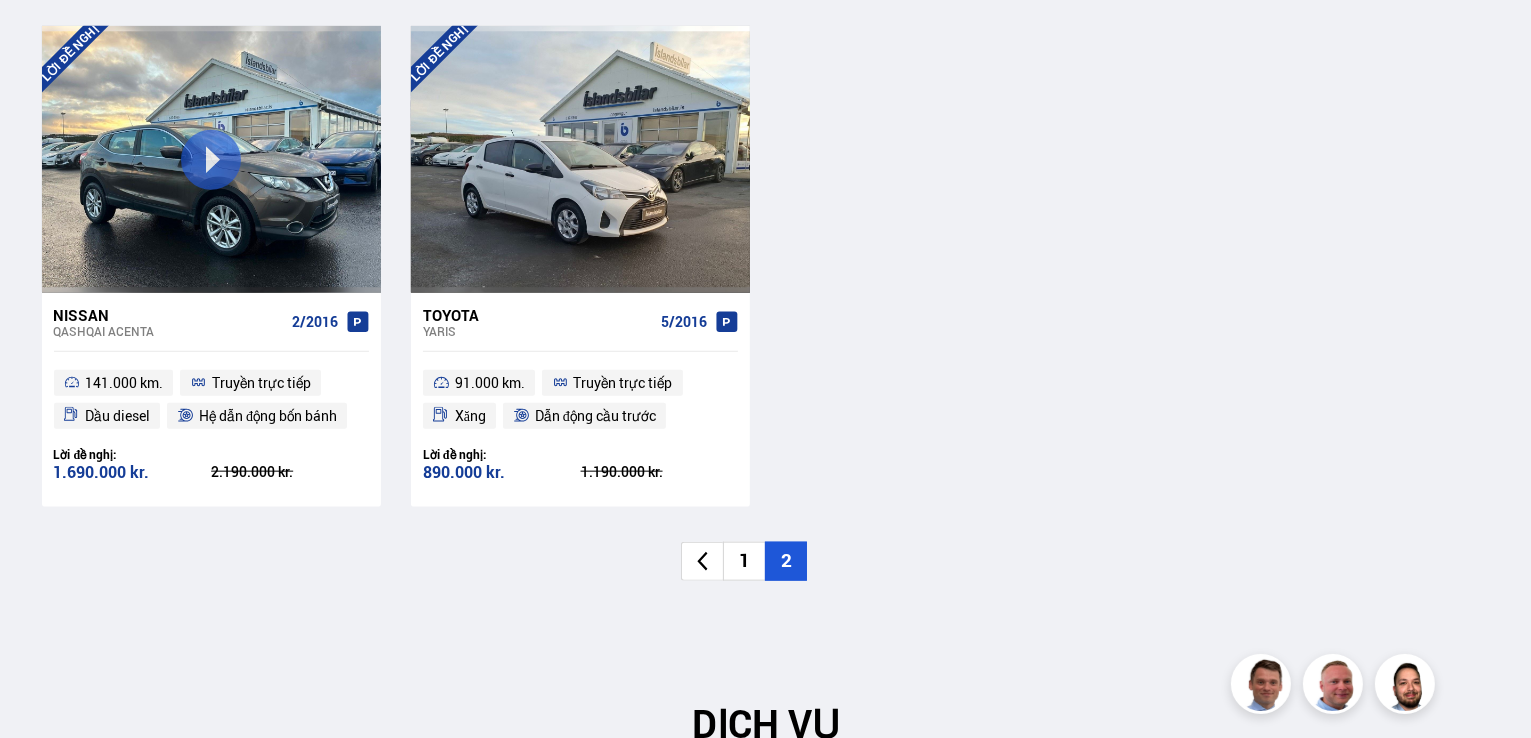 scroll, scrollTop: 2200, scrollLeft: 0, axis: vertical 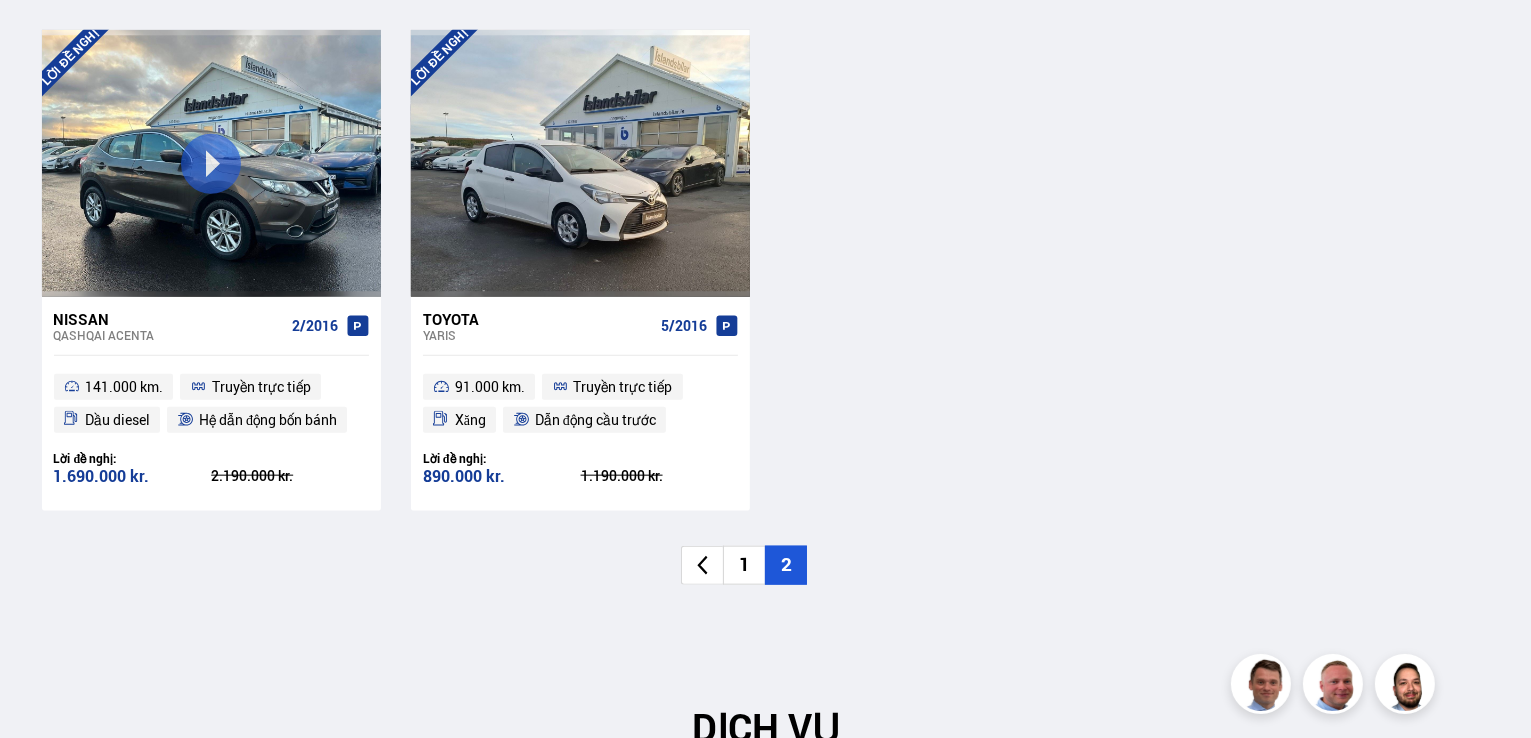 click 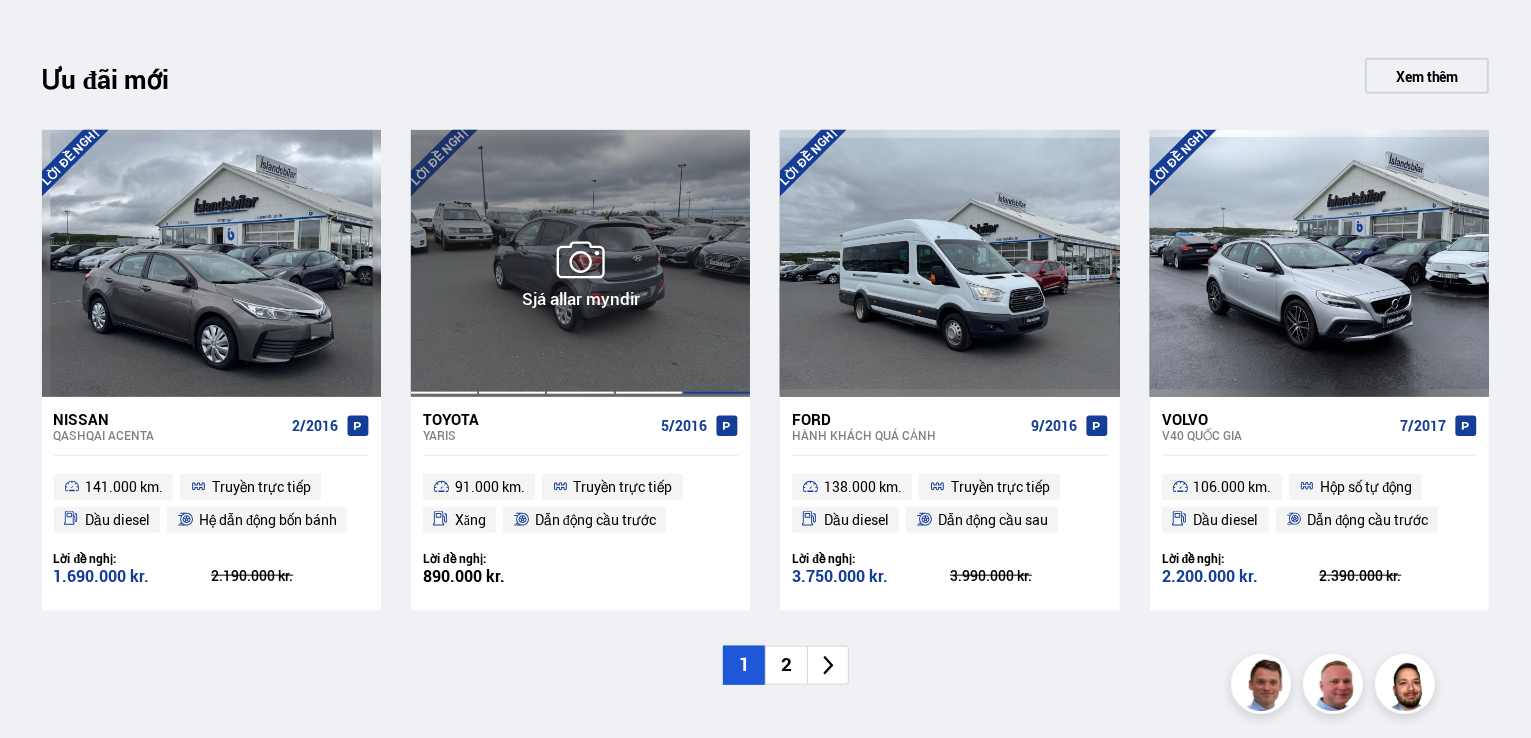 scroll, scrollTop: 2000, scrollLeft: 0, axis: vertical 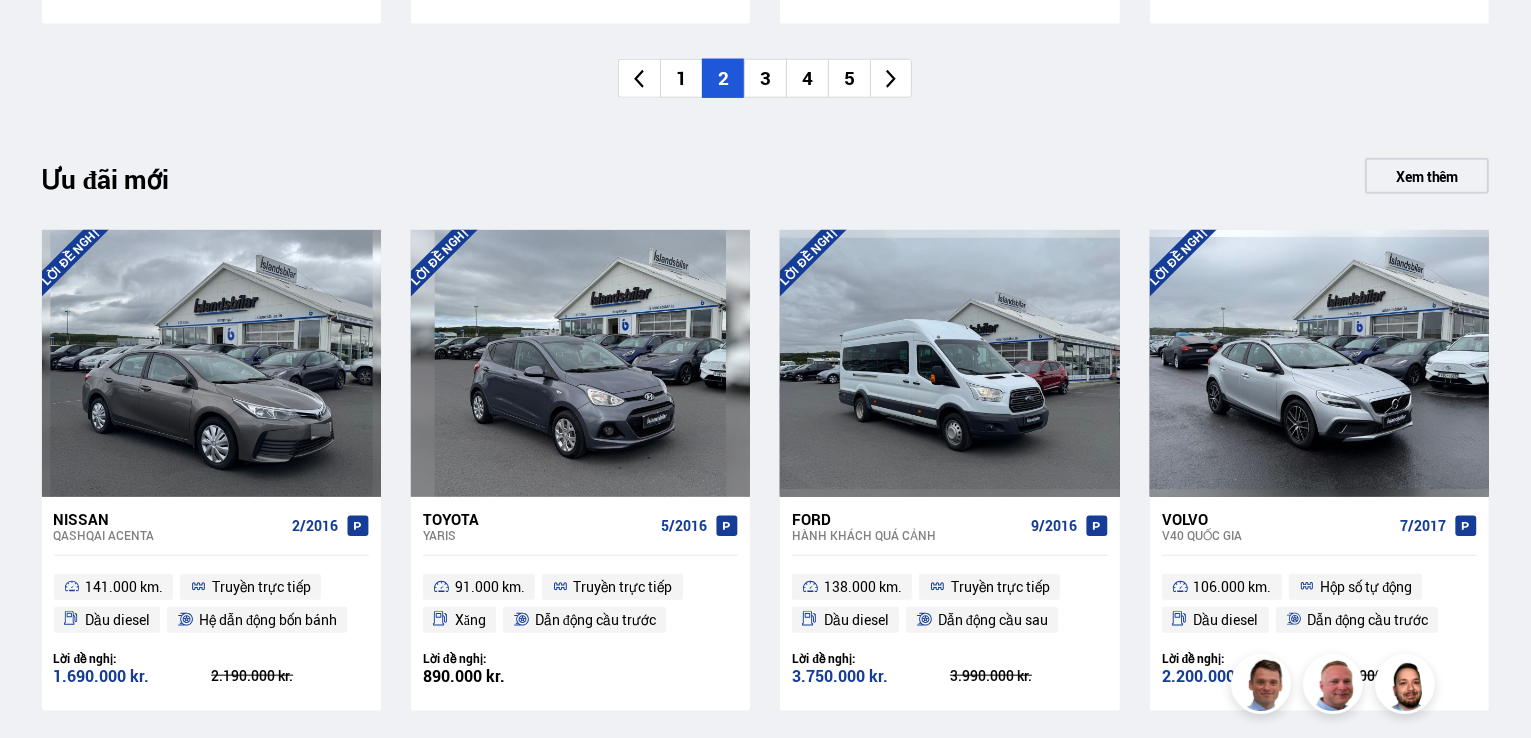 click on "3" at bounding box center (765, 78) 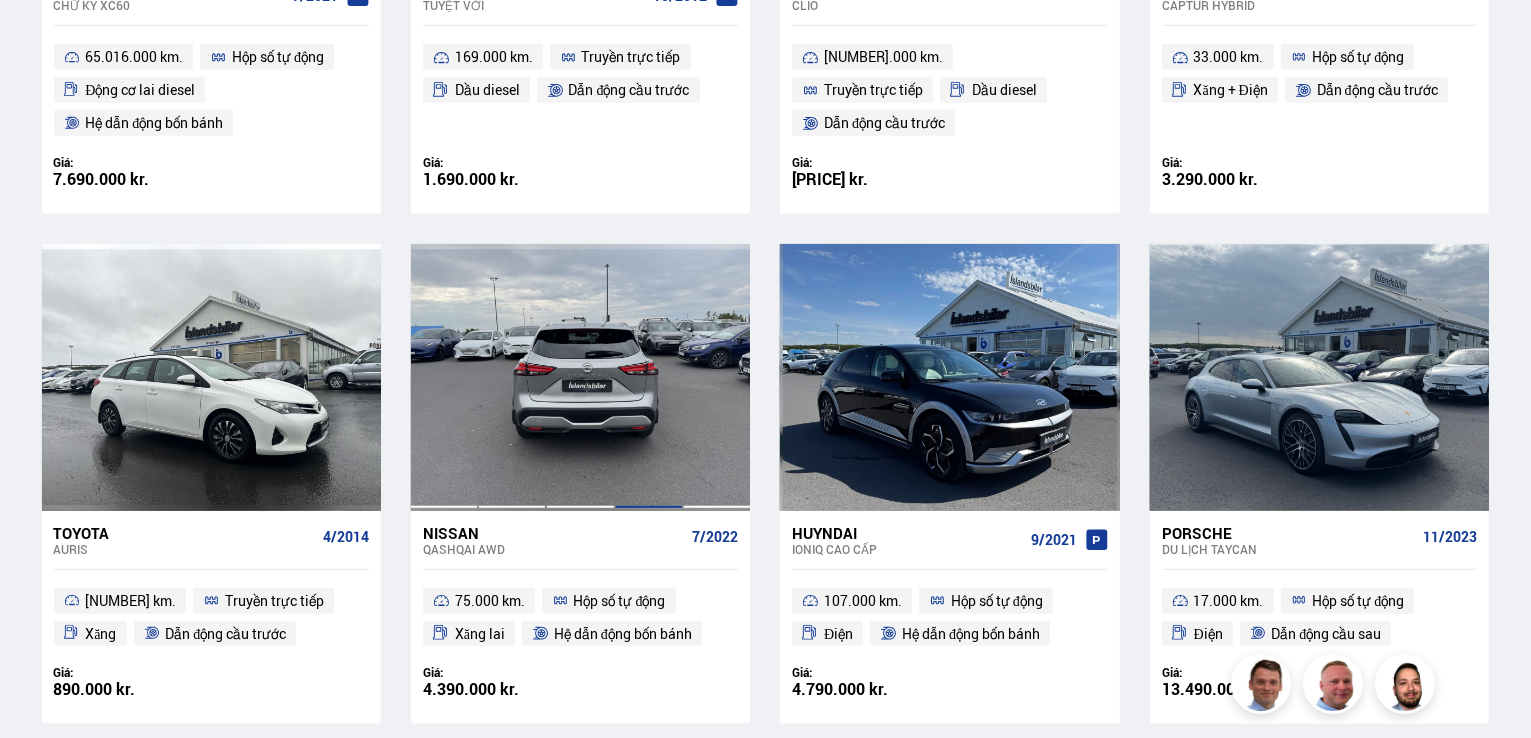 scroll, scrollTop: 1700, scrollLeft: 0, axis: vertical 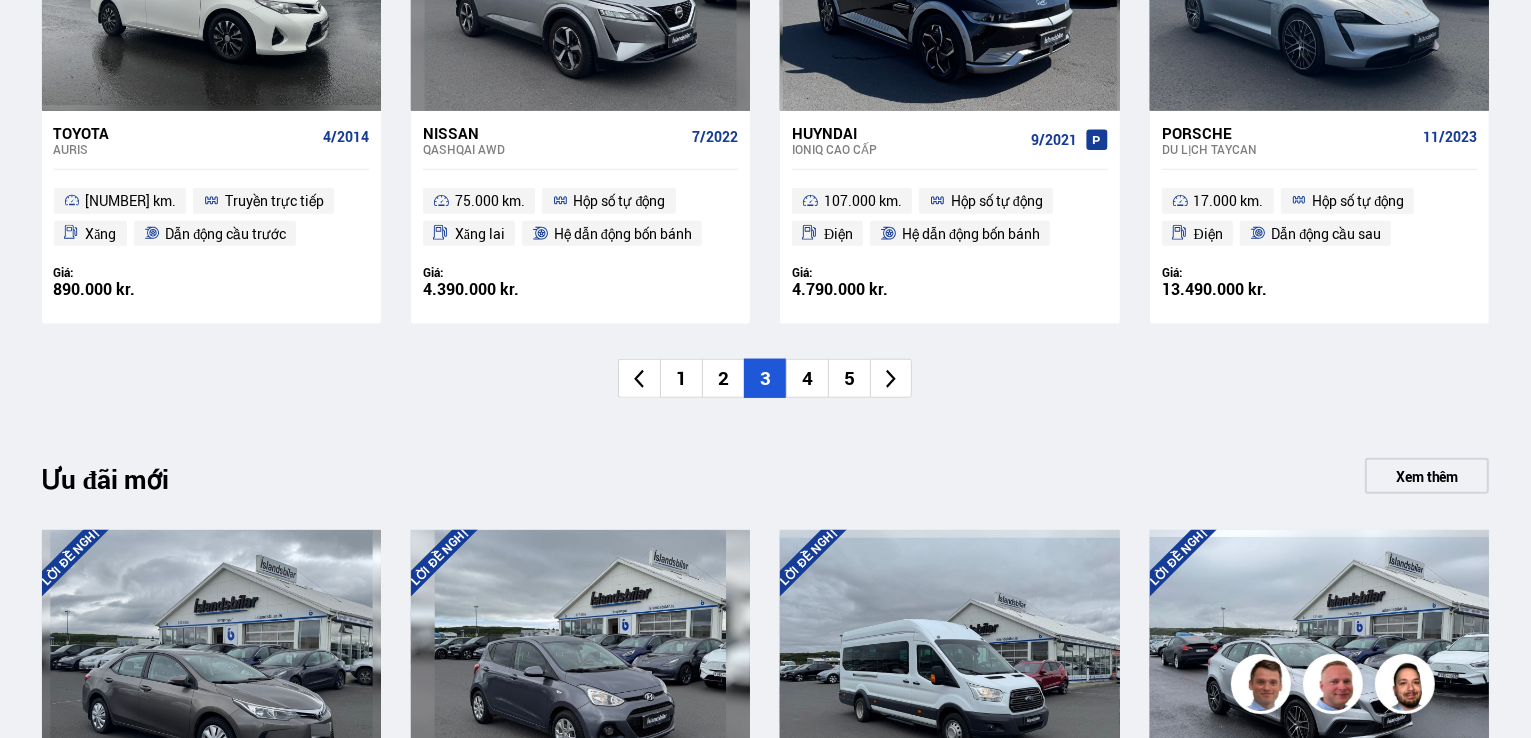 click on "4" at bounding box center [807, 378] 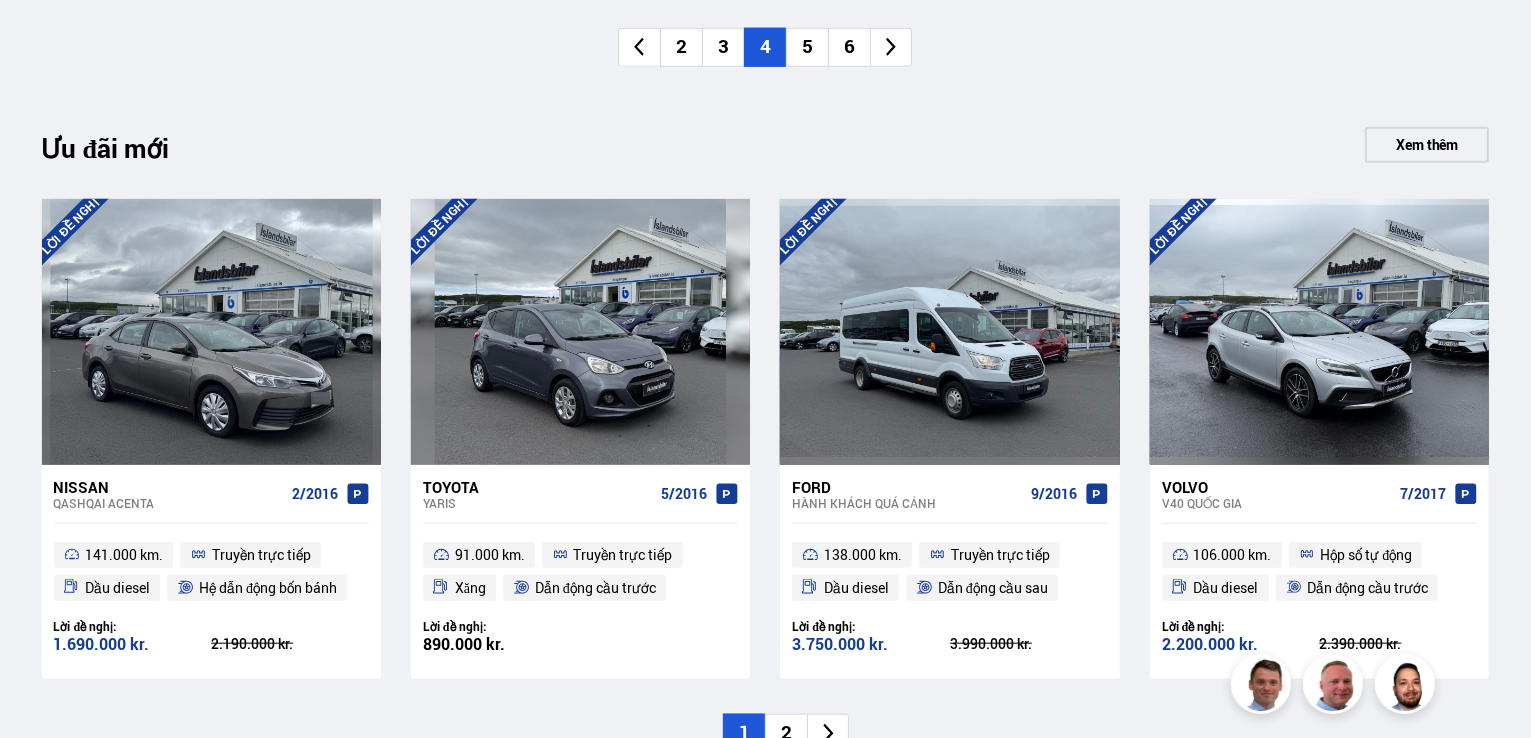 scroll, scrollTop: 2000, scrollLeft: 0, axis: vertical 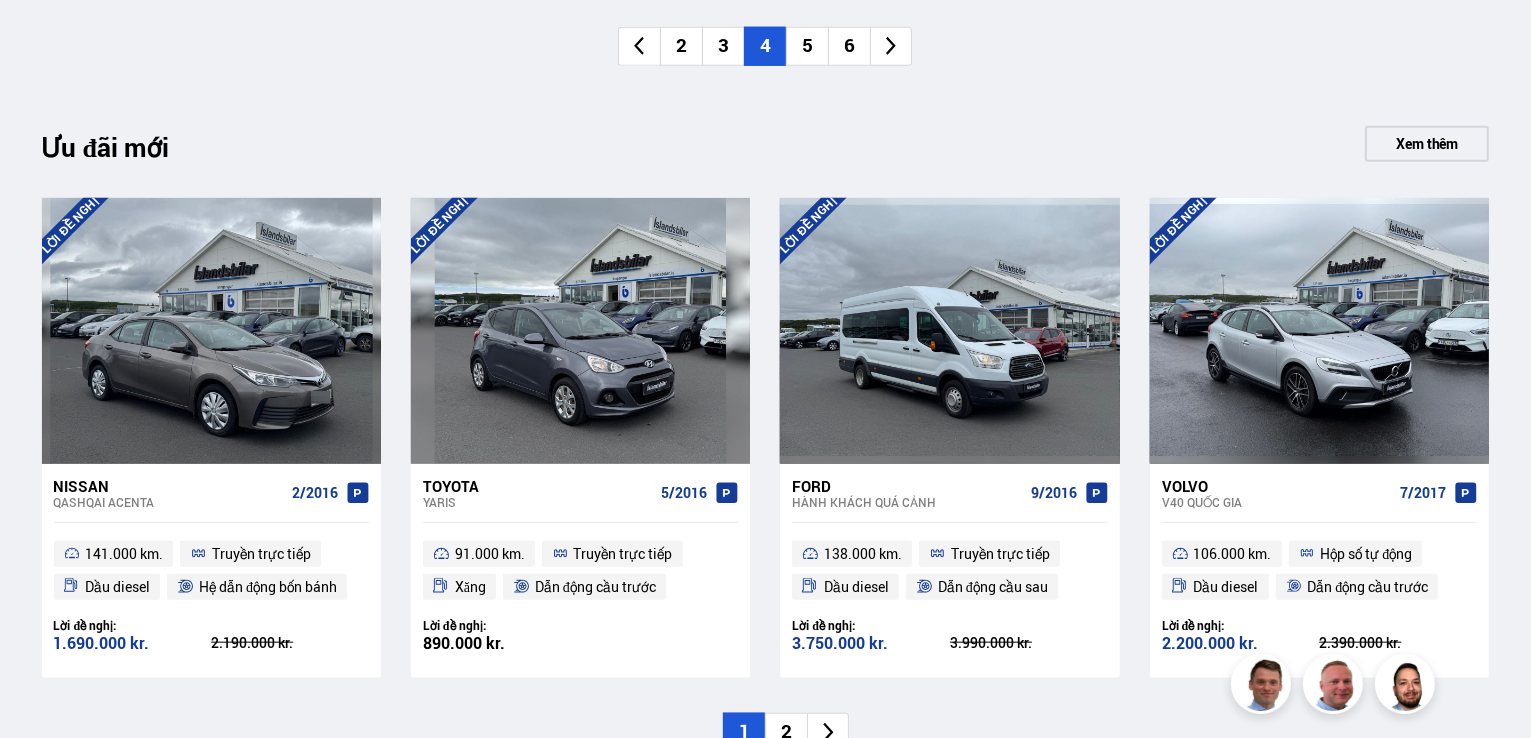 click on "5" at bounding box center [807, 46] 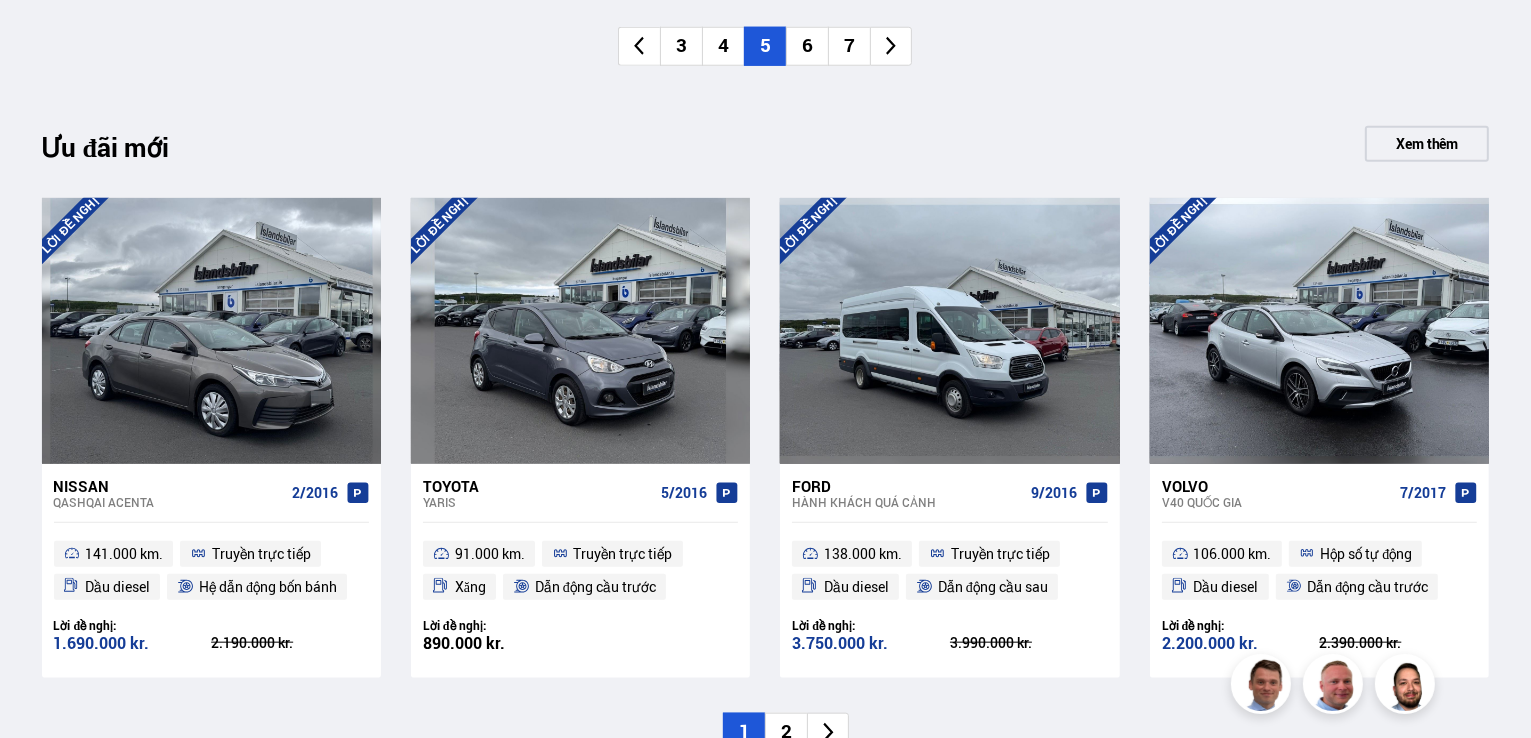 click on "6" at bounding box center [807, 45] 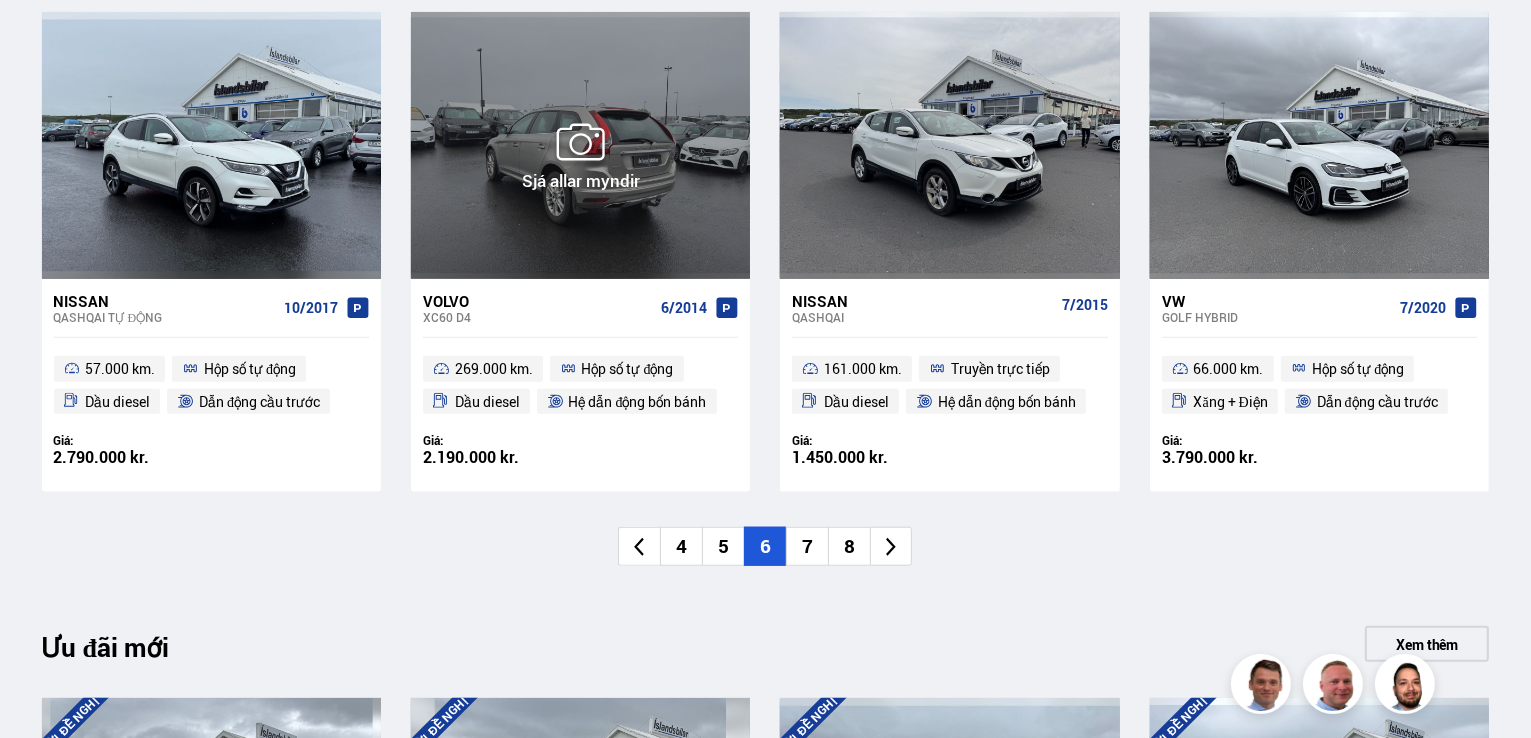 scroll, scrollTop: 1832, scrollLeft: 0, axis: vertical 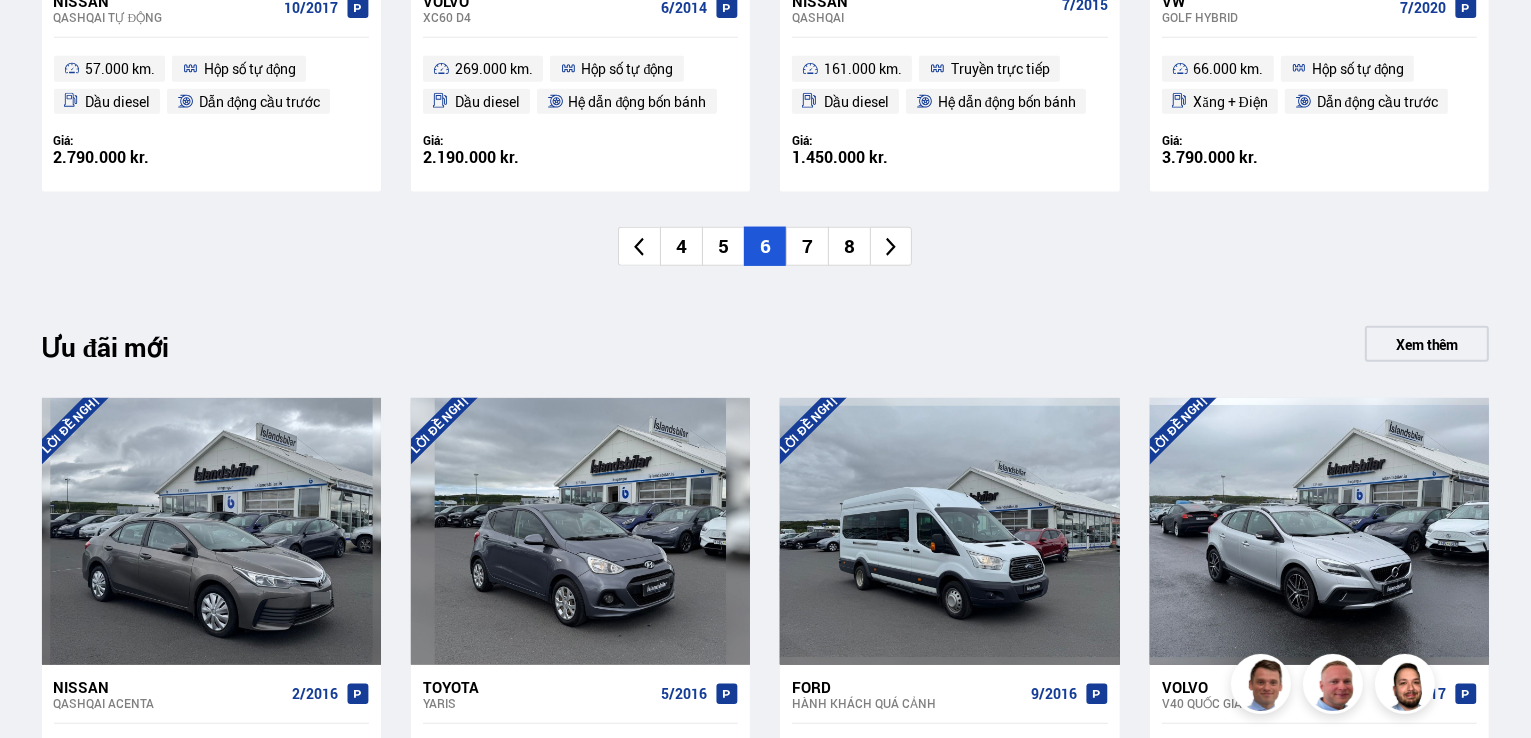 click on "7" at bounding box center (807, 246) 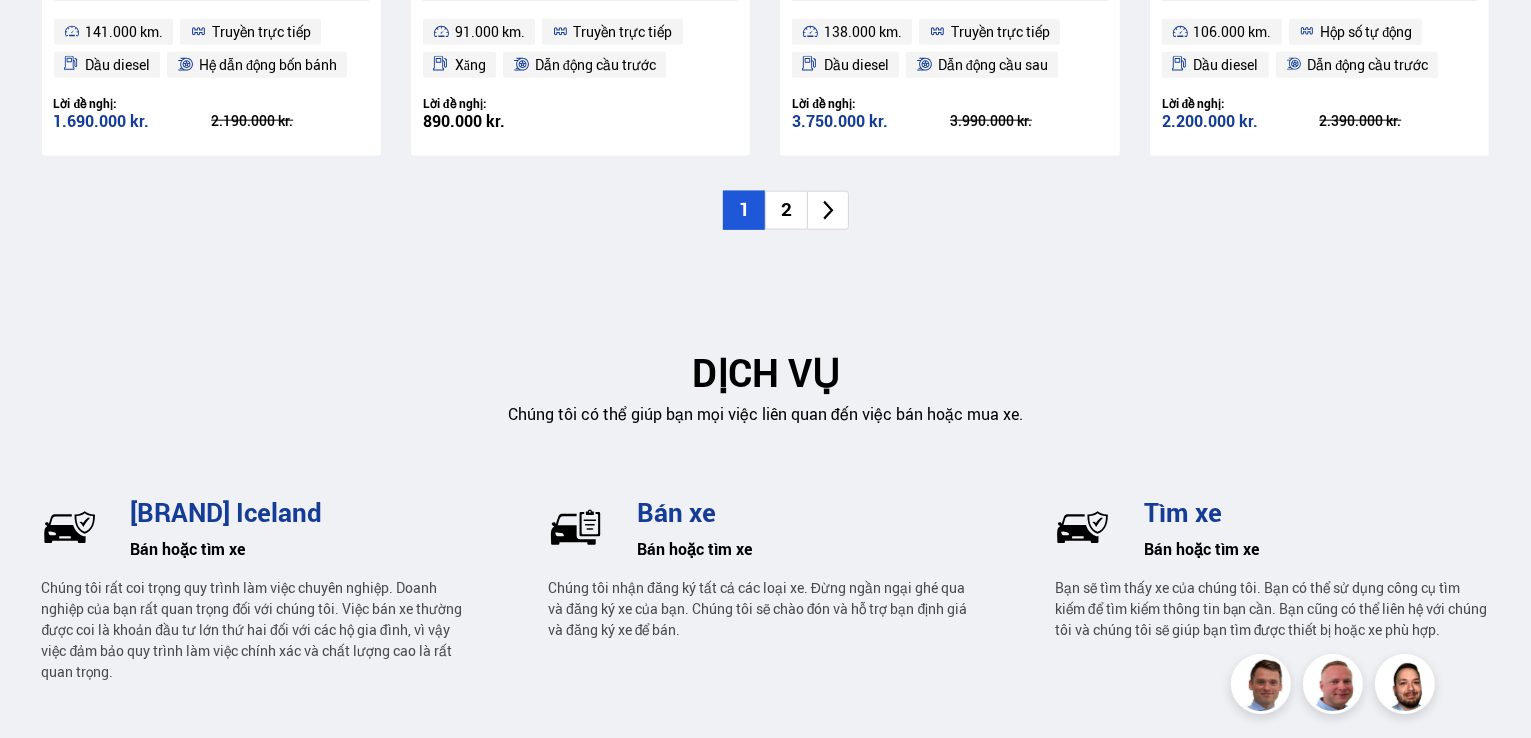 scroll, scrollTop: 2532, scrollLeft: 0, axis: vertical 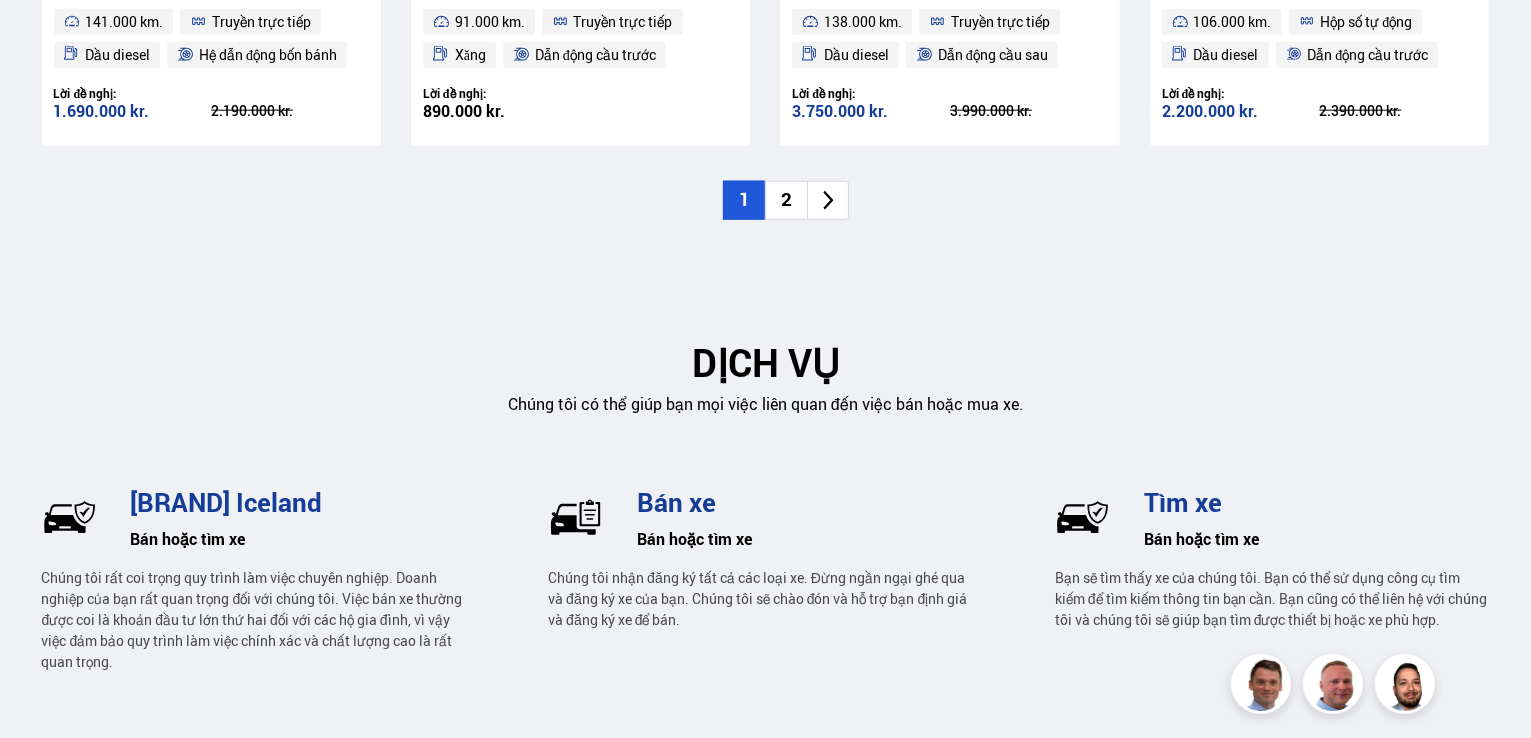 click on "2" at bounding box center (786, 199) 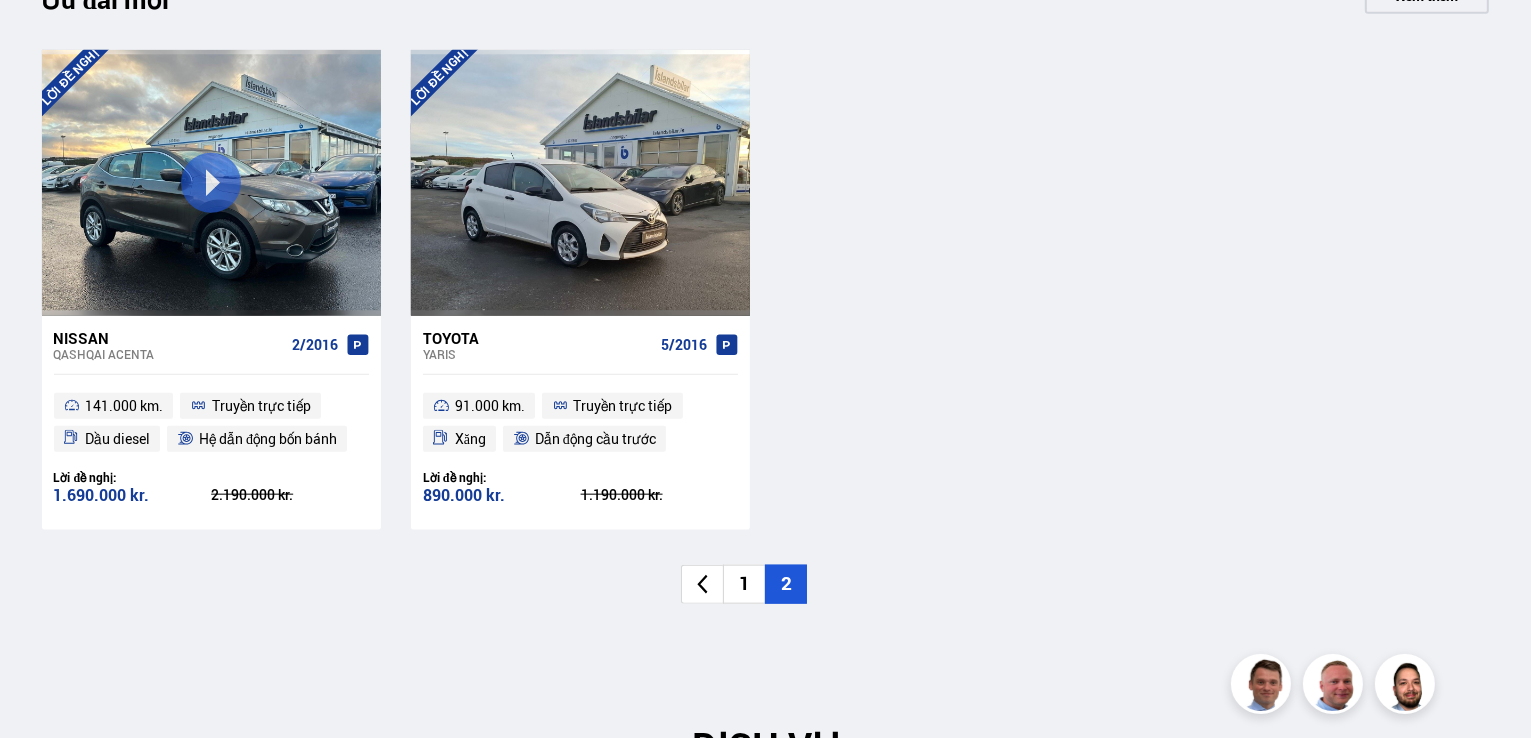 scroll, scrollTop: 2132, scrollLeft: 0, axis: vertical 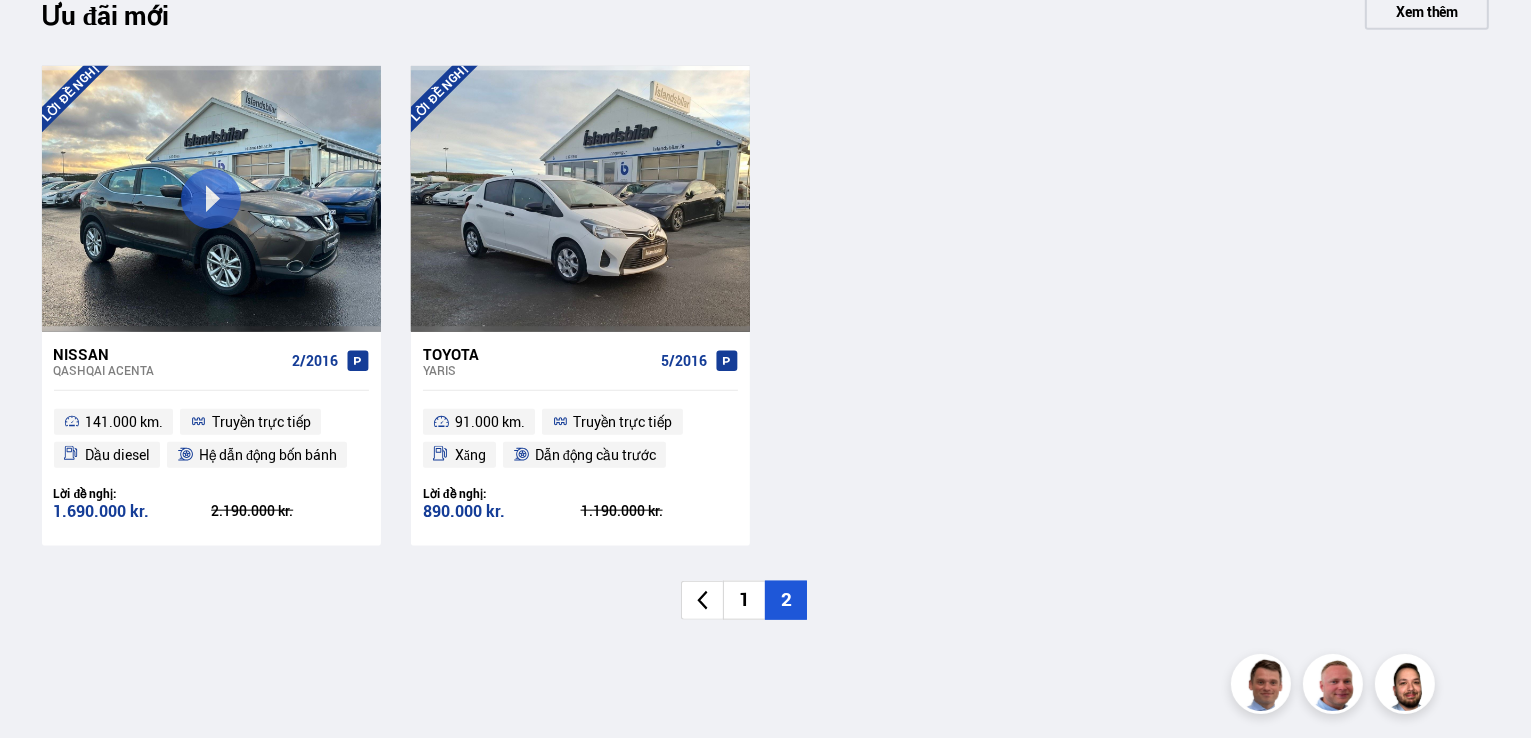 click on "1" at bounding box center (744, 600) 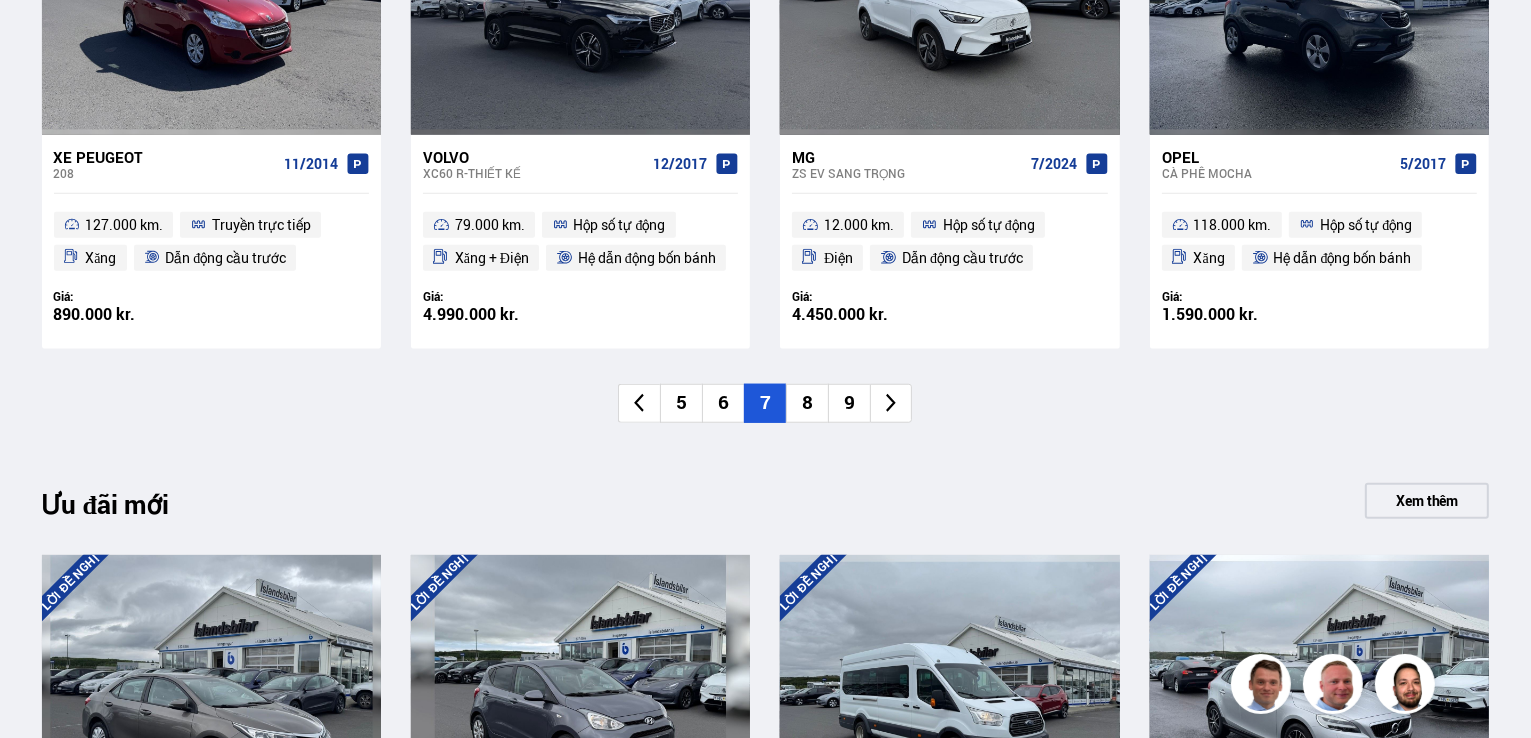 scroll, scrollTop: 1632, scrollLeft: 0, axis: vertical 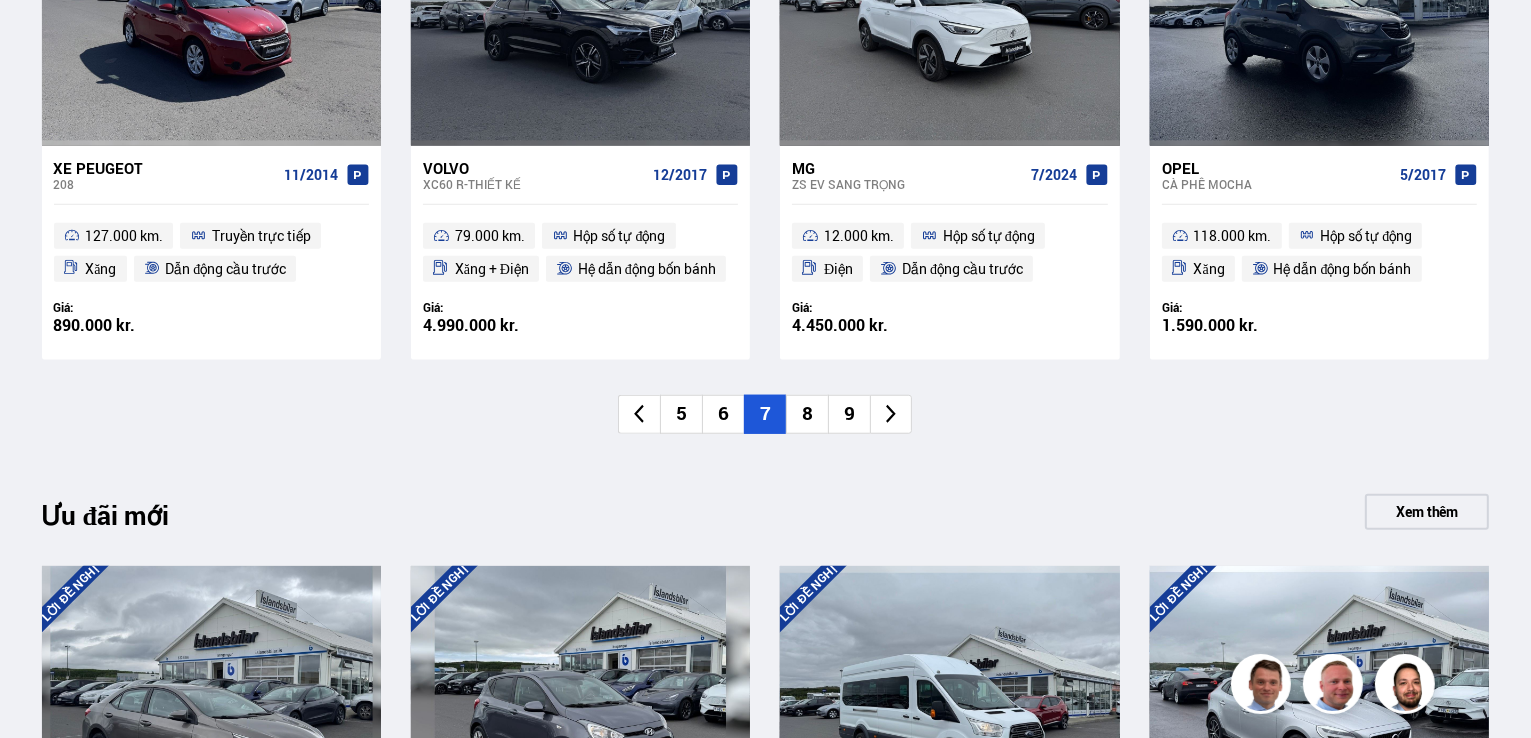 click on "8" at bounding box center [807, 413] 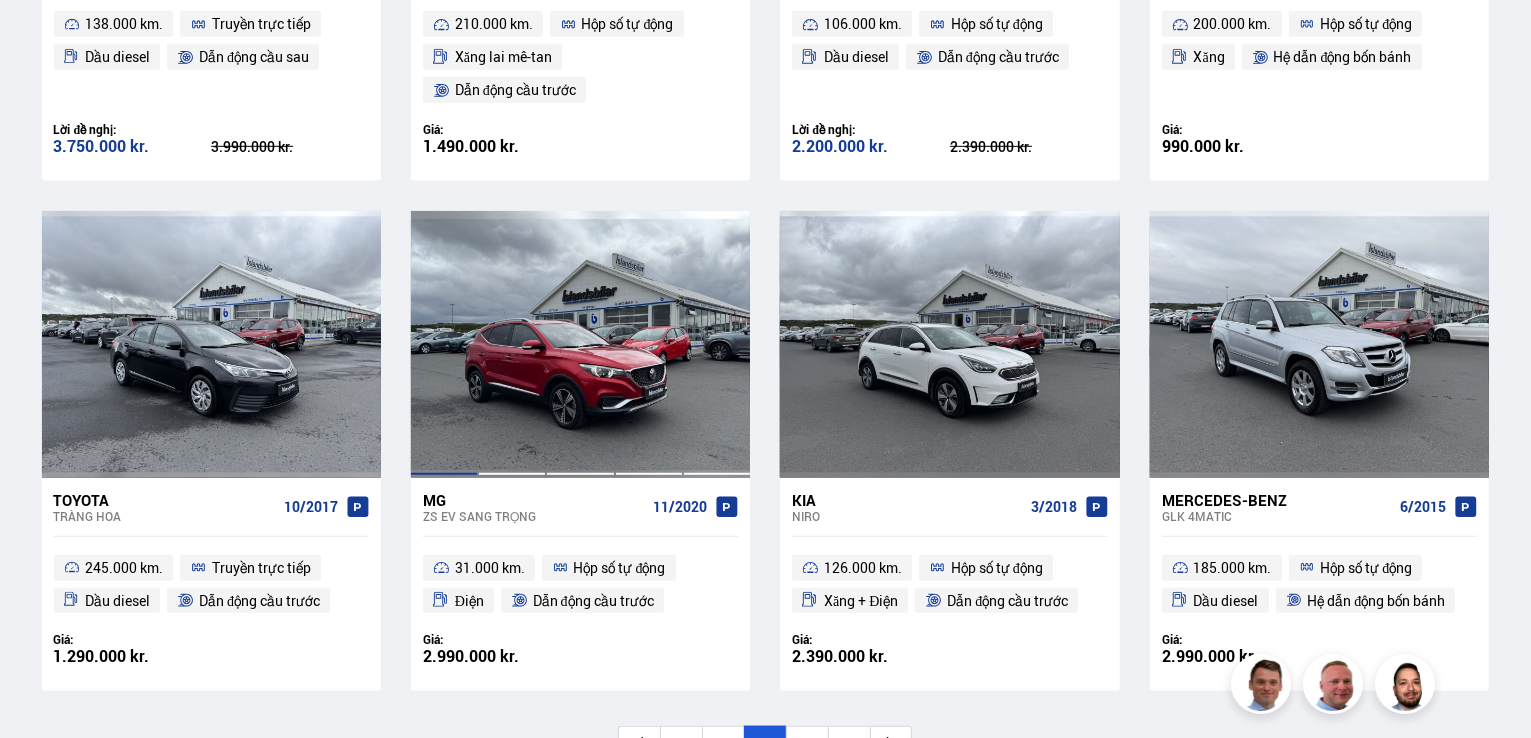 scroll, scrollTop: 1332, scrollLeft: 0, axis: vertical 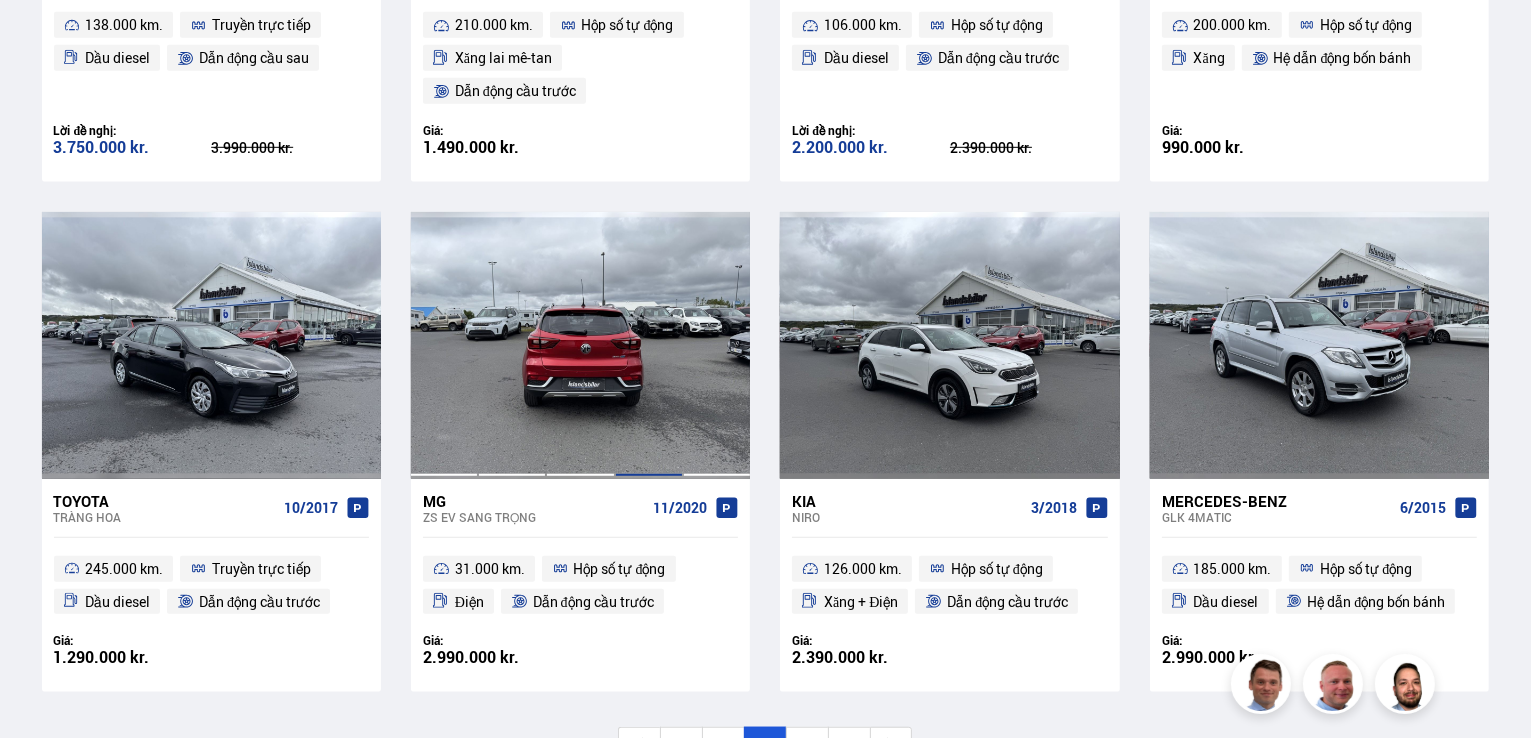 click at bounding box center [649, 345] 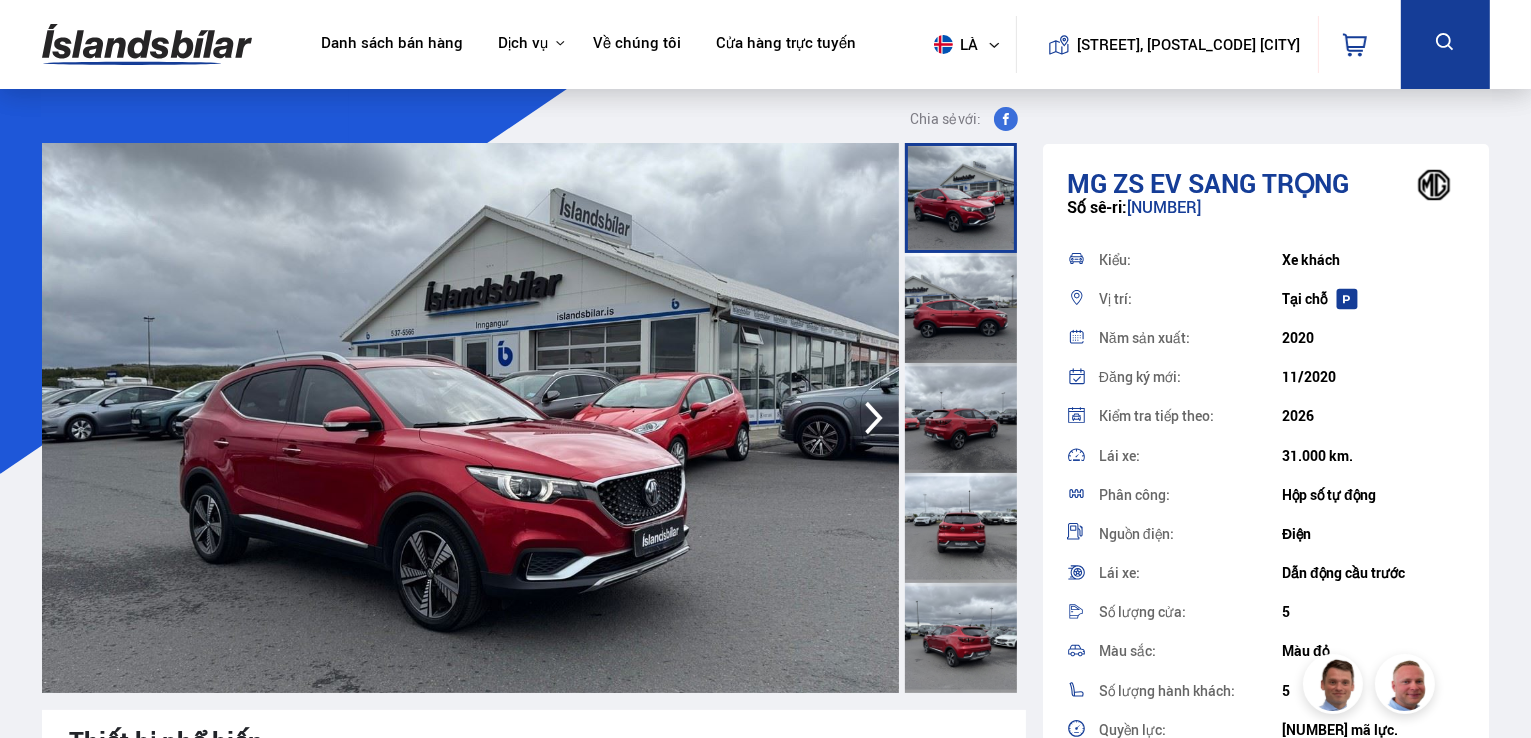 scroll, scrollTop: 100, scrollLeft: 0, axis: vertical 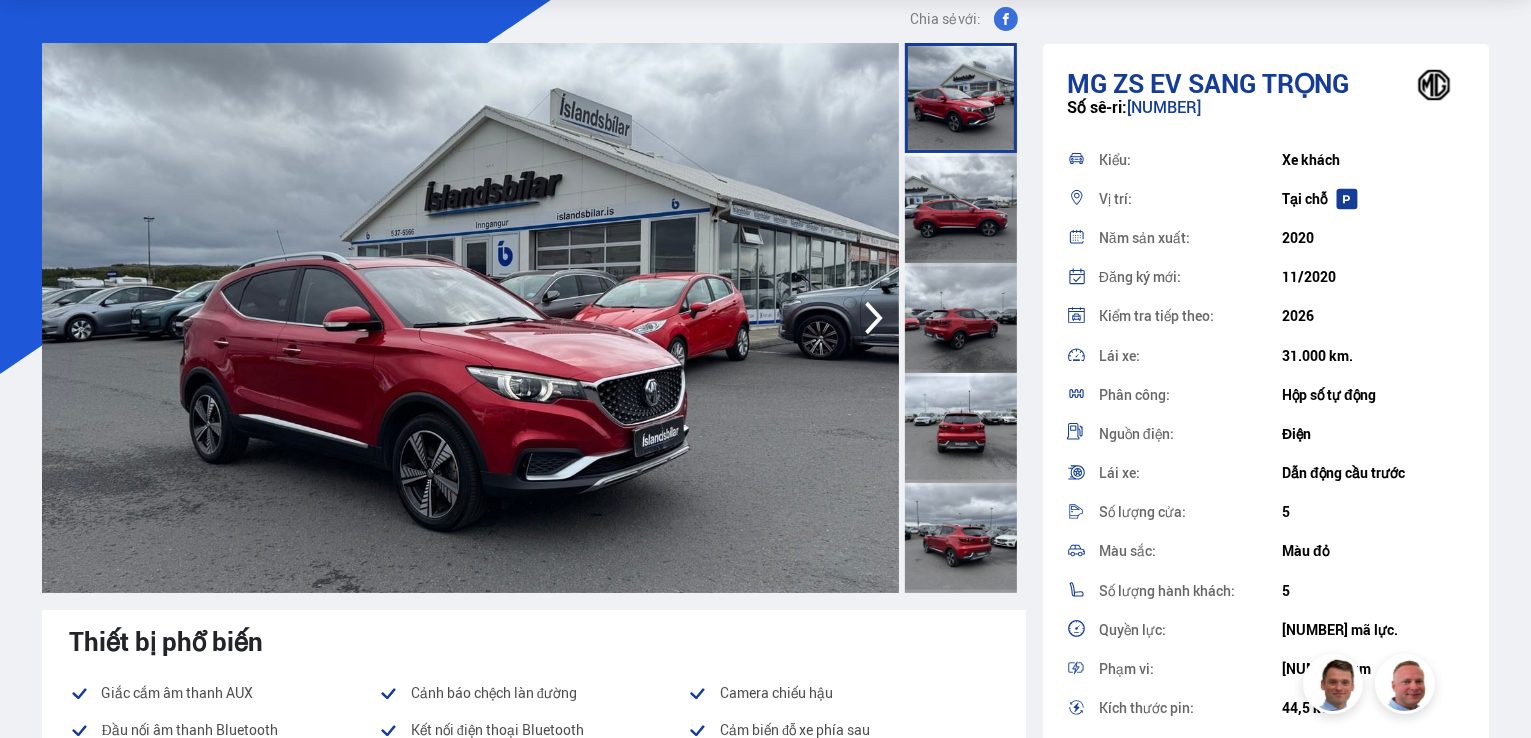 drag, startPoint x: 1281, startPoint y: 278, endPoint x: 1351, endPoint y: 278, distance: 70 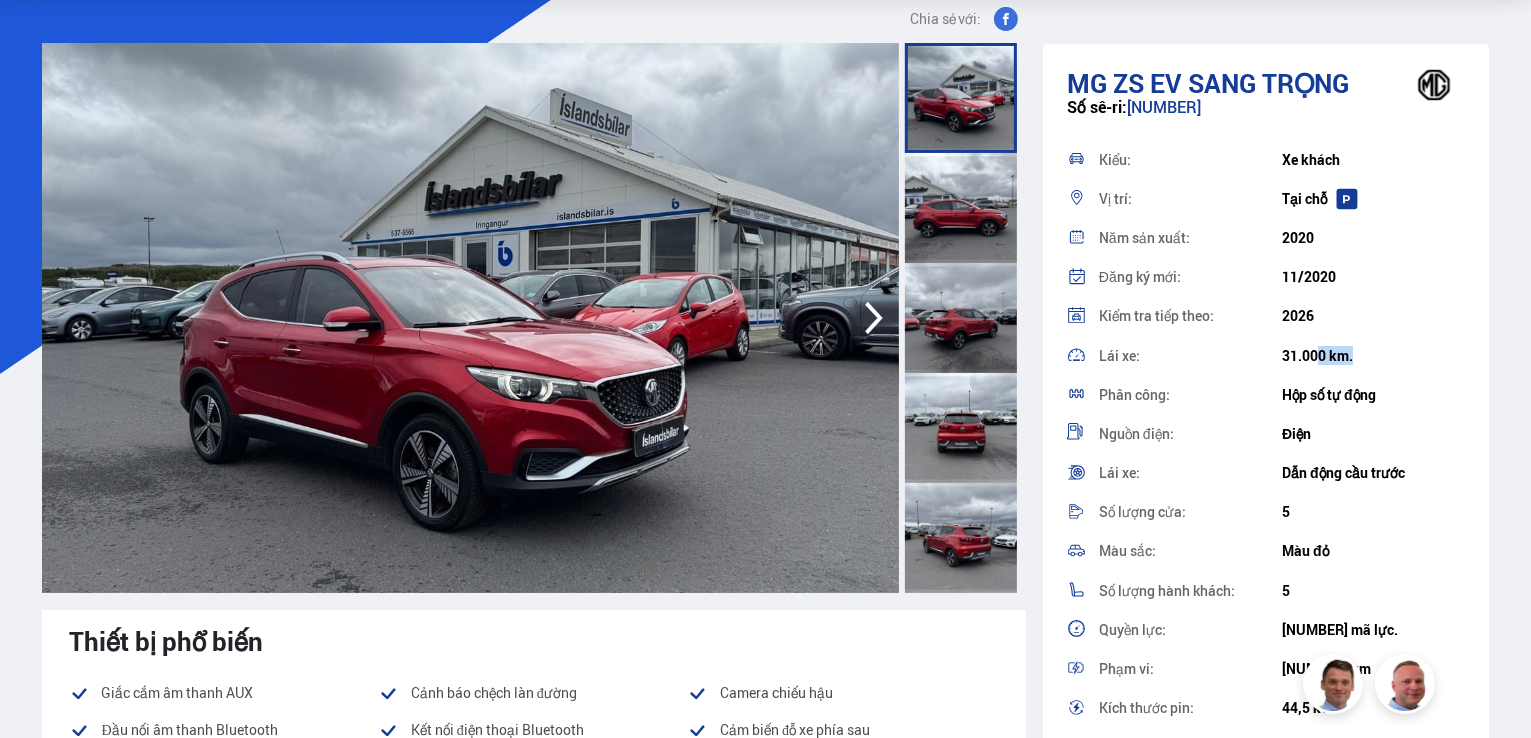 drag, startPoint x: 1281, startPoint y: 360, endPoint x: 1316, endPoint y: 359, distance: 35.014282 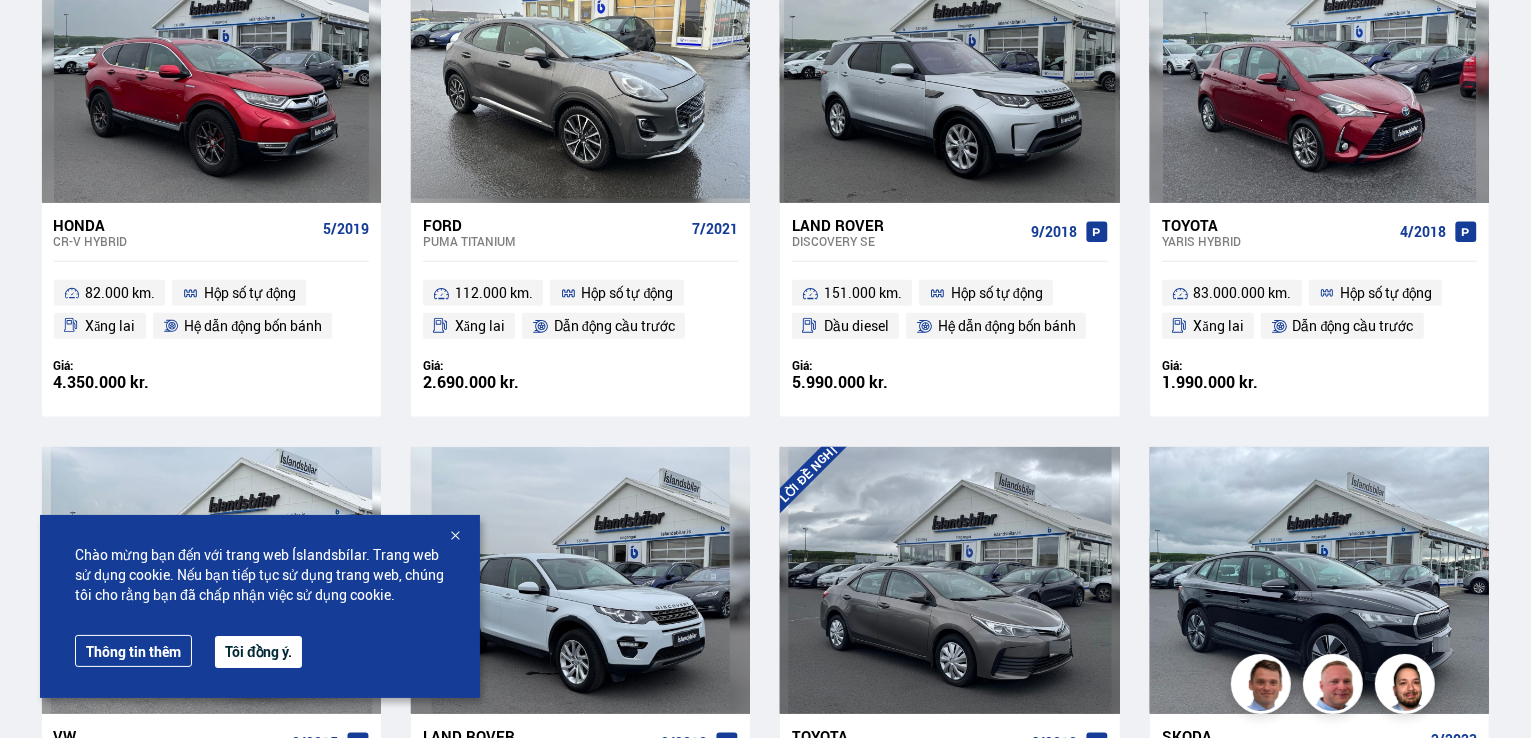 scroll, scrollTop: 1464, scrollLeft: 0, axis: vertical 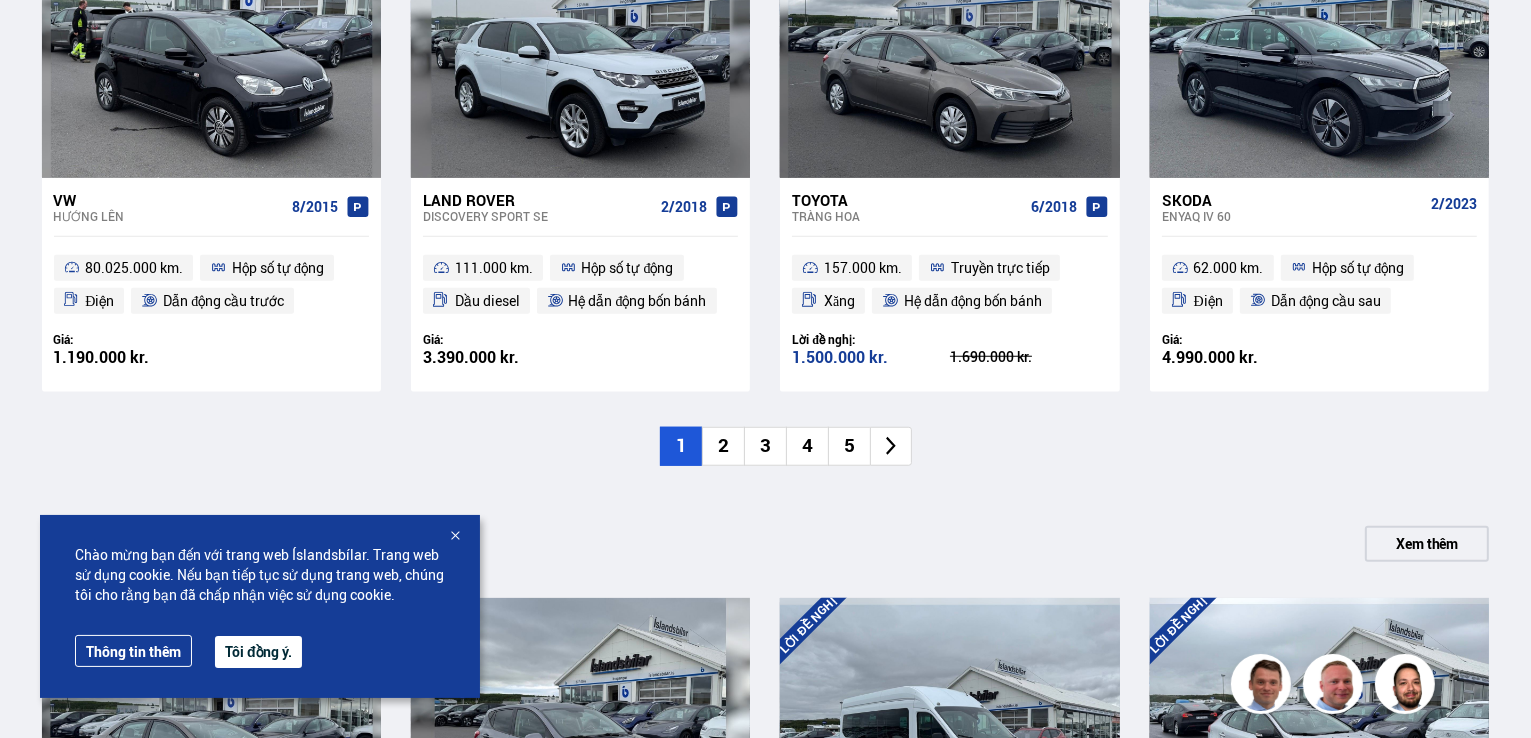 click on "5" at bounding box center (849, 446) 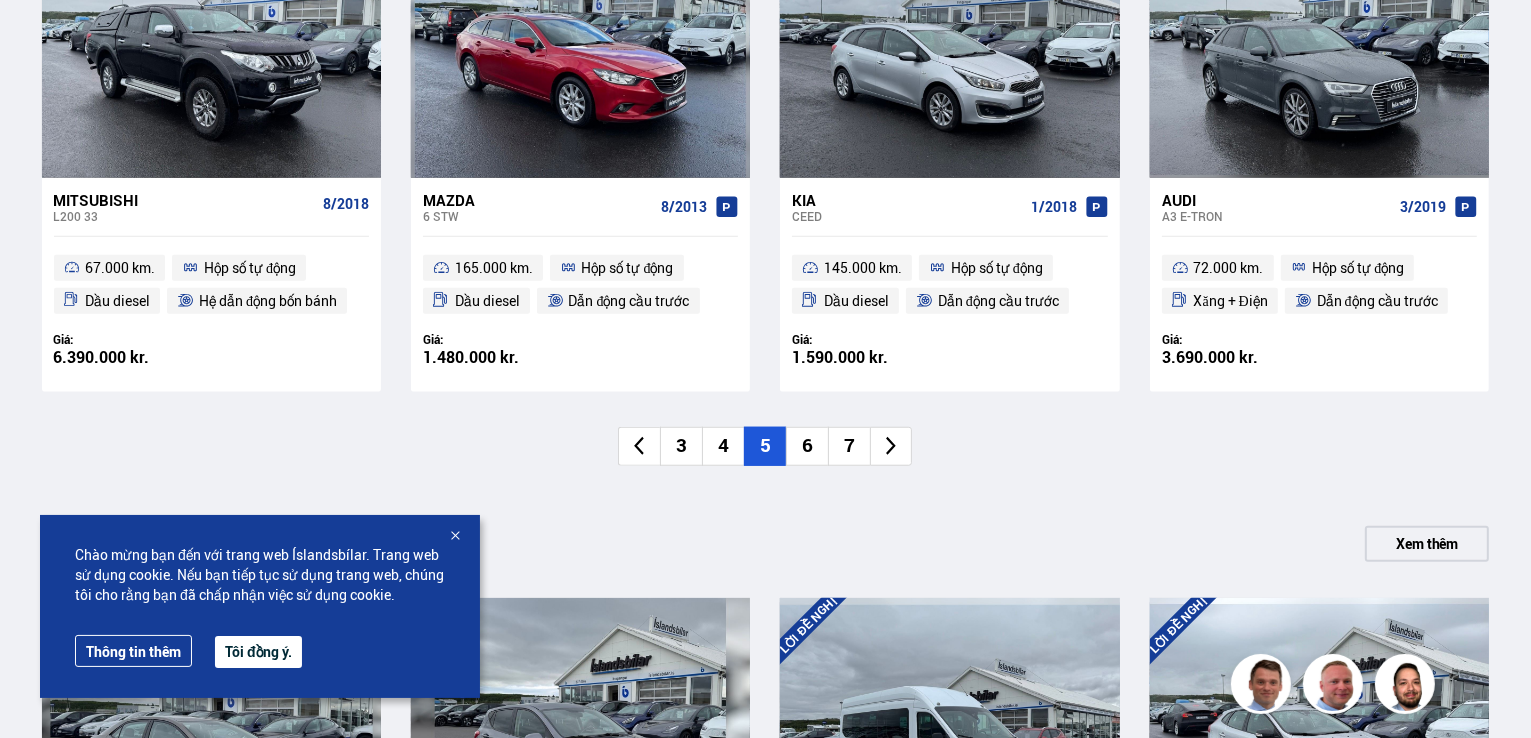 click on "6" at bounding box center [807, 446] 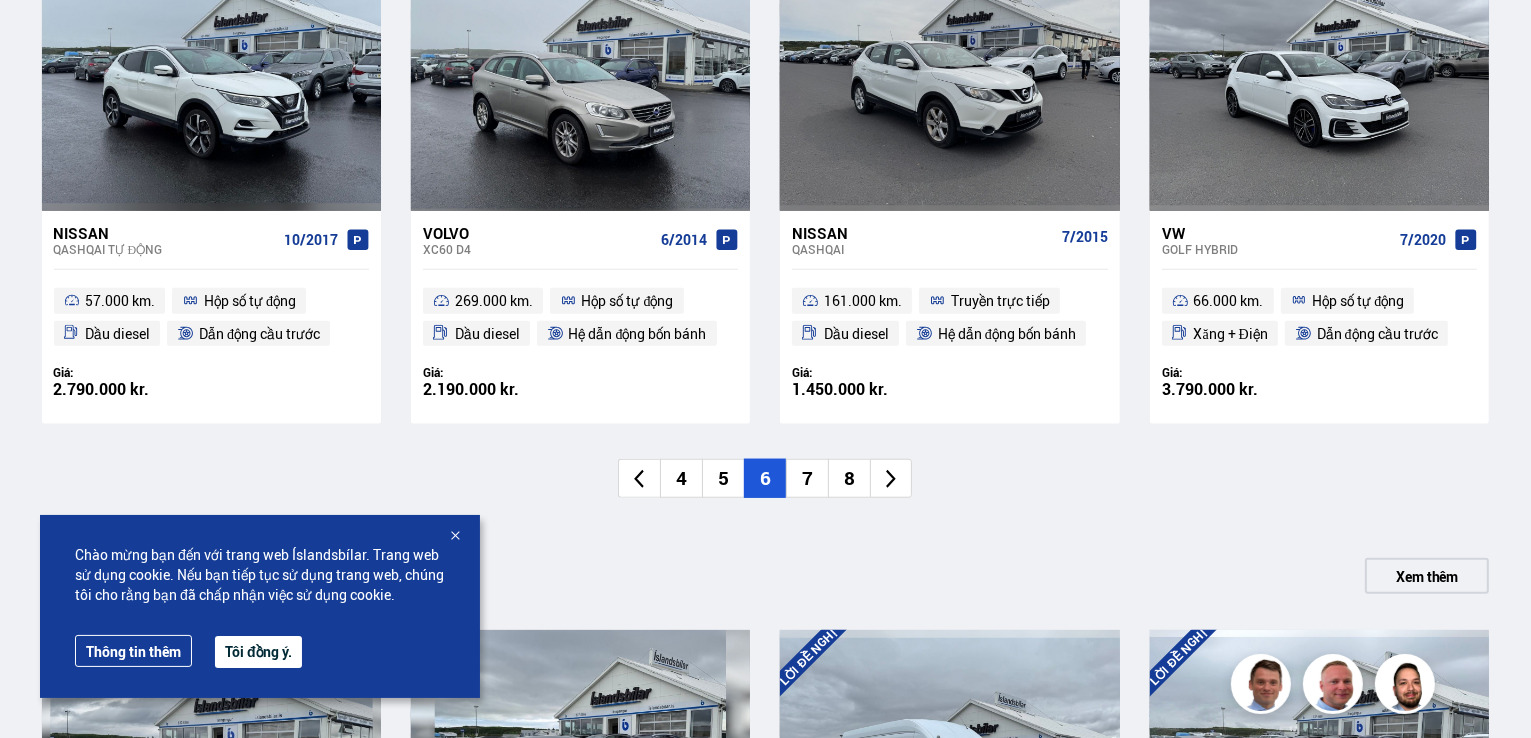 scroll, scrollTop: 1400, scrollLeft: 0, axis: vertical 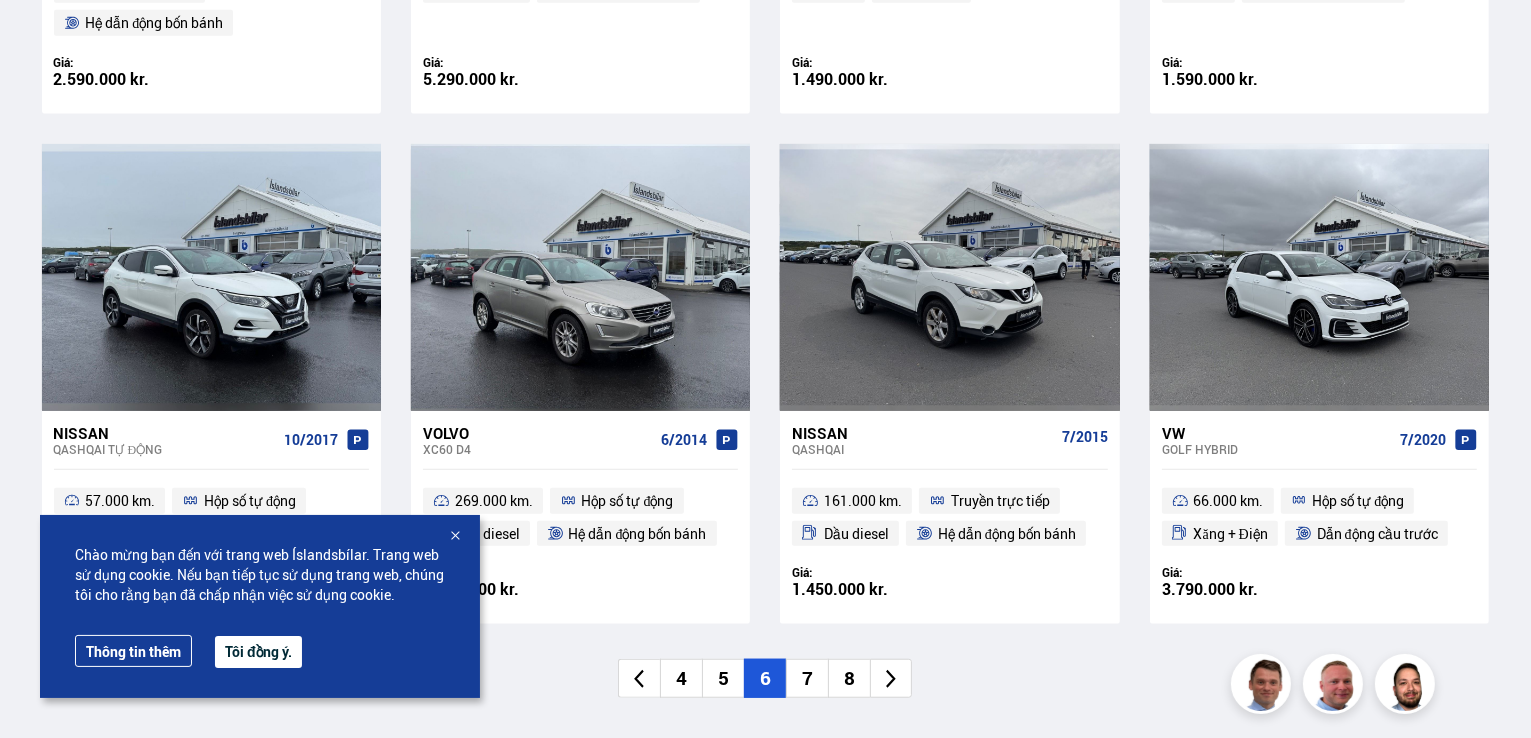click on "7" at bounding box center [807, 678] 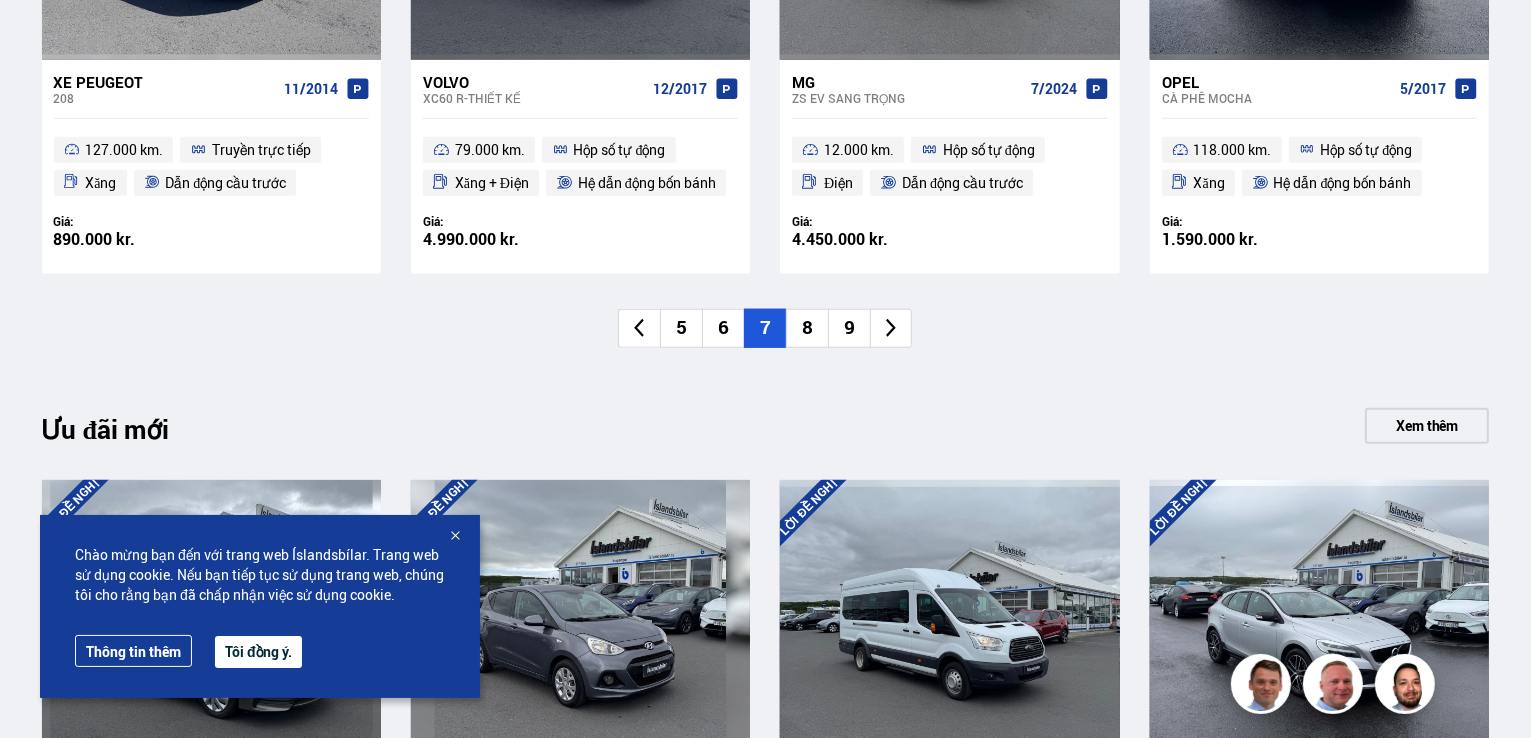 scroll, scrollTop: 1700, scrollLeft: 0, axis: vertical 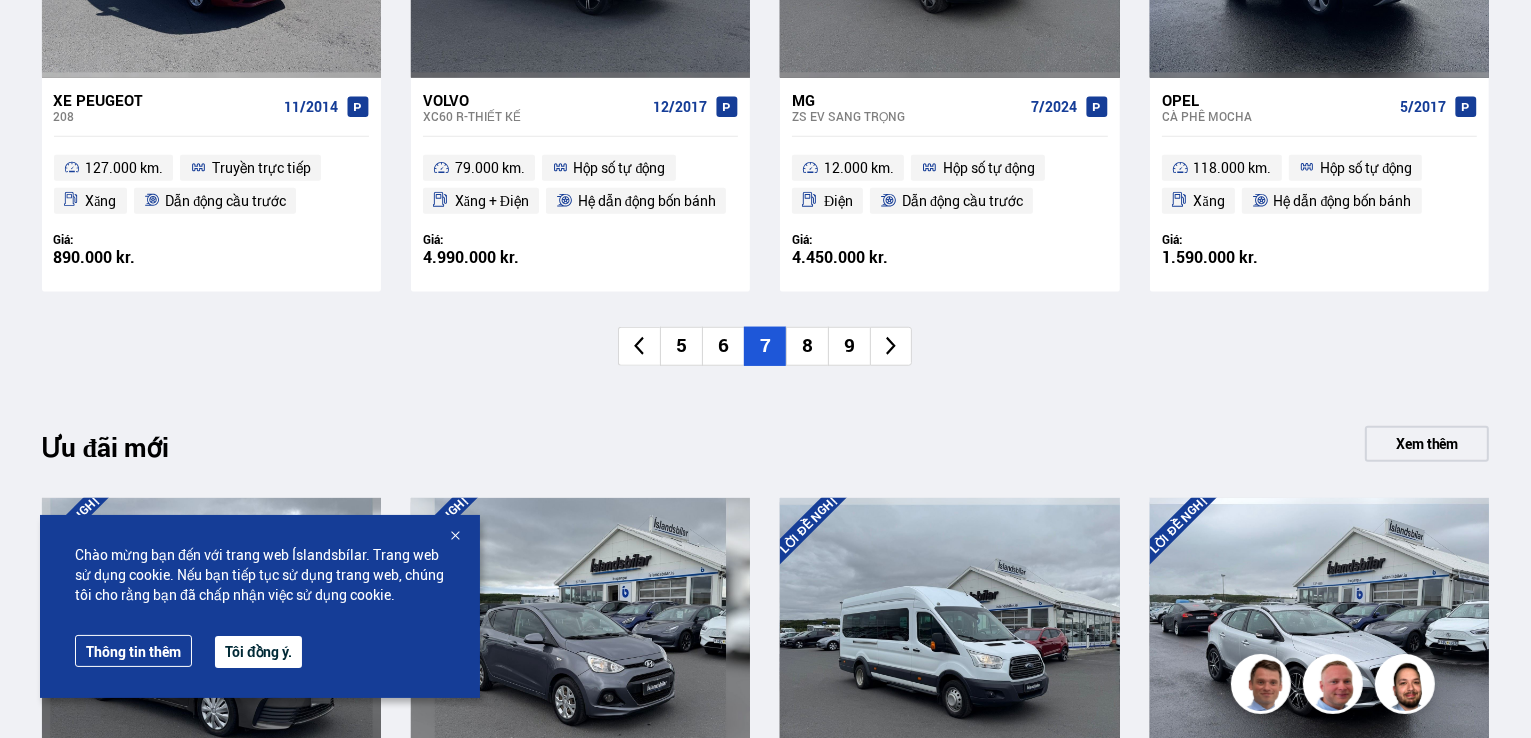 click on "8" at bounding box center [807, 345] 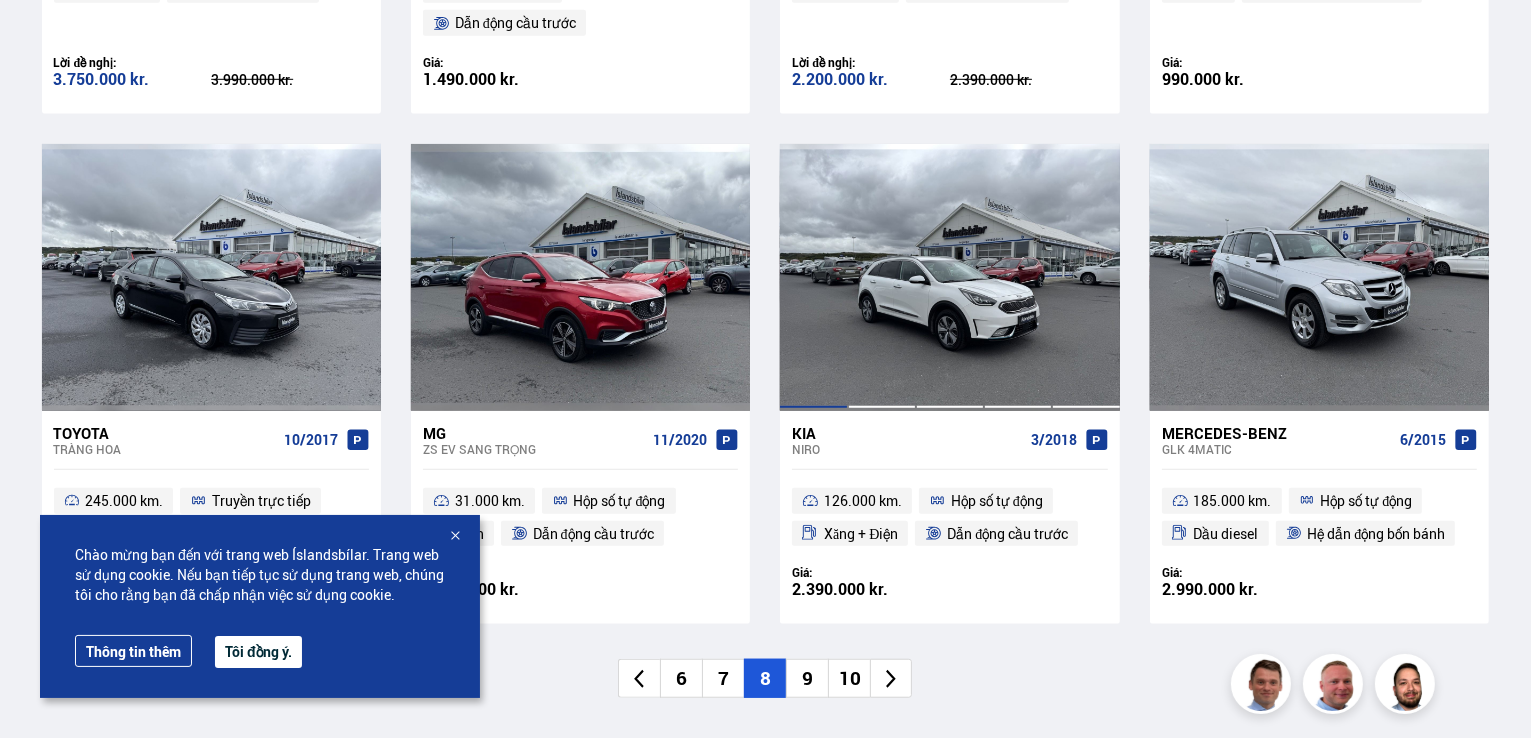 scroll, scrollTop: 1600, scrollLeft: 0, axis: vertical 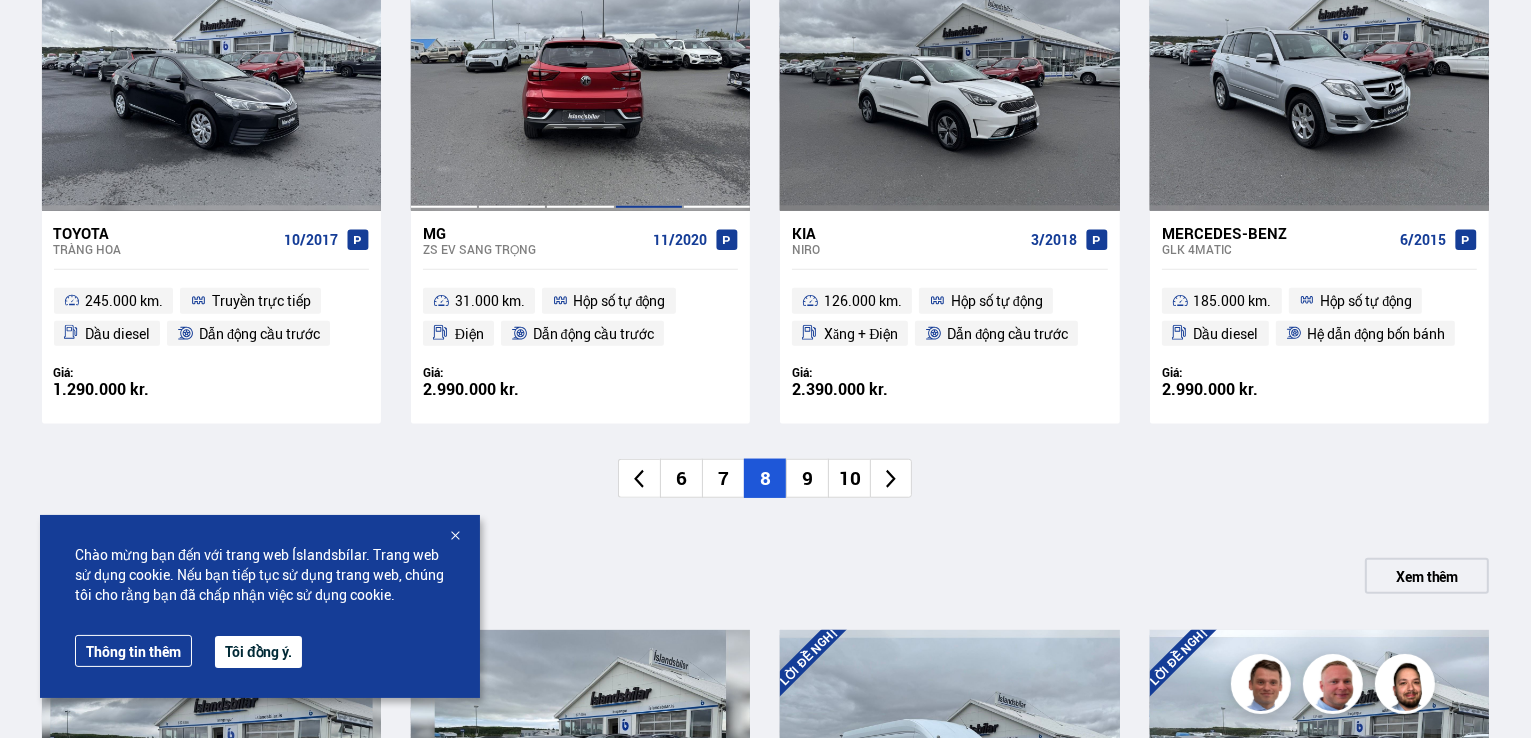 click at bounding box center [649, 77] 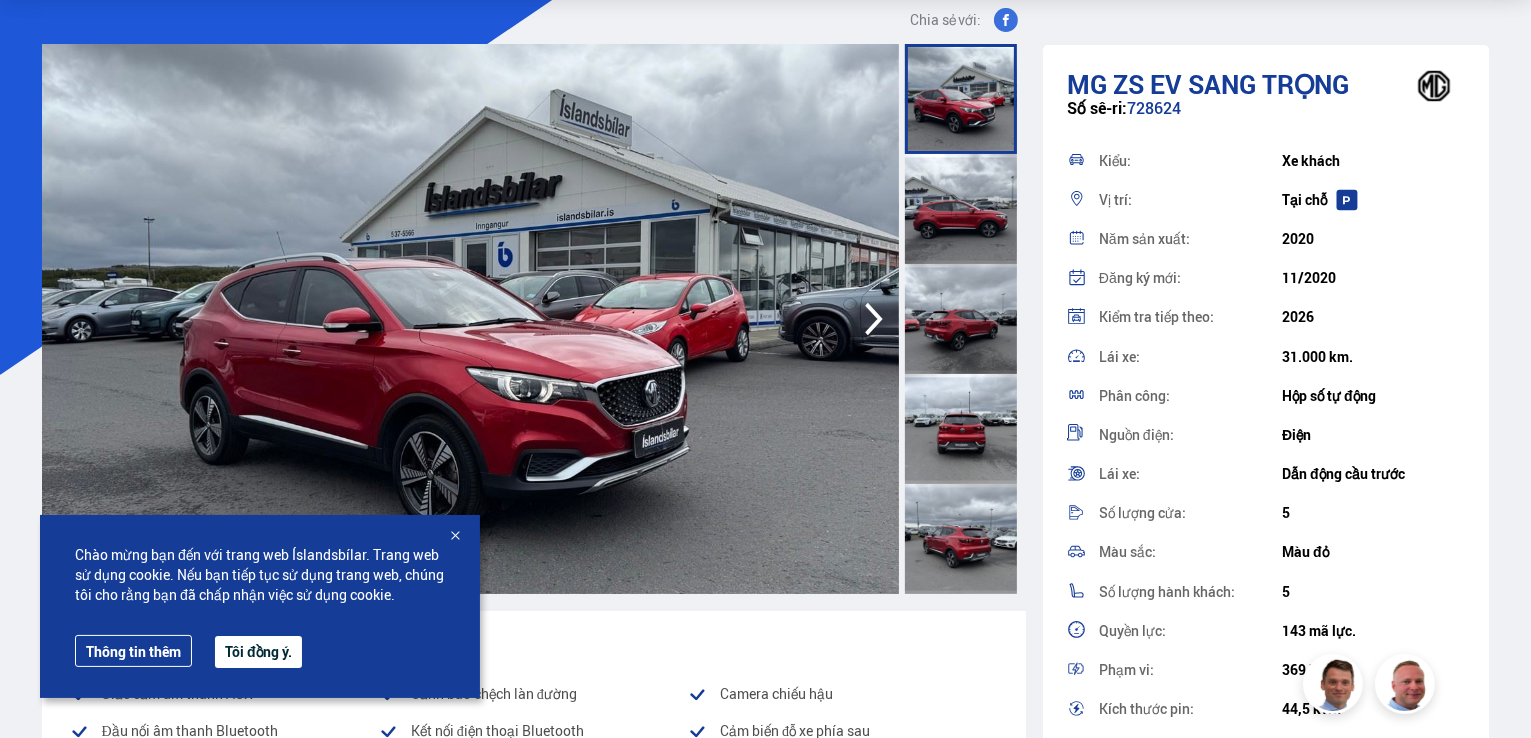 scroll, scrollTop: 100, scrollLeft: 0, axis: vertical 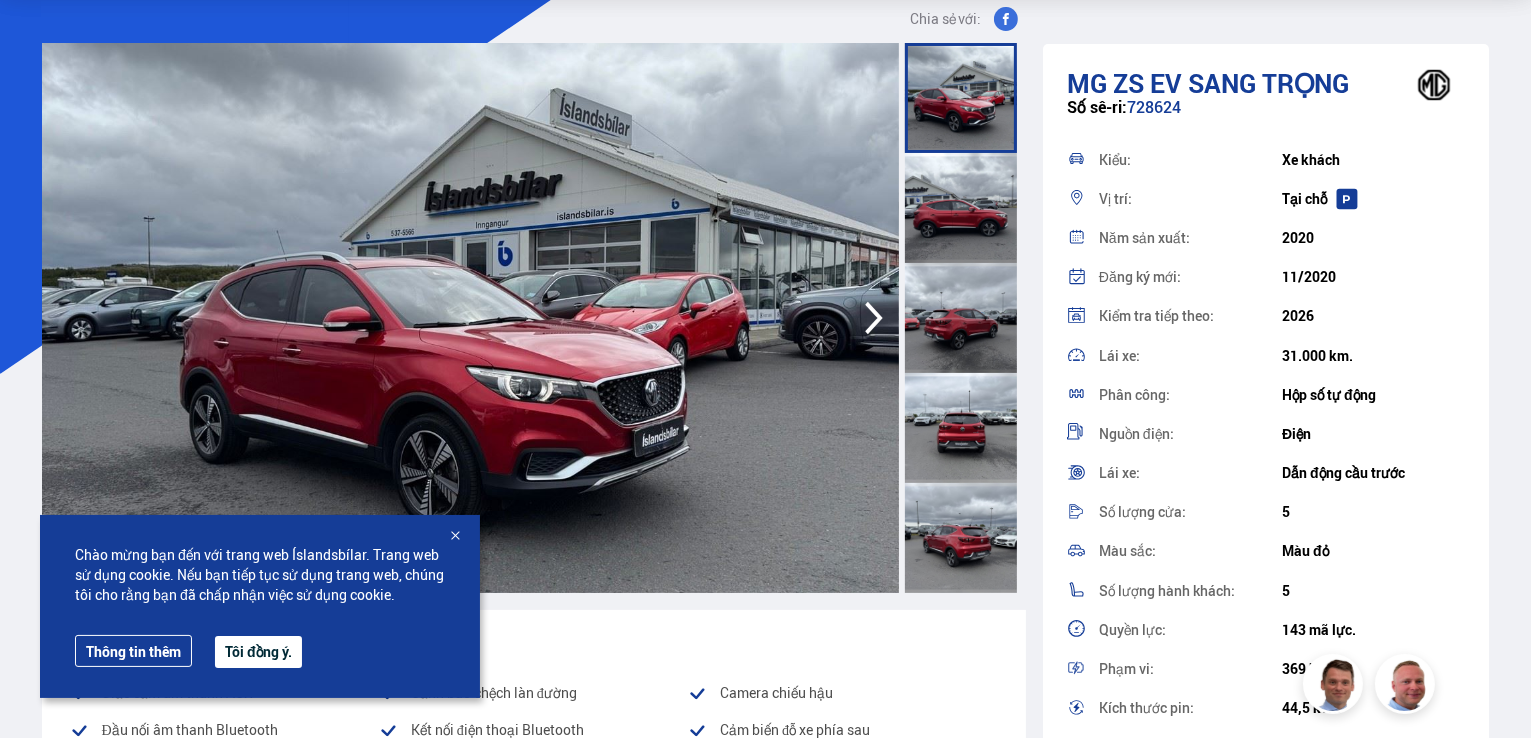 click at bounding box center [455, 537] 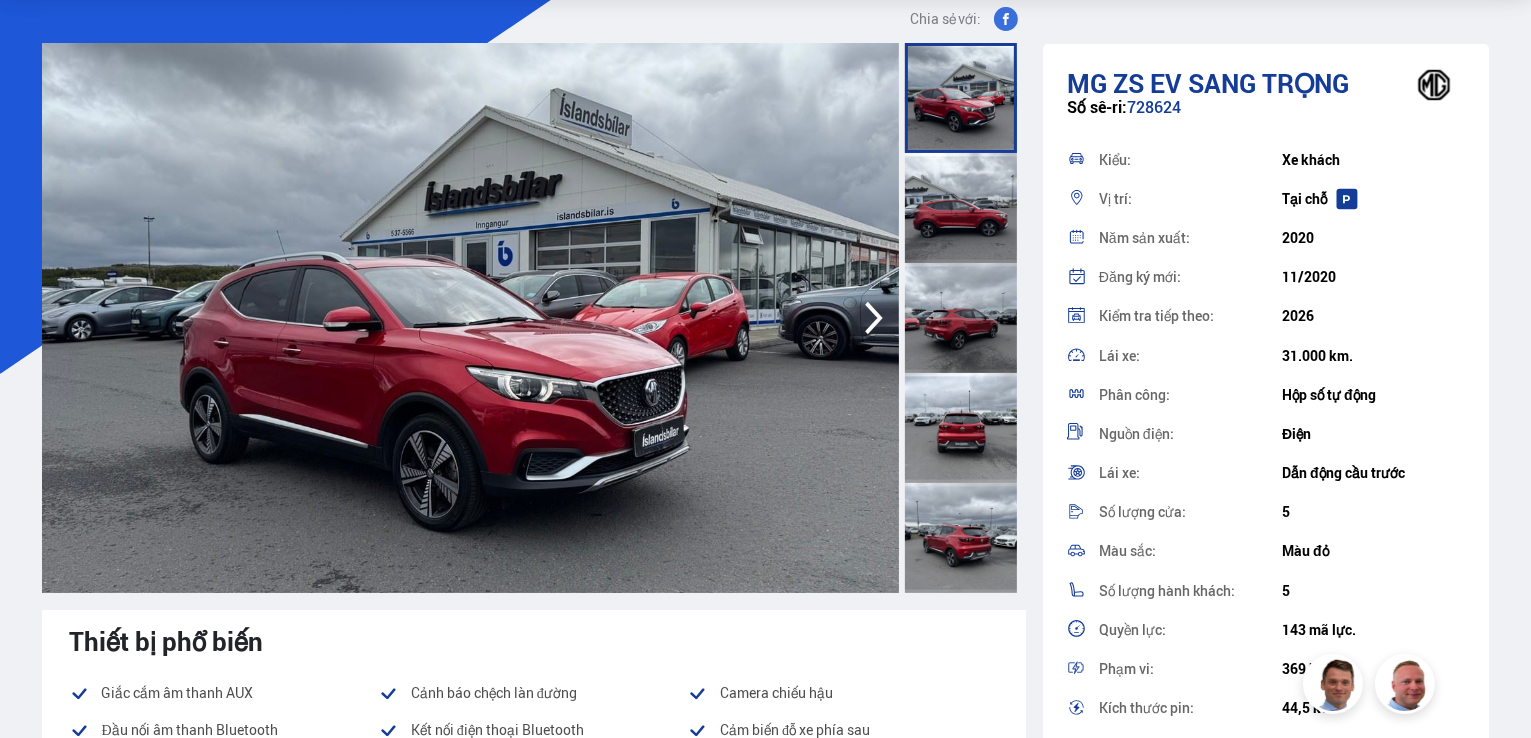 click 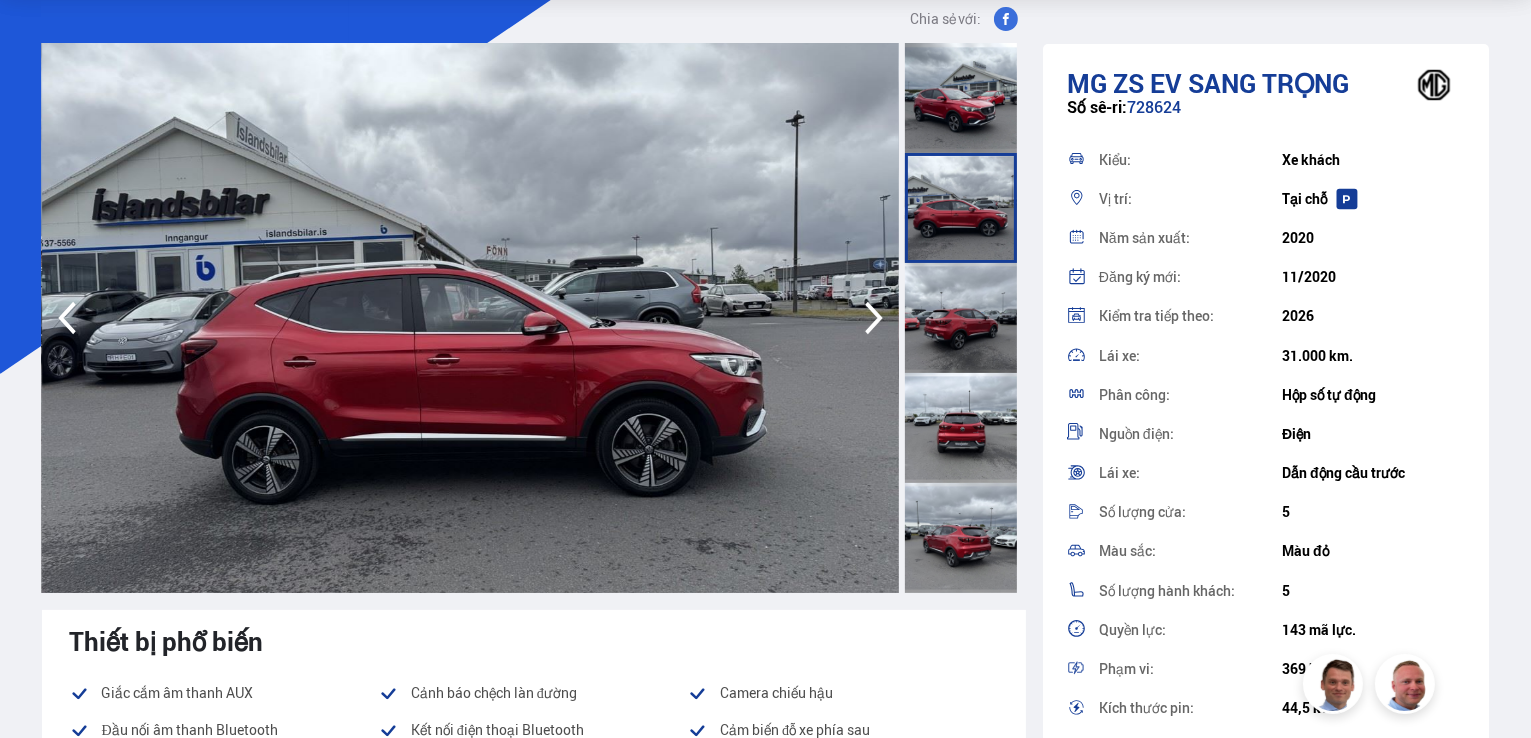click 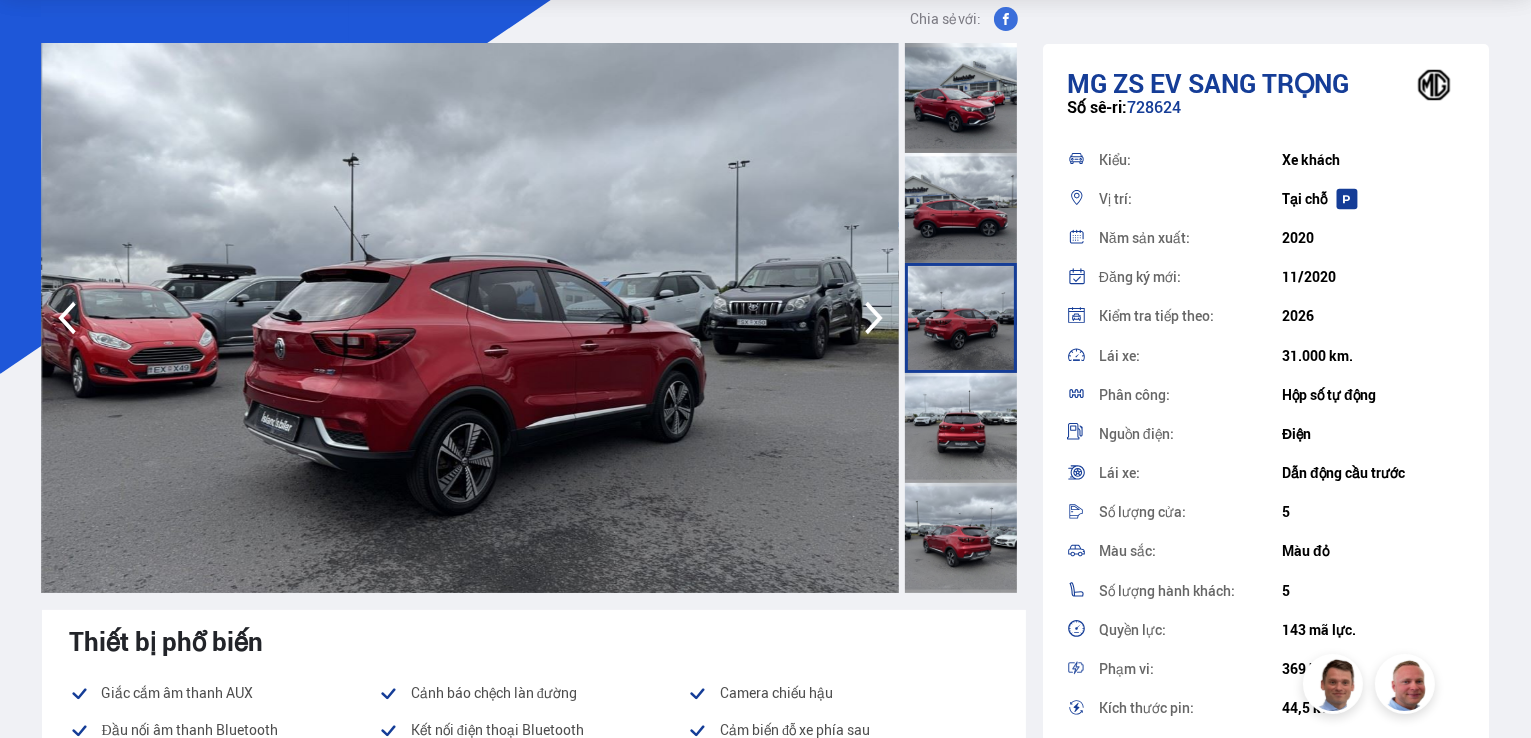 click 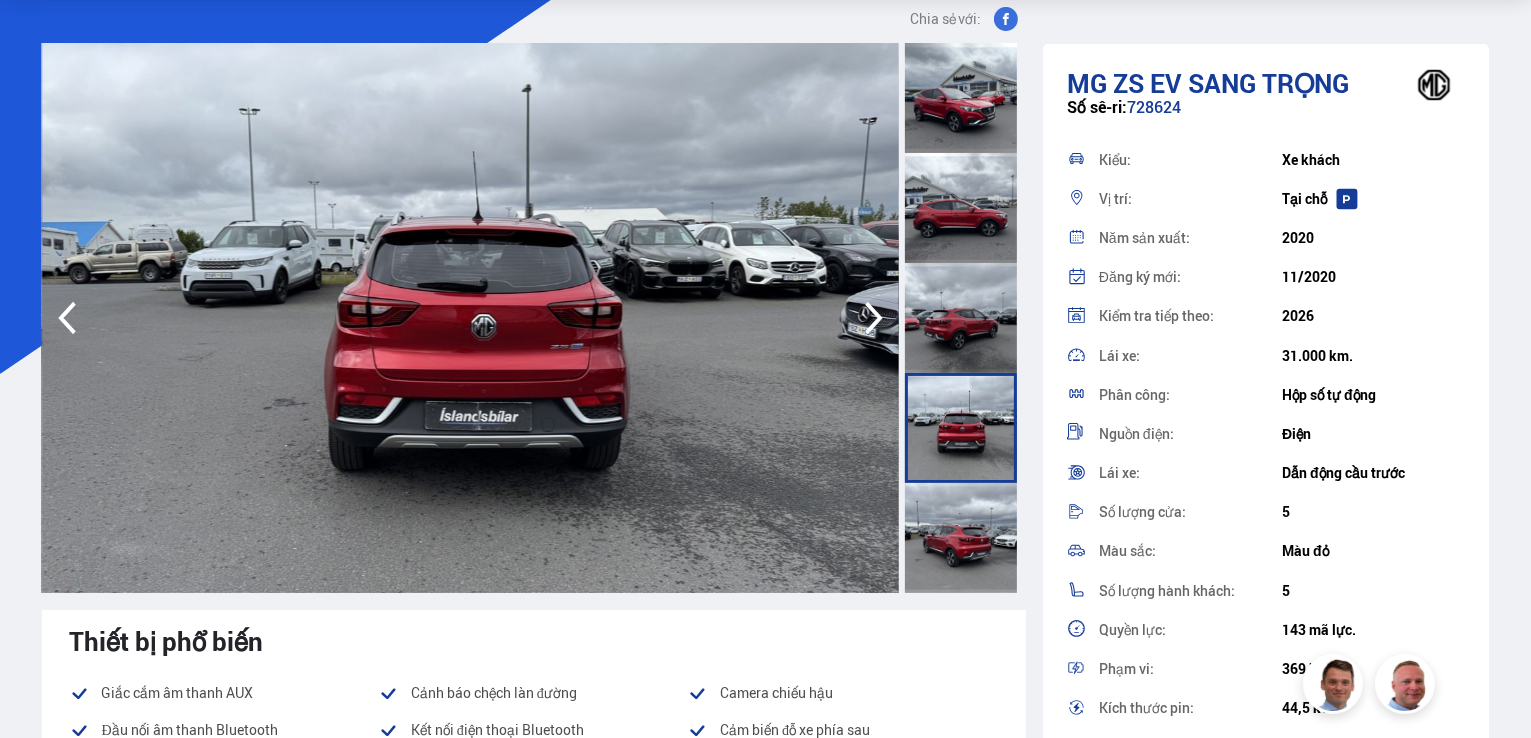 click 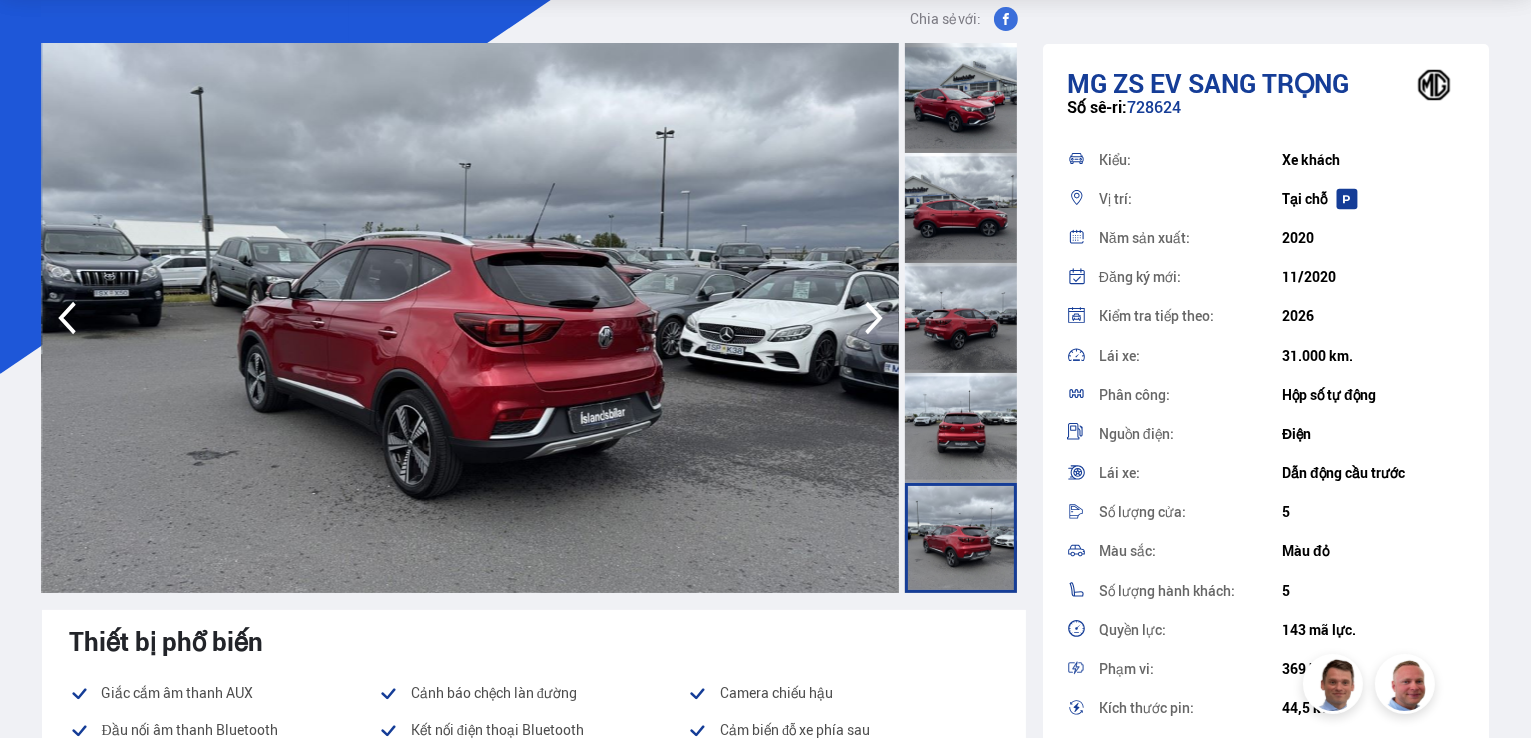 click 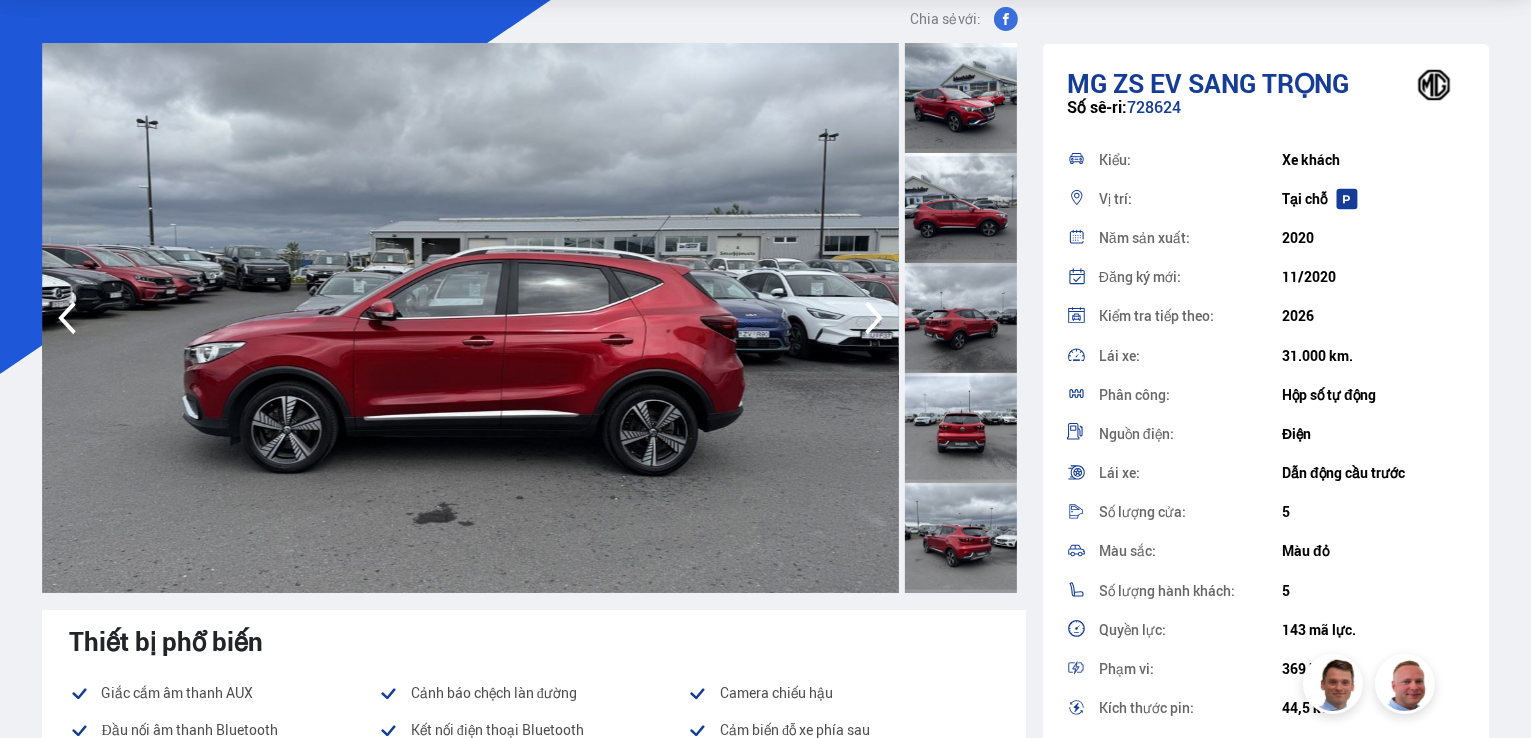 click 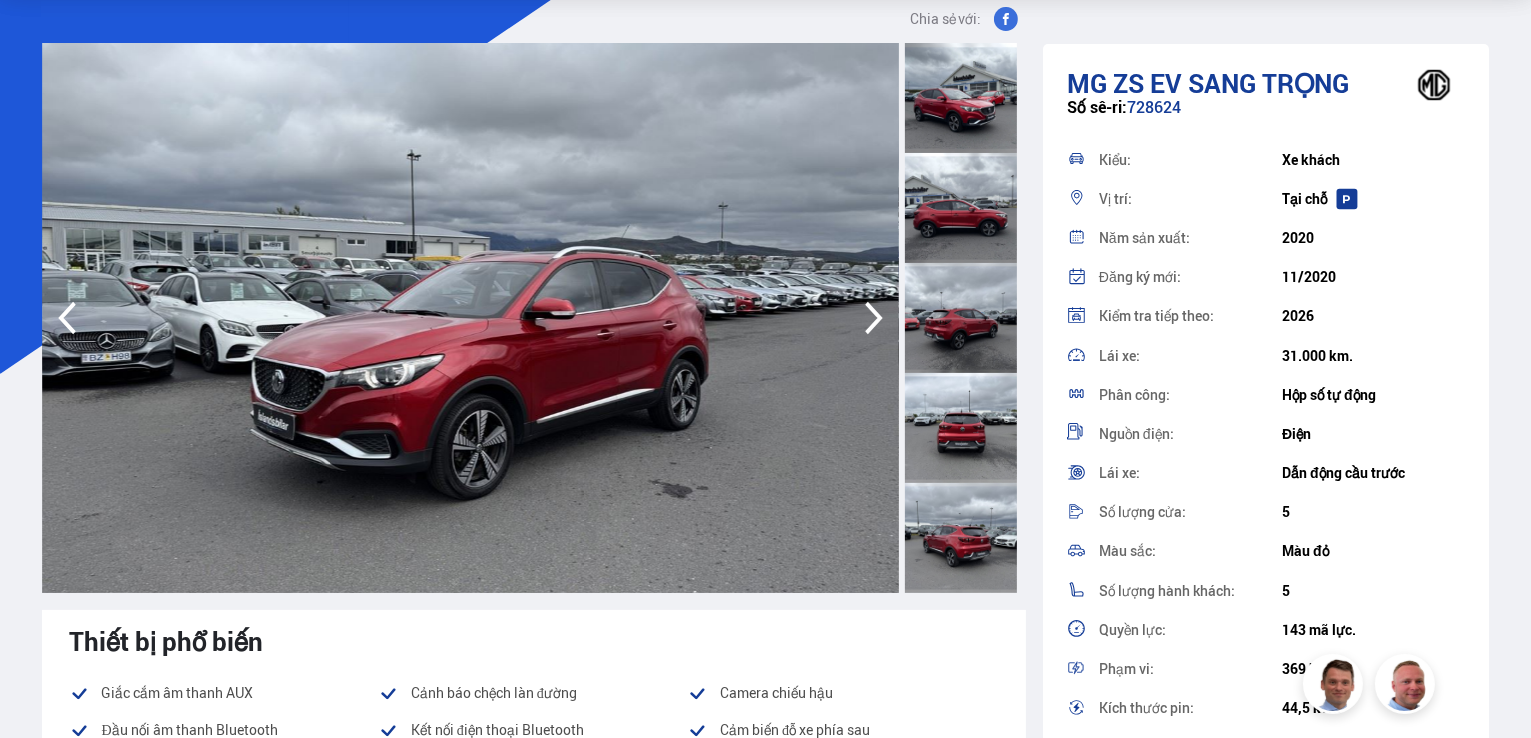 click 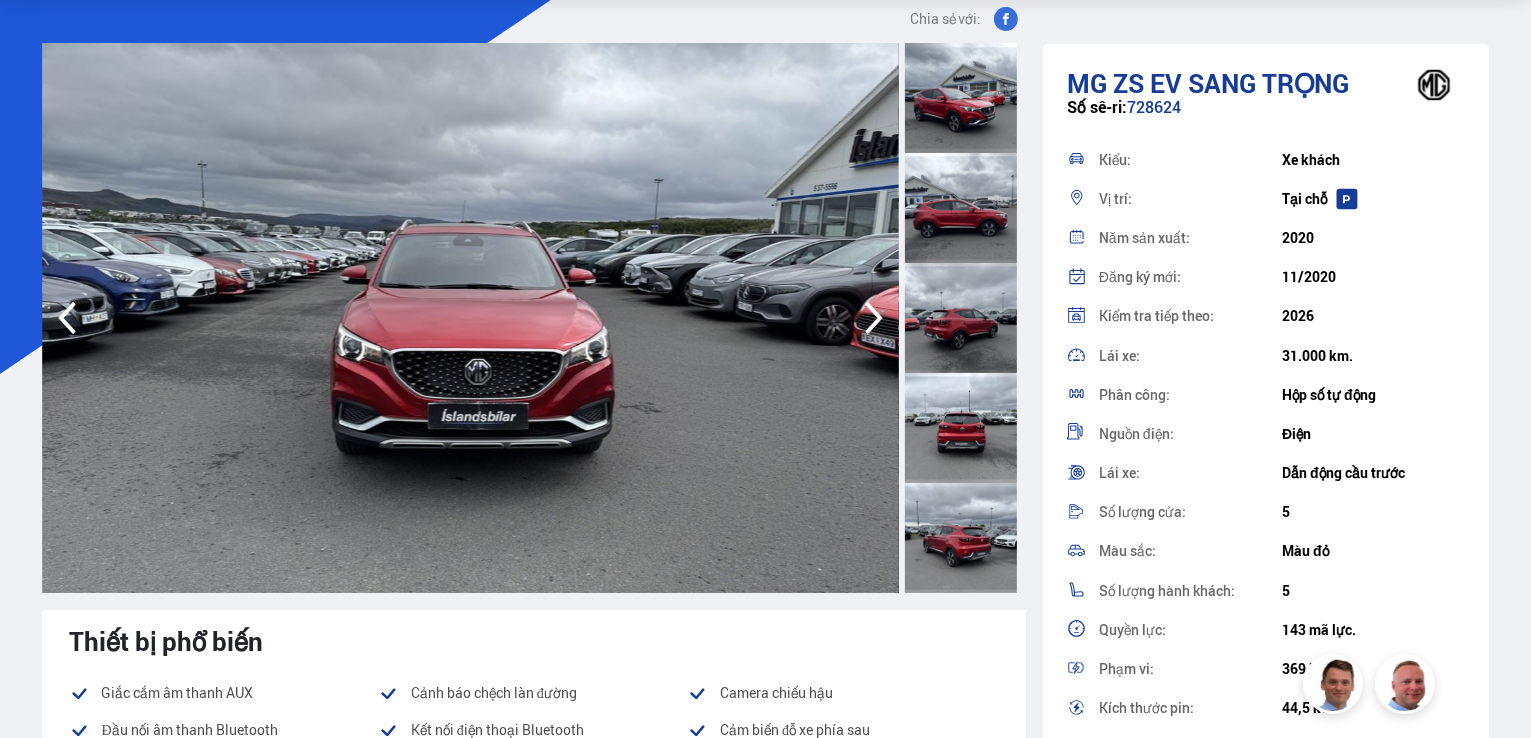 click 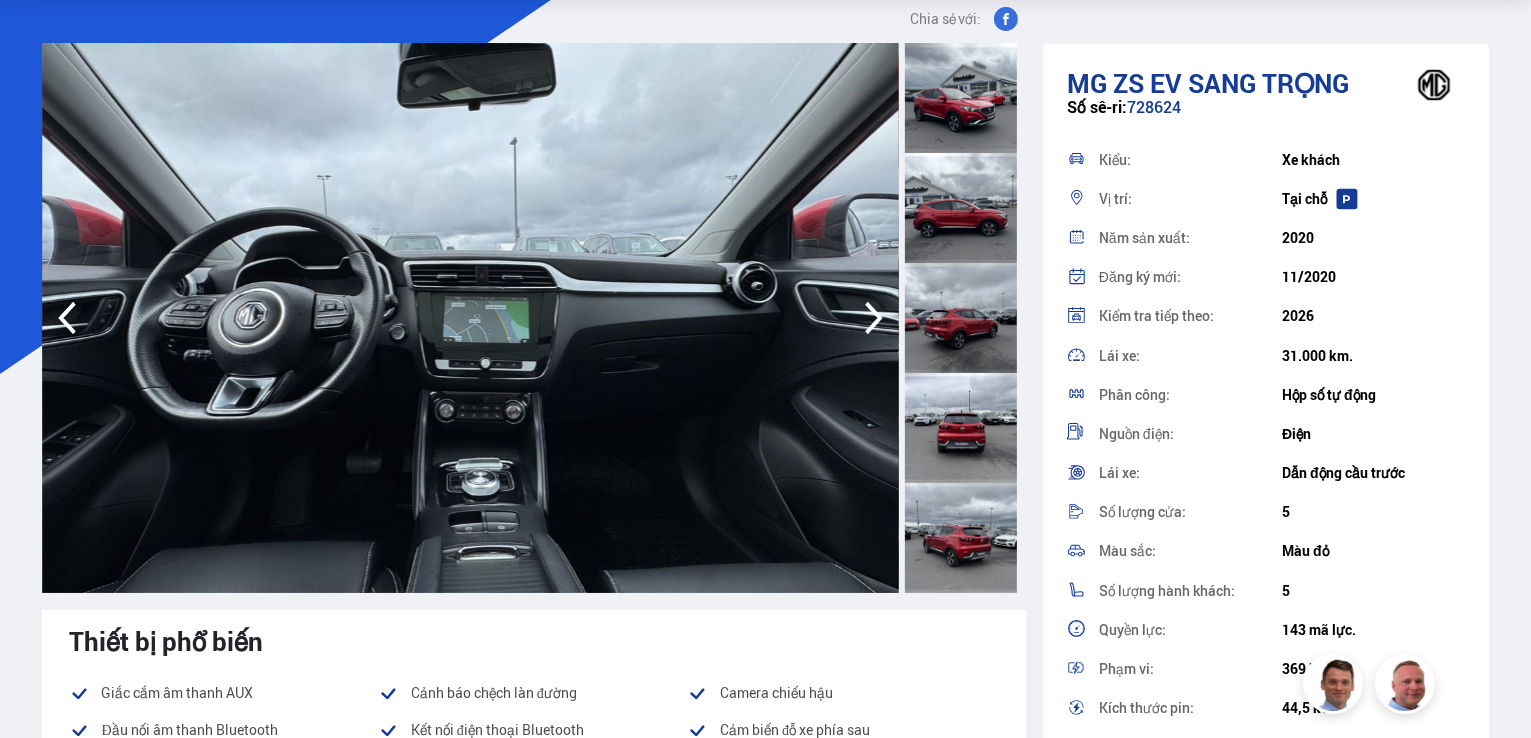 click 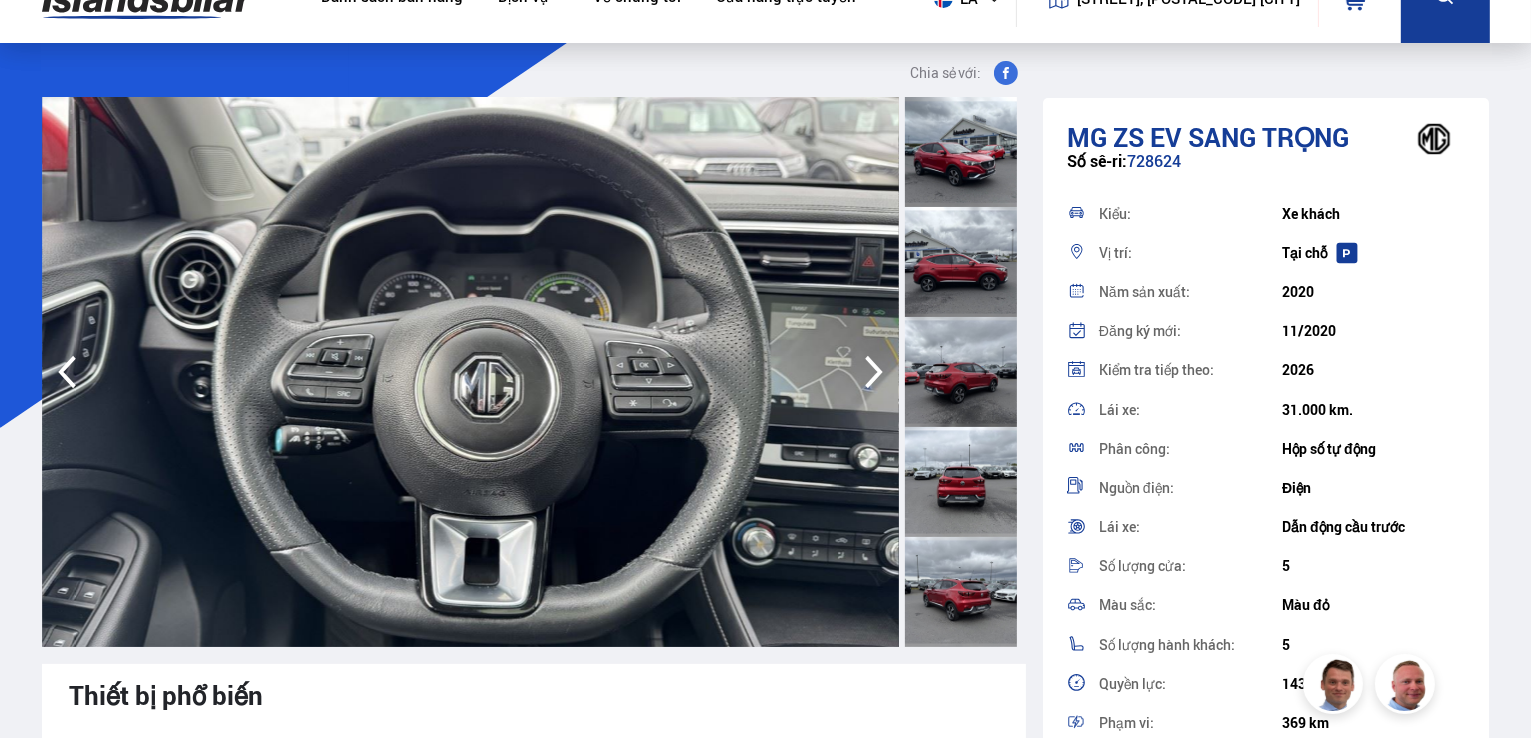 scroll, scrollTop: 0, scrollLeft: 0, axis: both 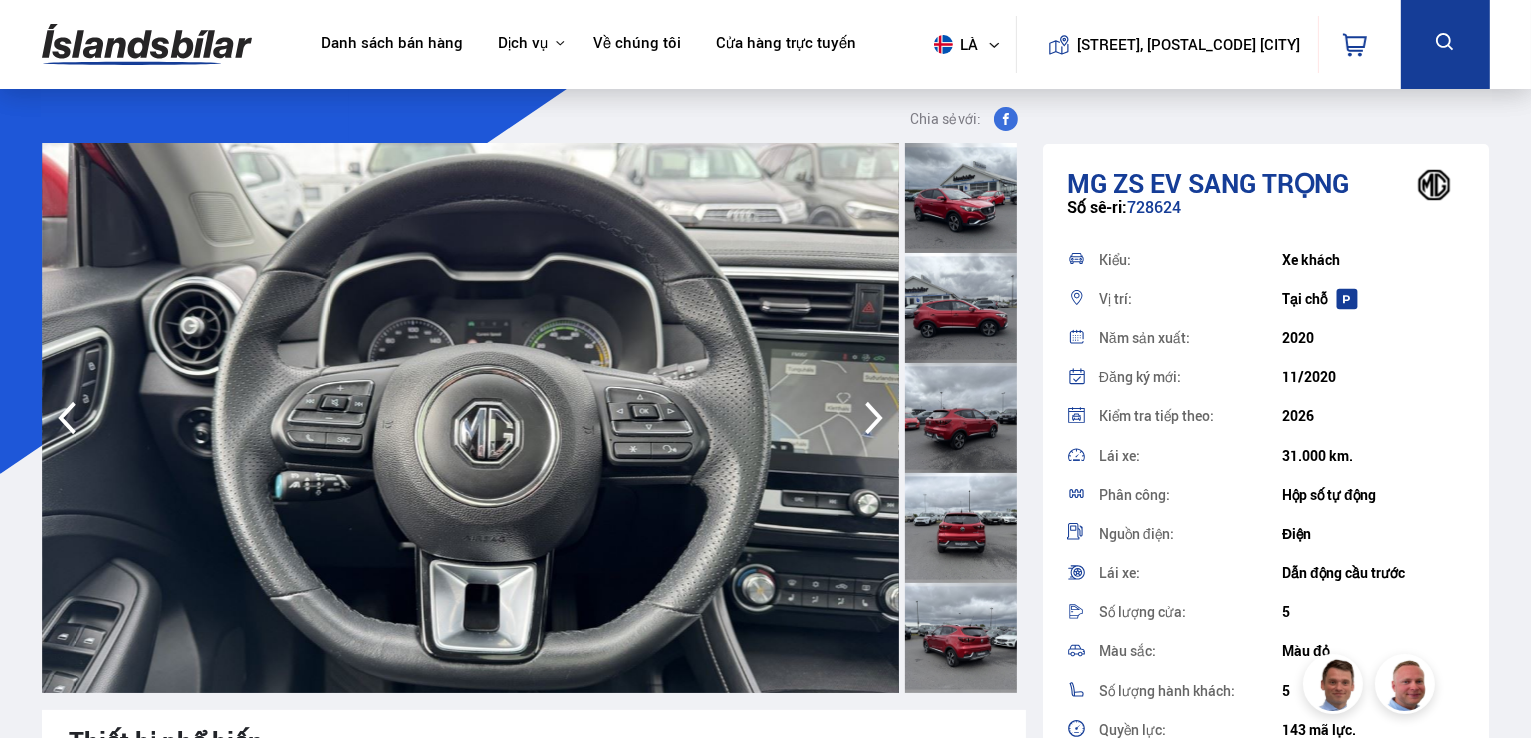 click 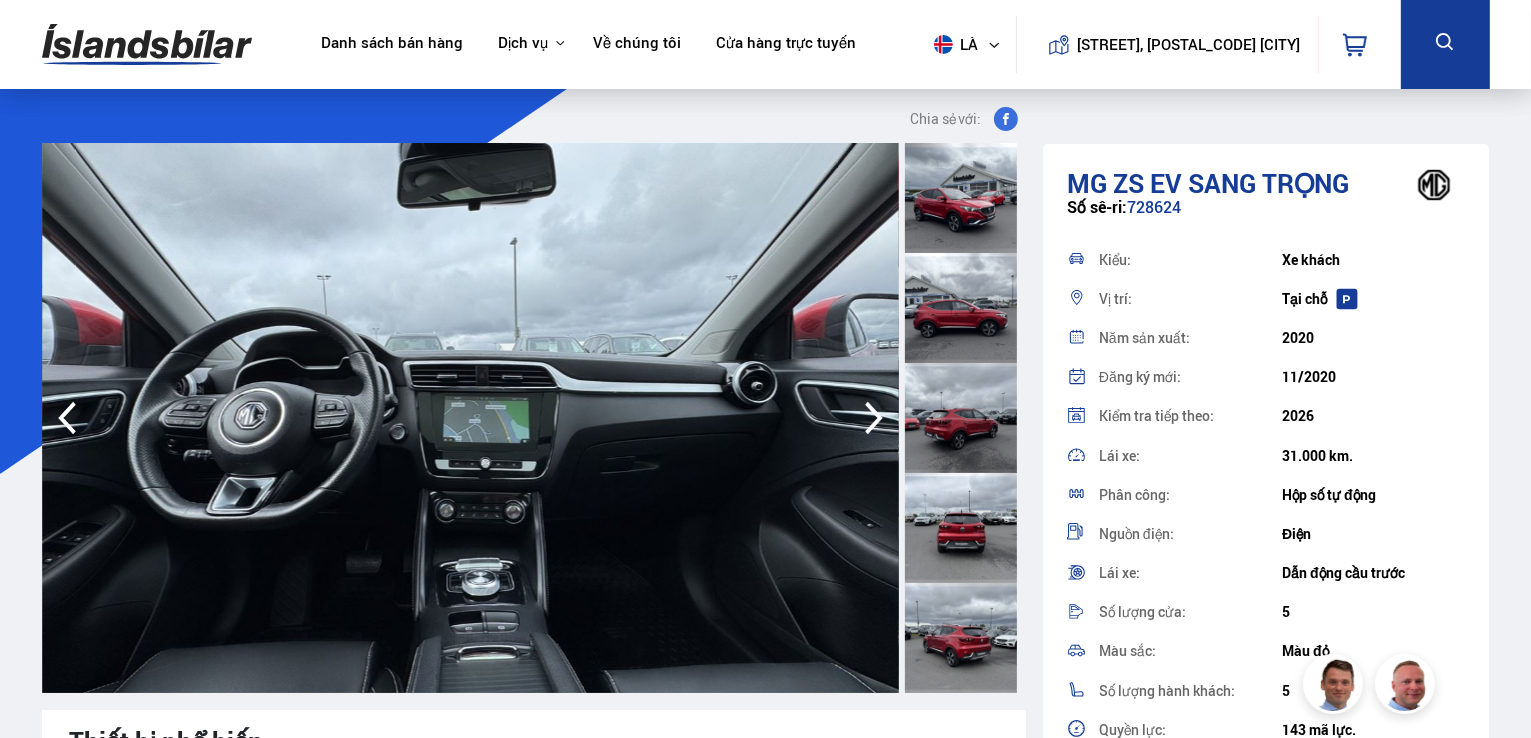 click 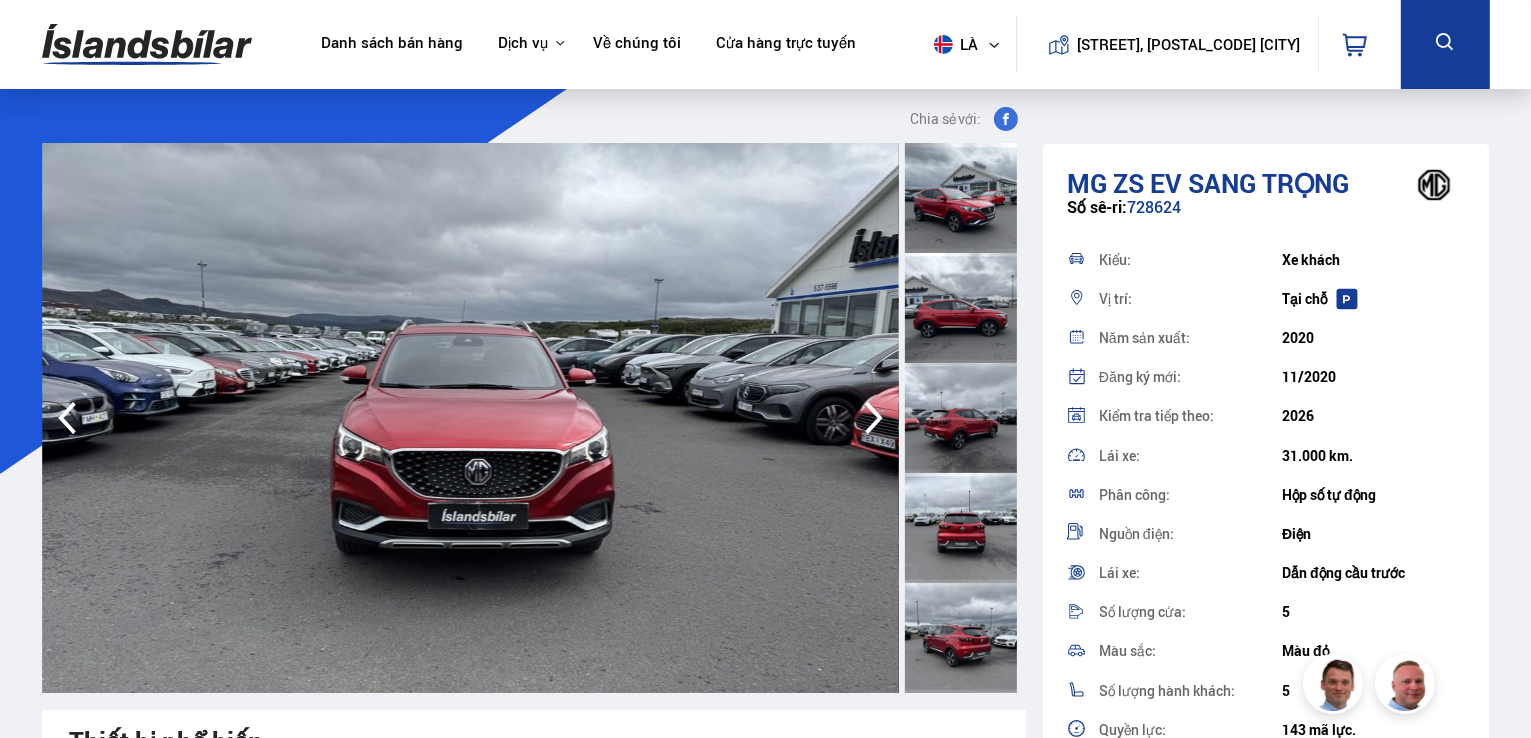 drag, startPoint x: 1280, startPoint y: 460, endPoint x: 1373, endPoint y: 464, distance: 93.08598 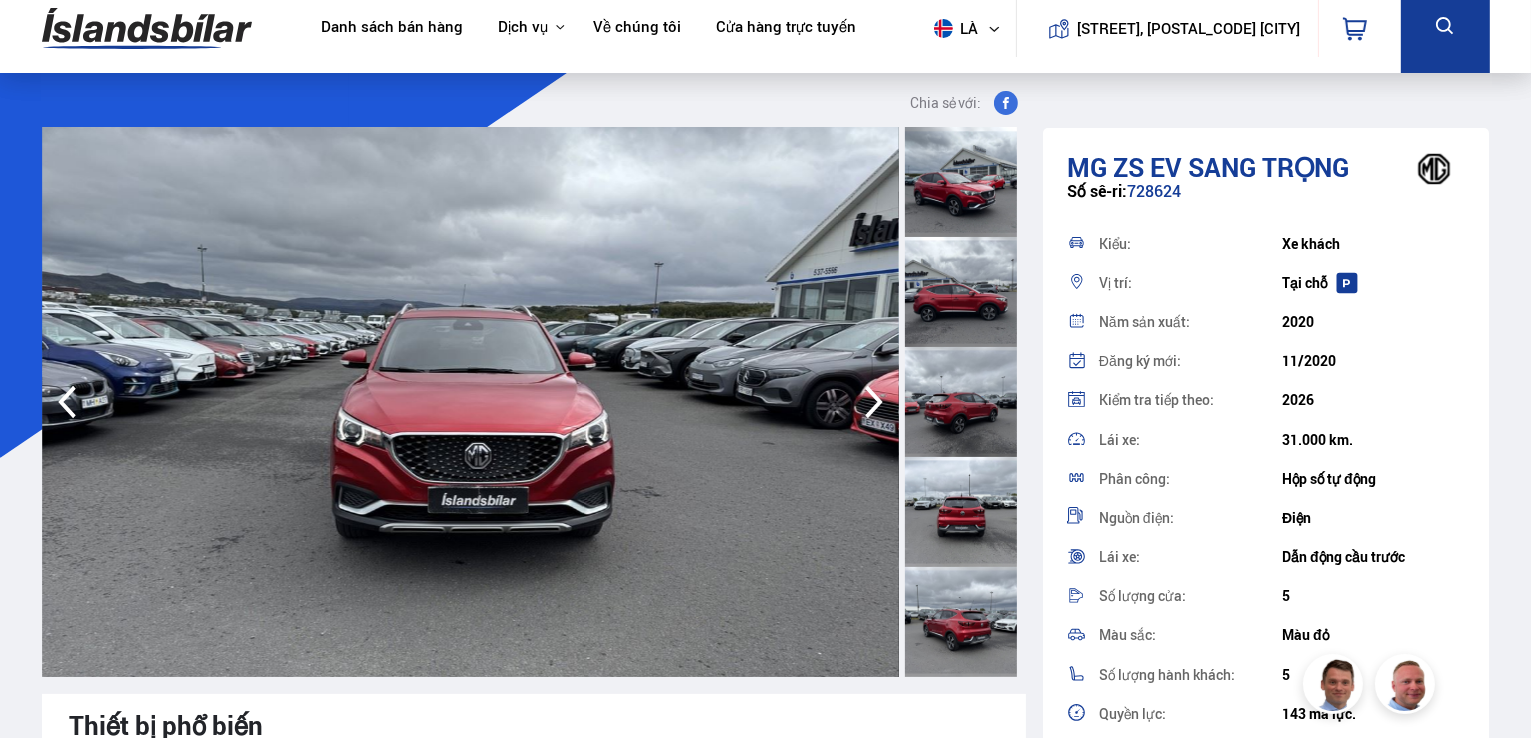 scroll, scrollTop: 0, scrollLeft: 0, axis: both 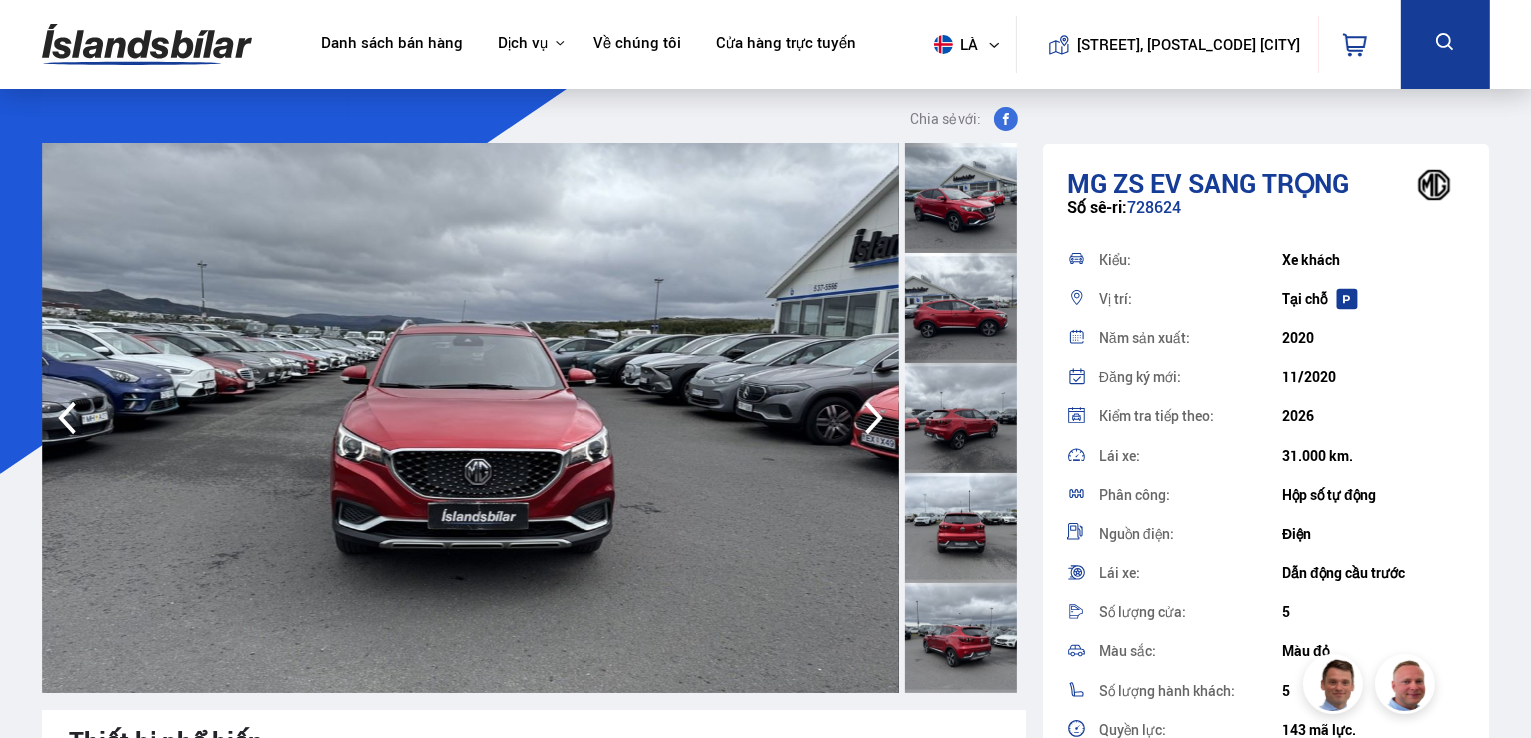 click 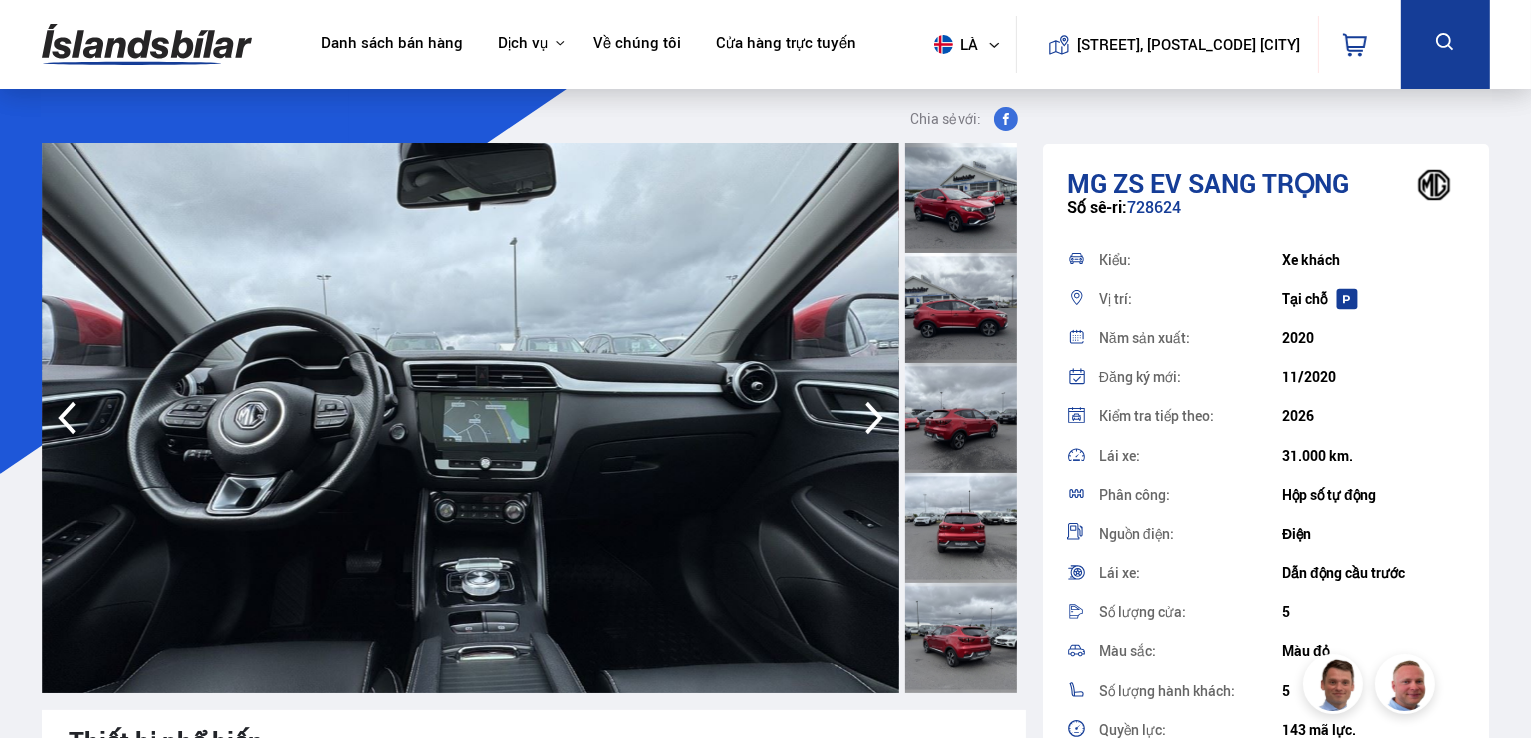 click 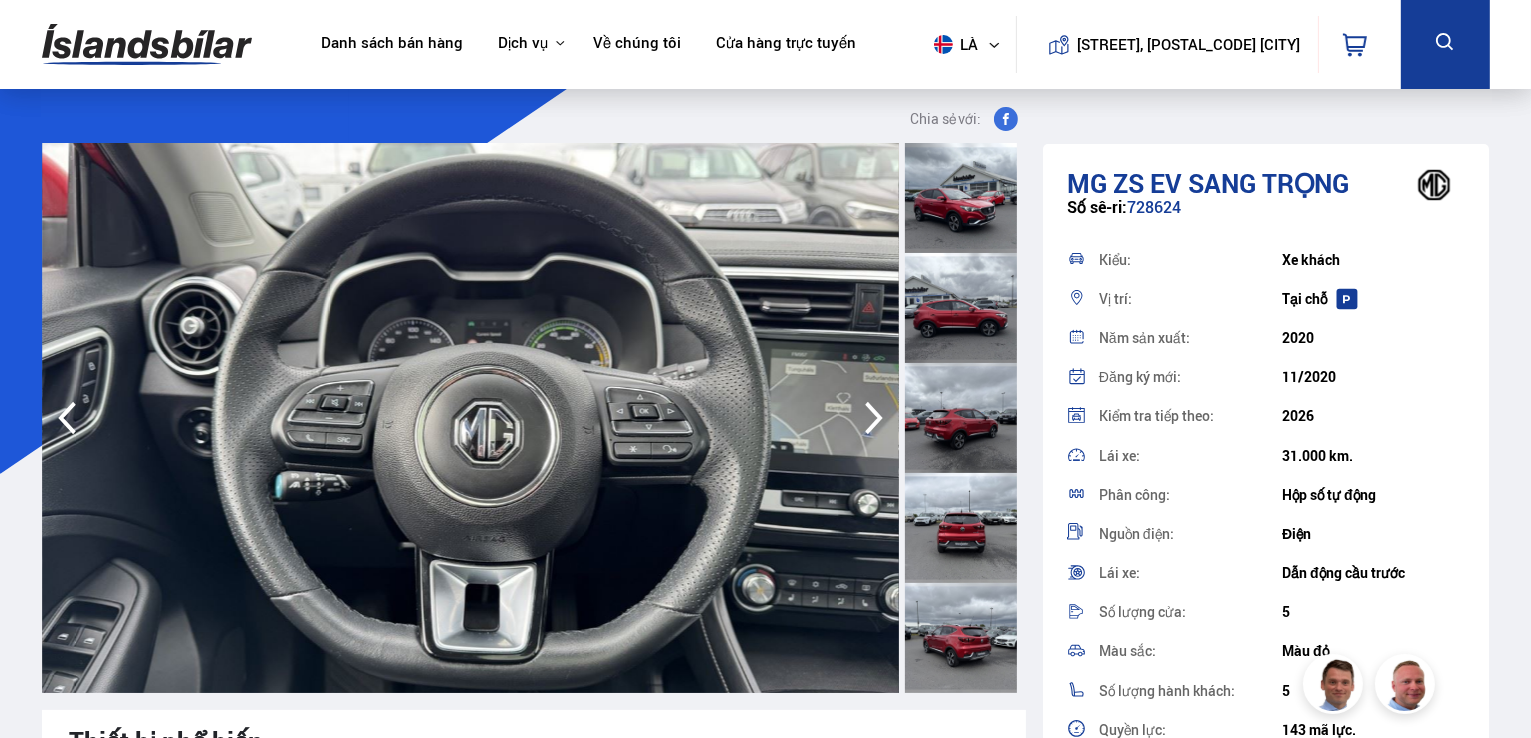 click 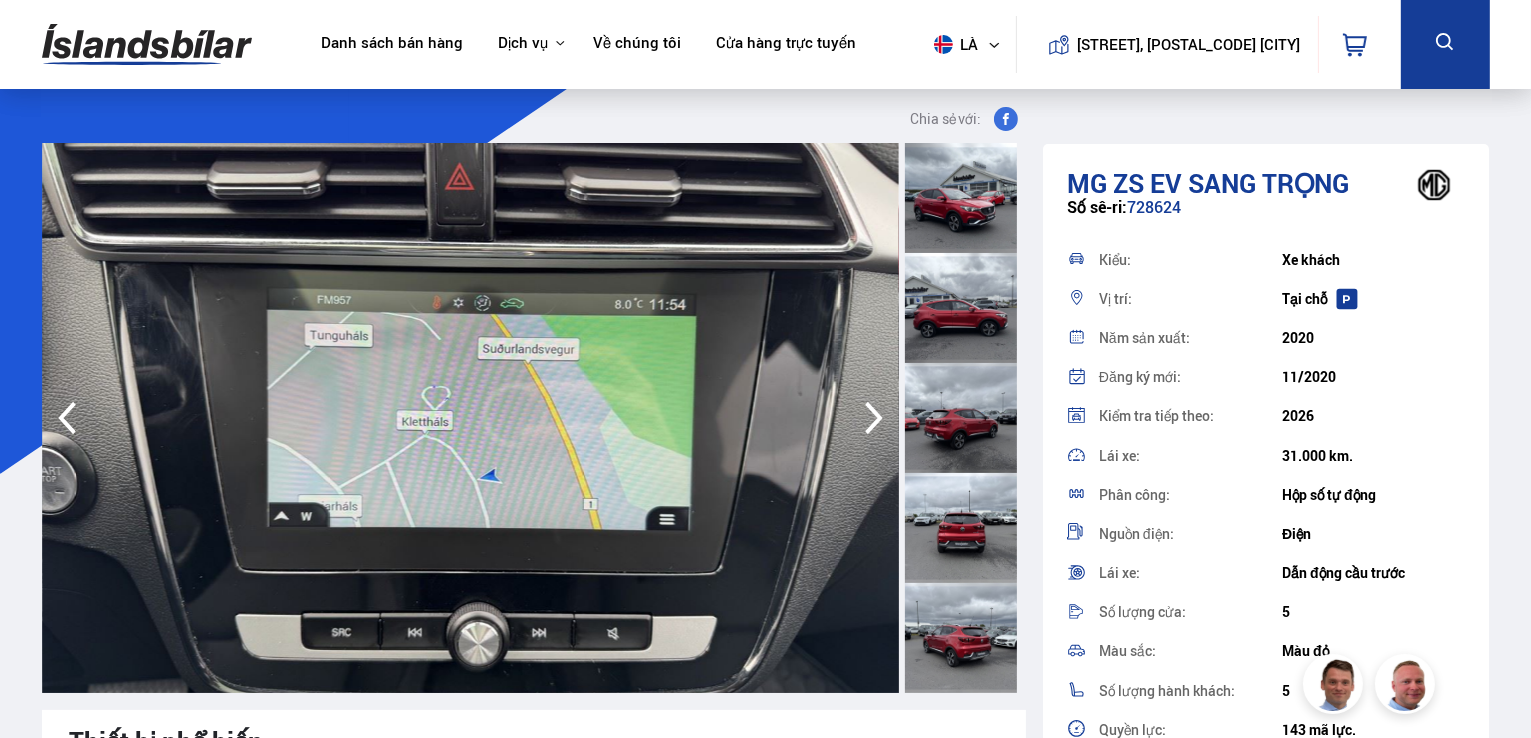 click 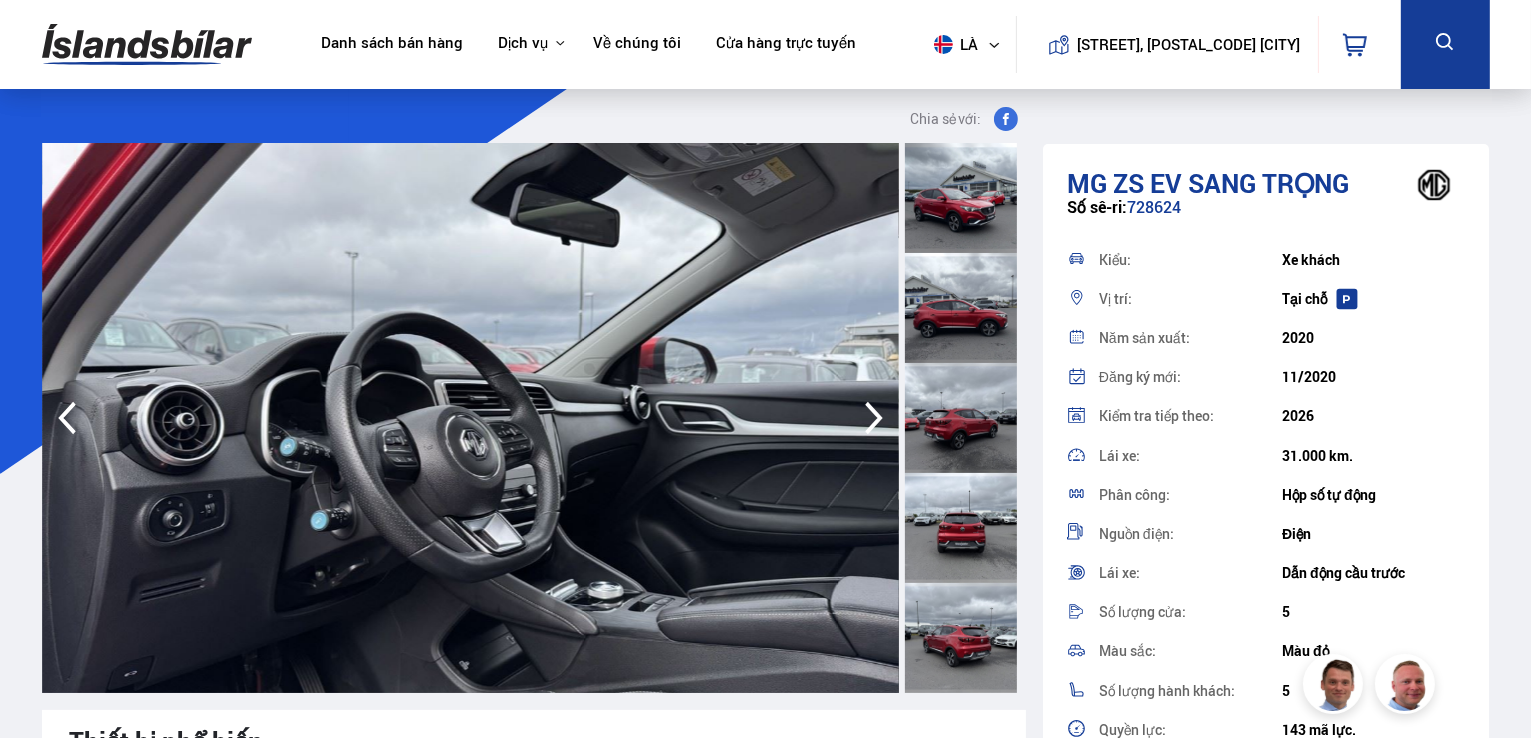 click 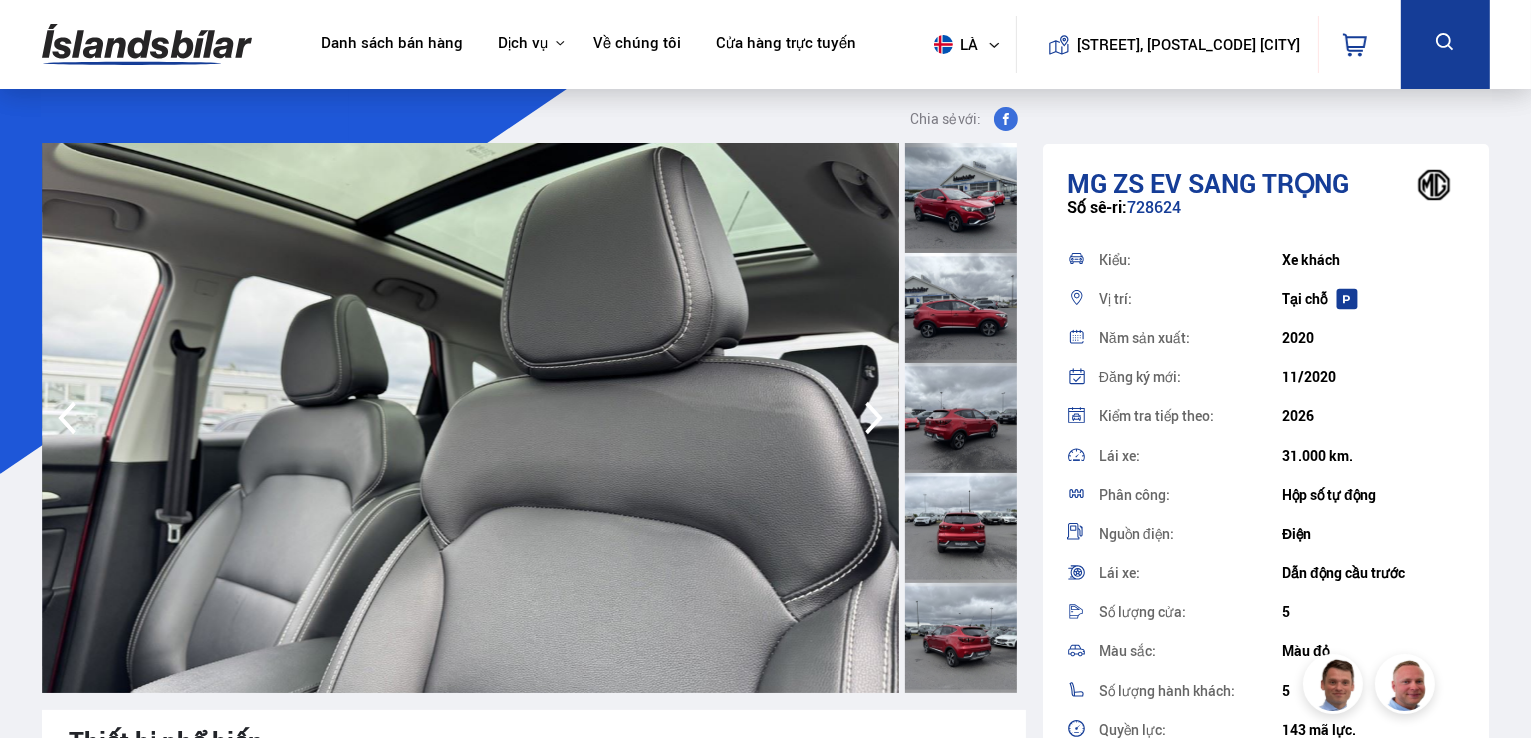 click 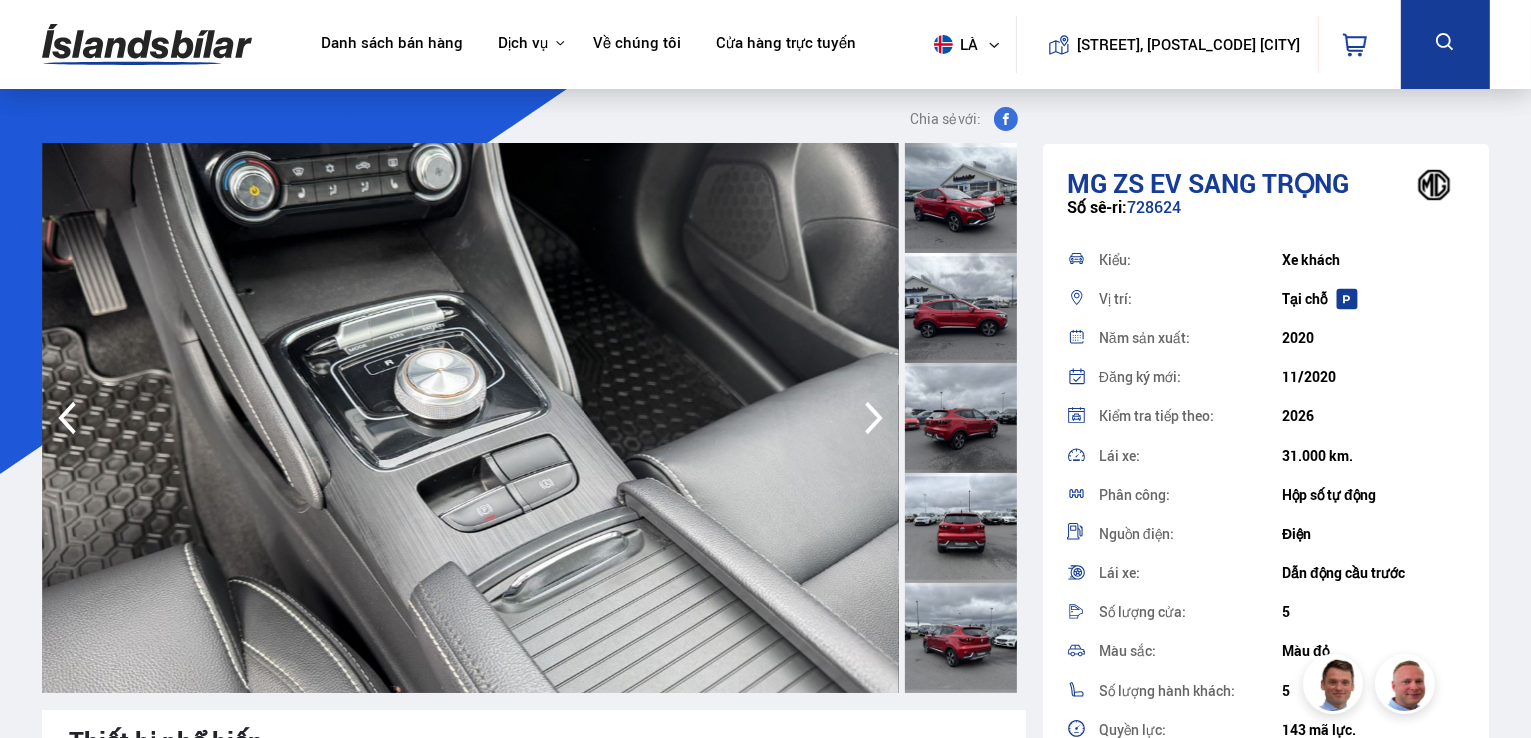 click 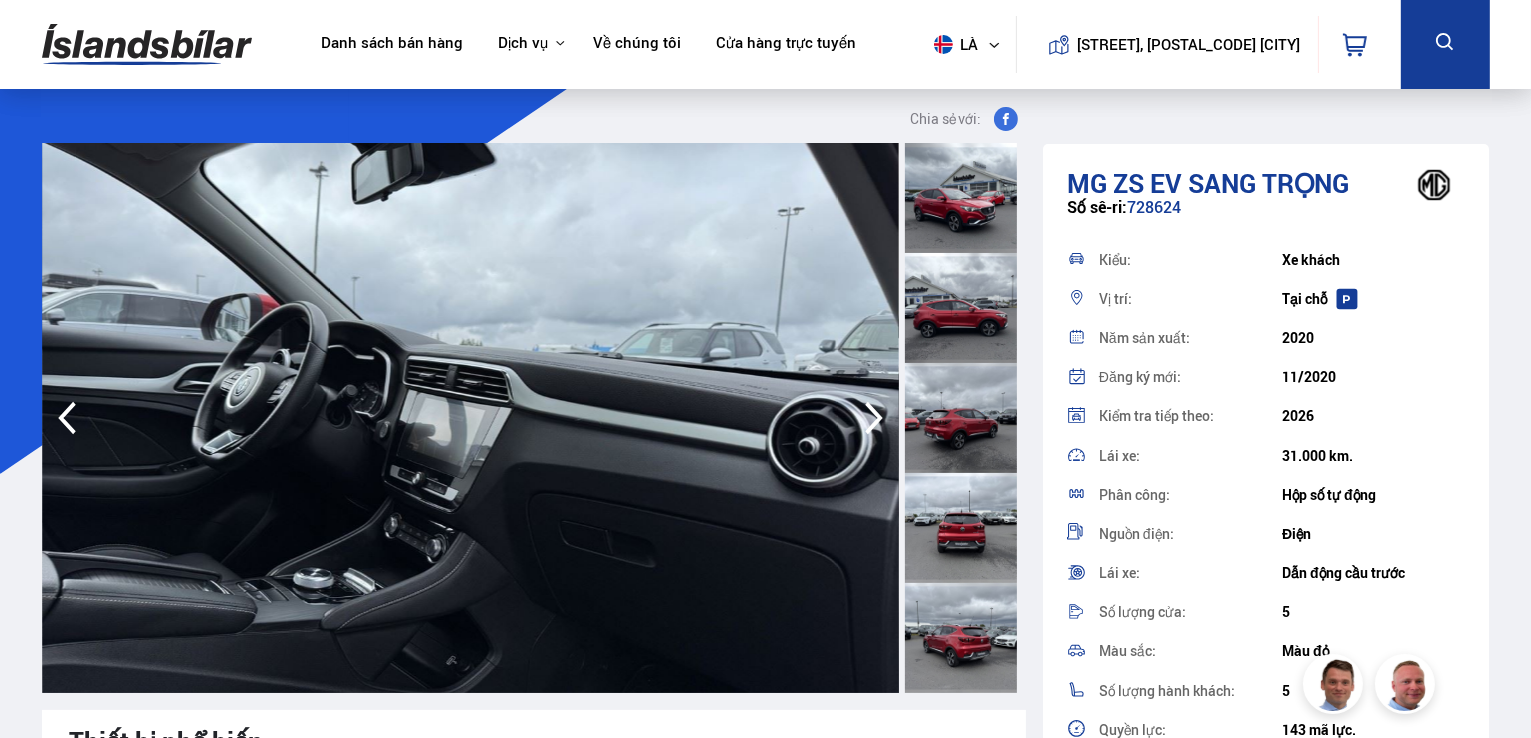 click 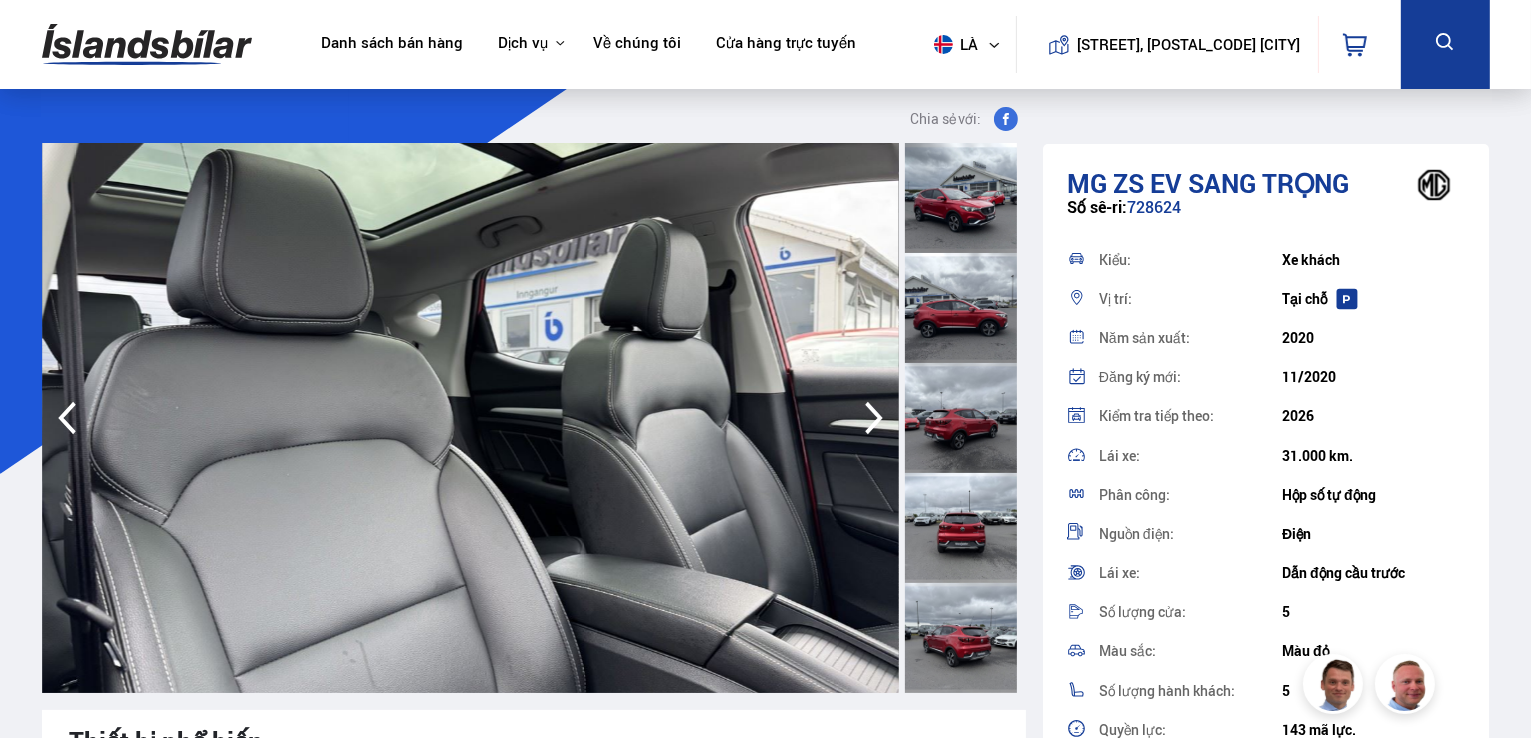click on "31.000 km." at bounding box center (1317, 455) 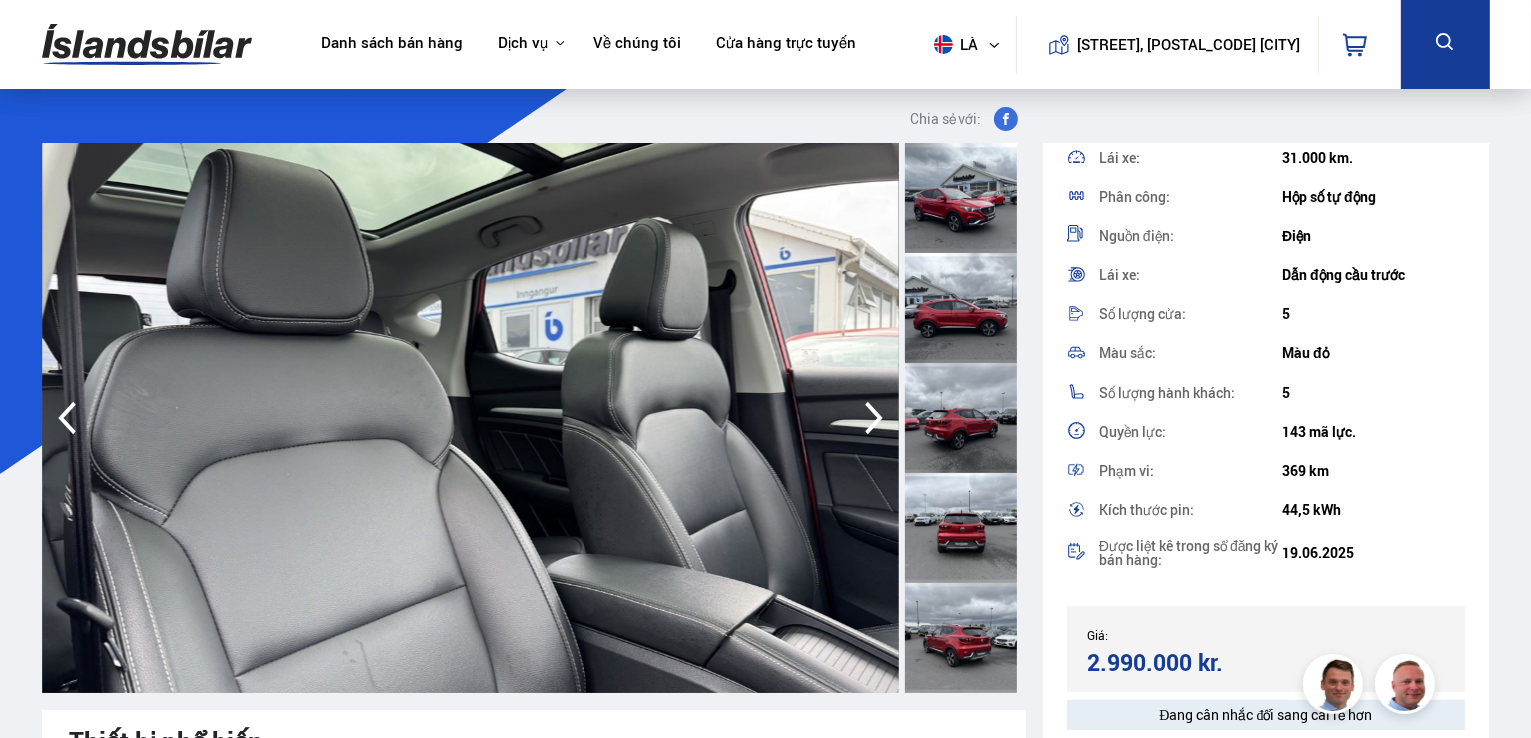 scroll, scrollTop: 406, scrollLeft: 0, axis: vertical 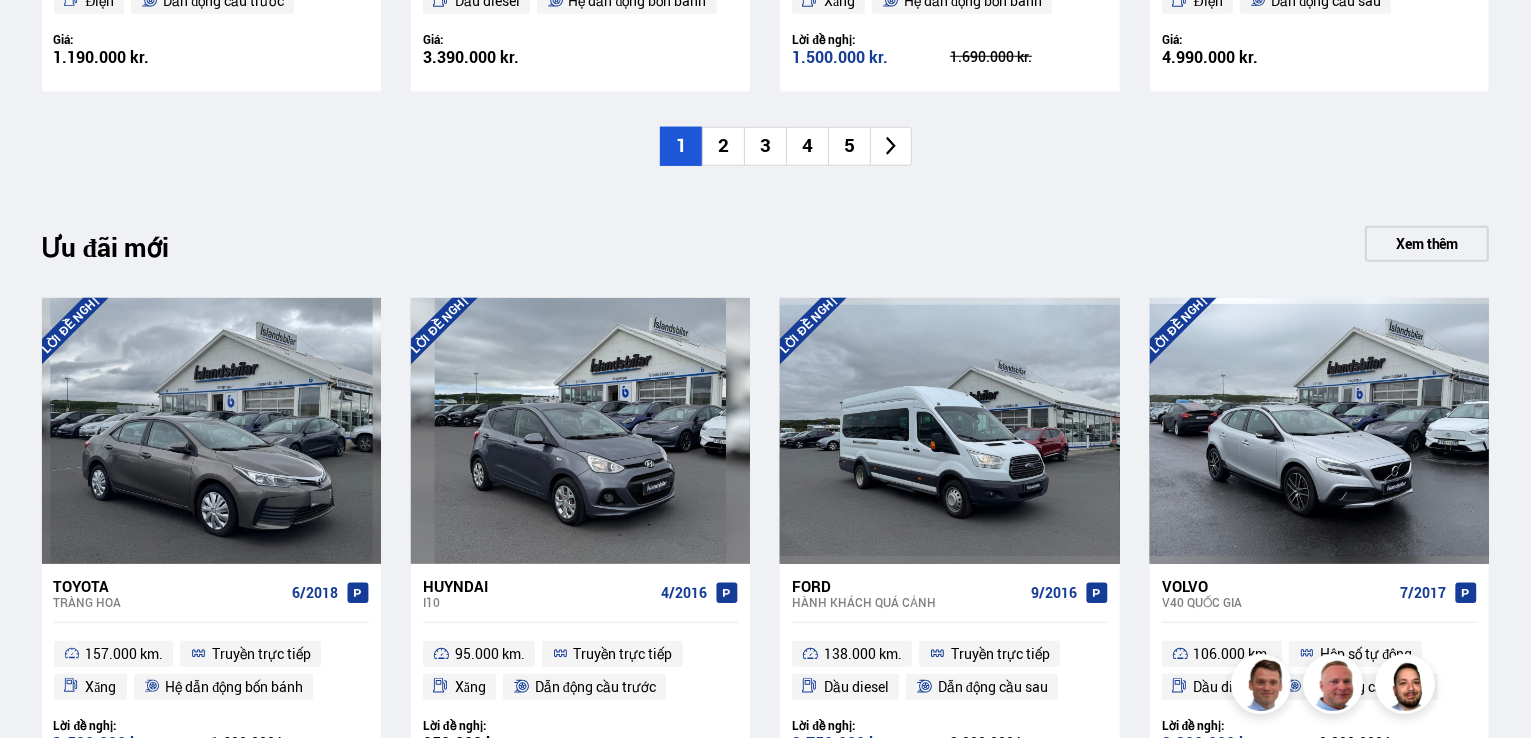 click on "2" at bounding box center (723, 145) 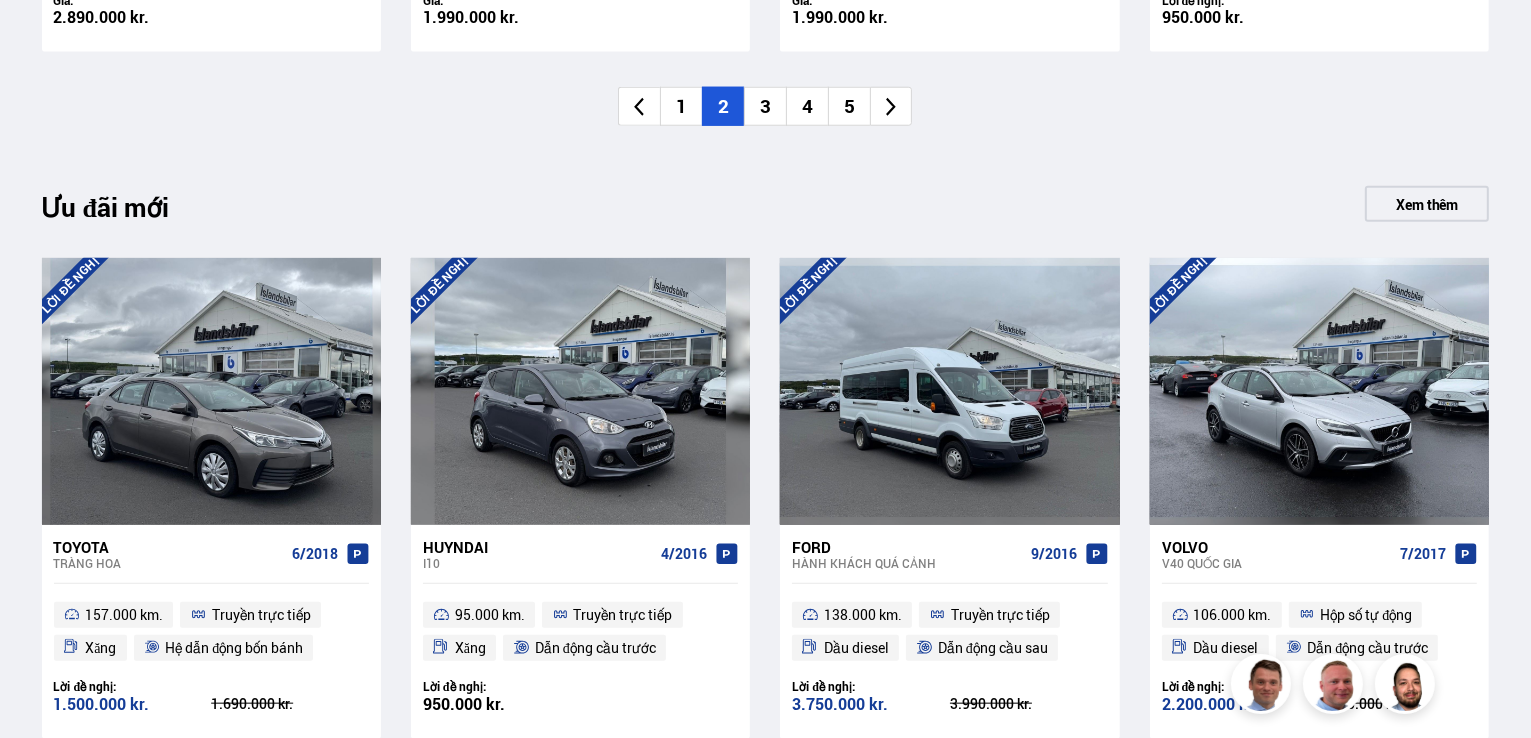scroll, scrollTop: 1700, scrollLeft: 0, axis: vertical 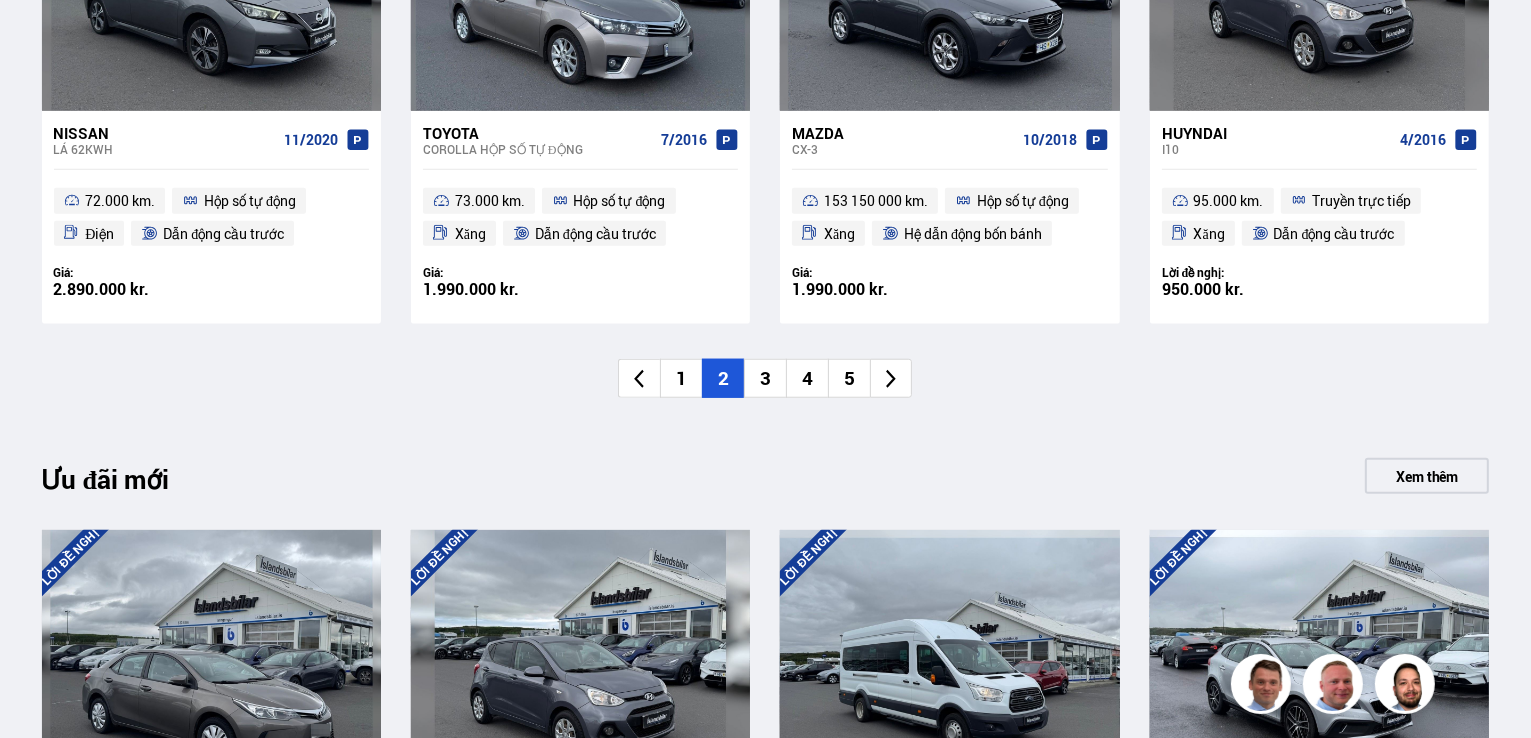 click on "3" at bounding box center (765, 378) 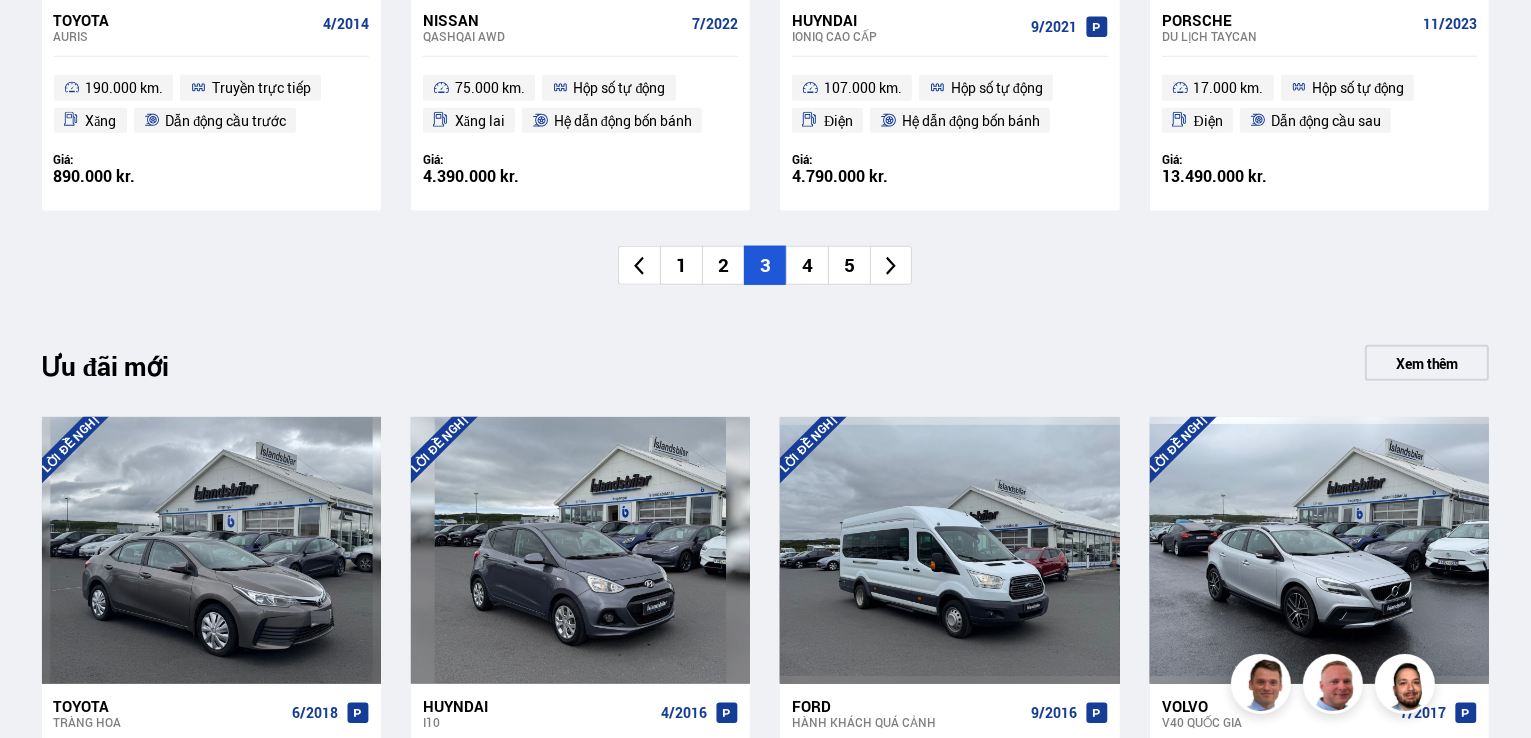 scroll, scrollTop: 1800, scrollLeft: 0, axis: vertical 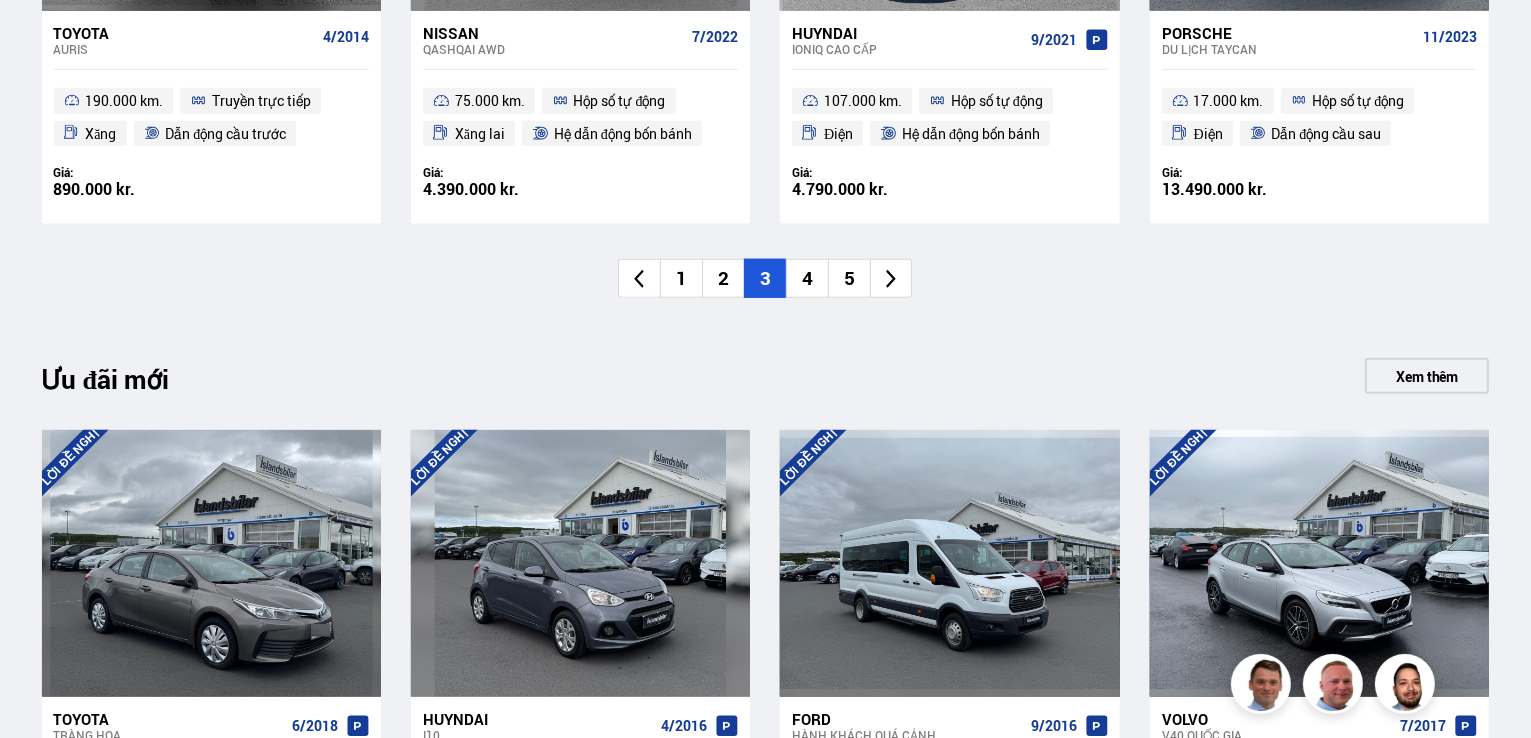 click on "4" at bounding box center [807, 278] 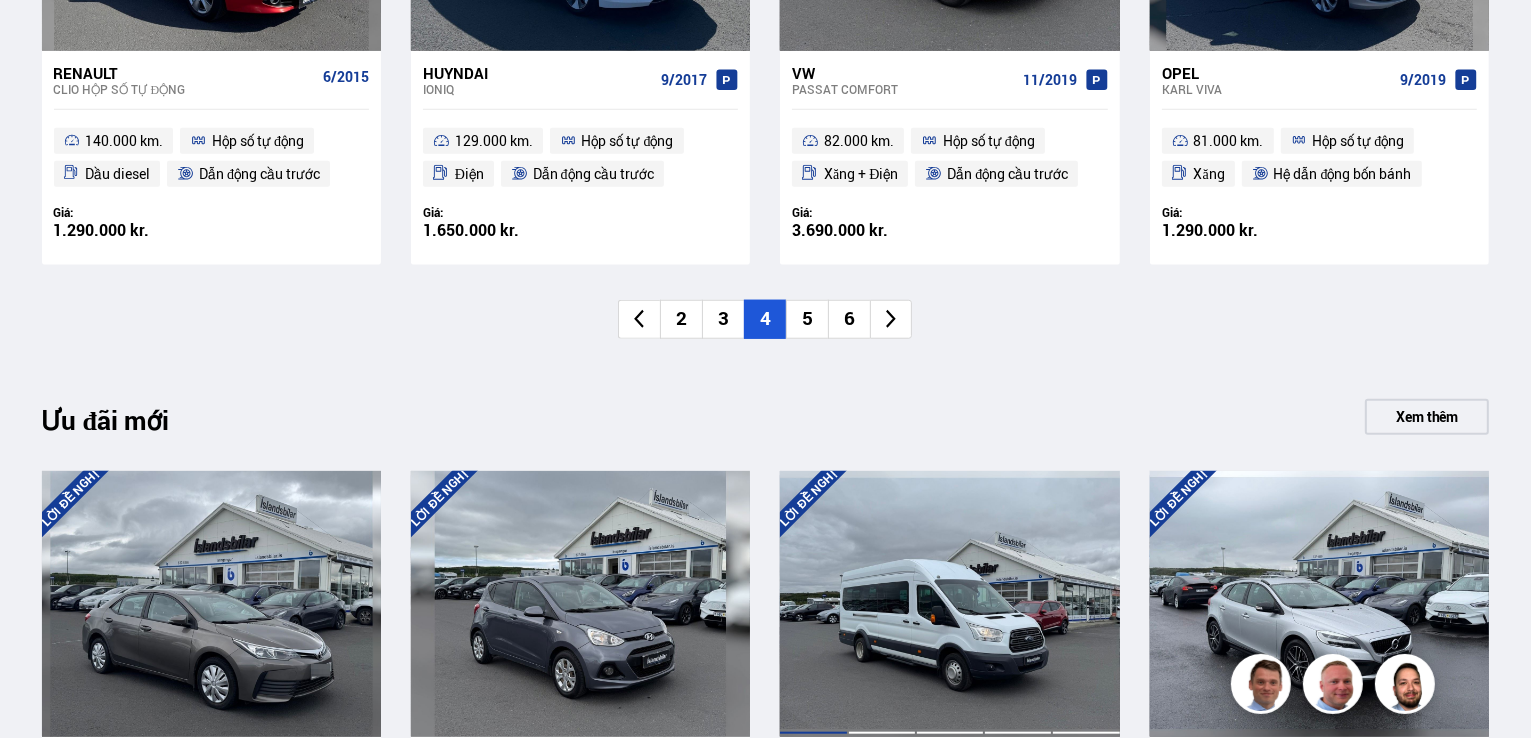 scroll, scrollTop: 1700, scrollLeft: 0, axis: vertical 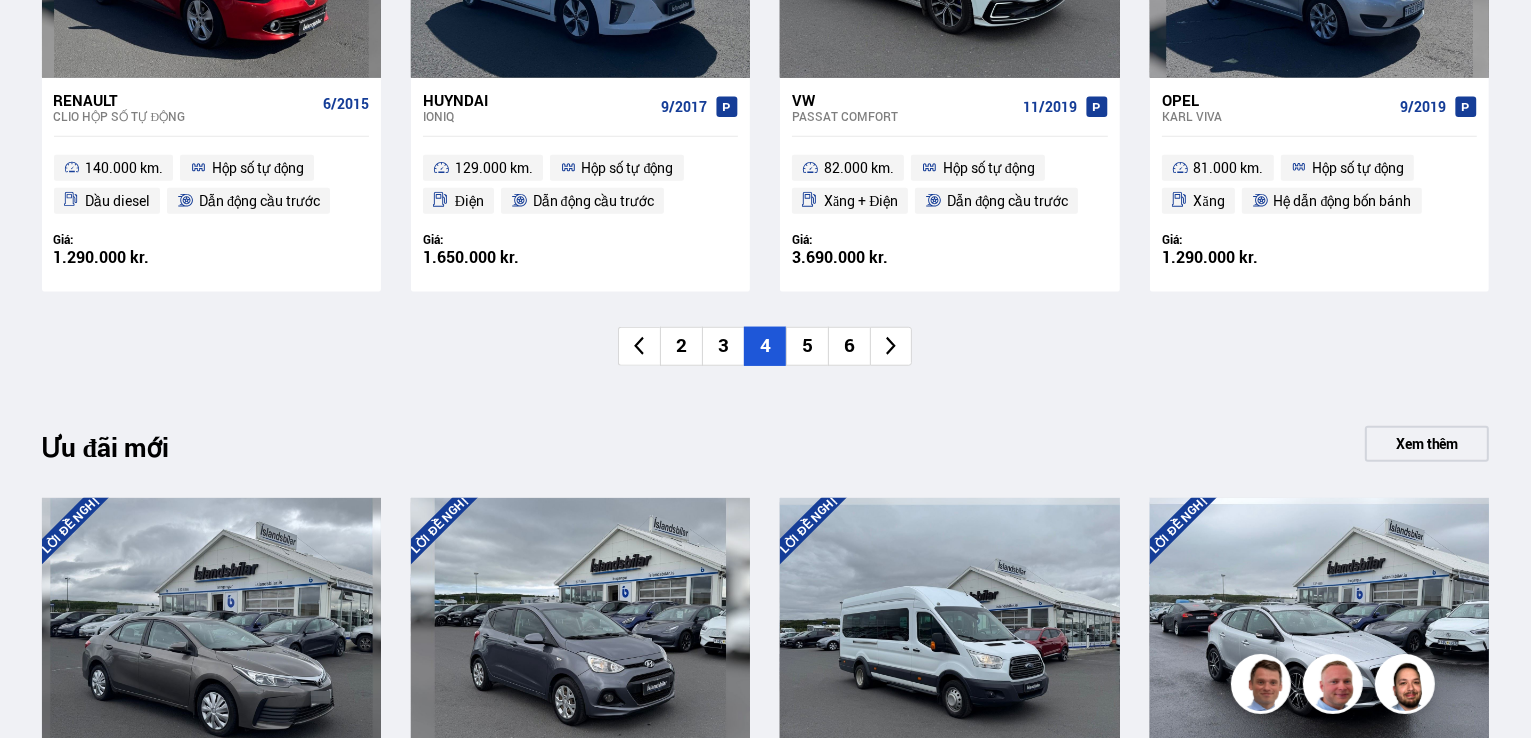 click on "5" at bounding box center [807, 345] 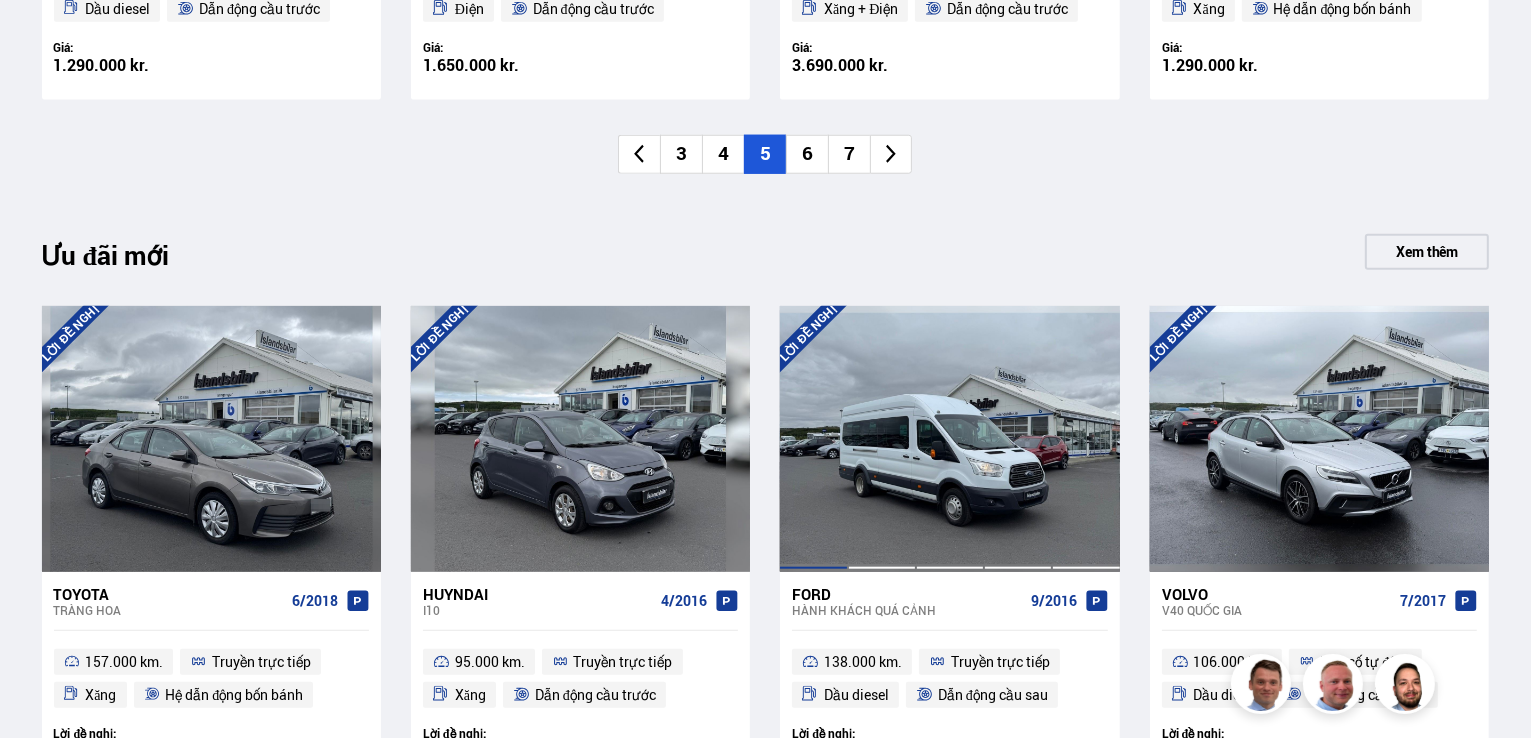 scroll, scrollTop: 1900, scrollLeft: 0, axis: vertical 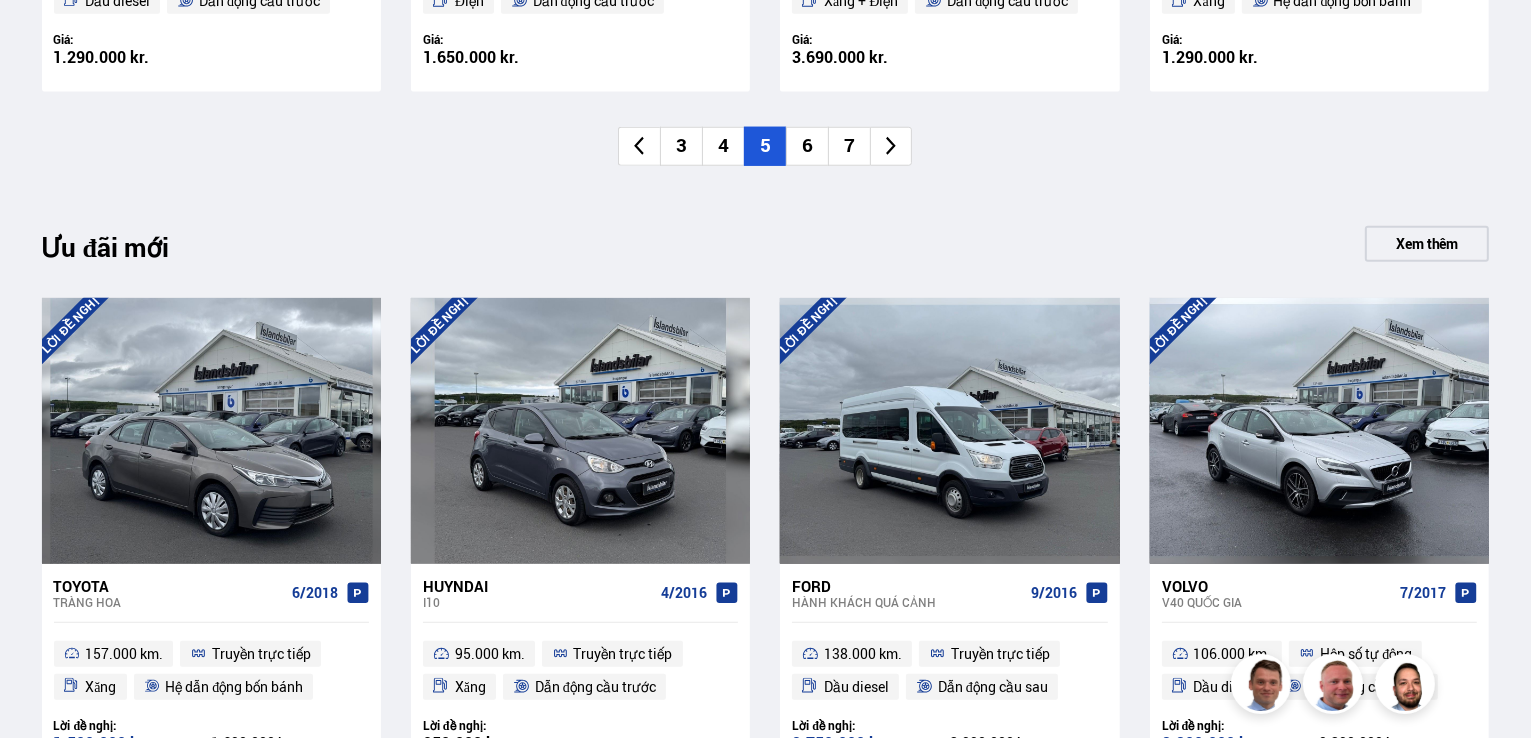 click on "6" at bounding box center (807, 145) 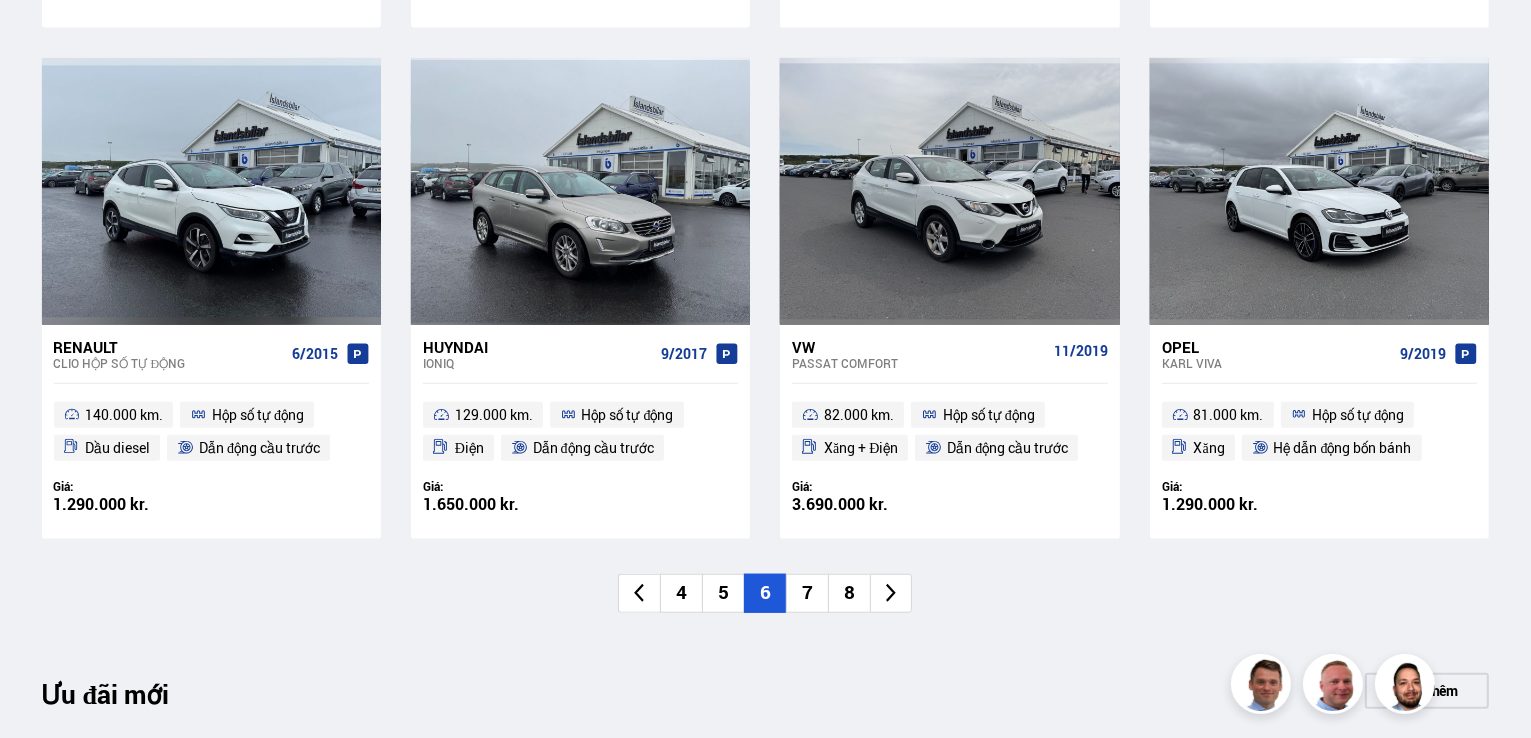 scroll, scrollTop: 1500, scrollLeft: 0, axis: vertical 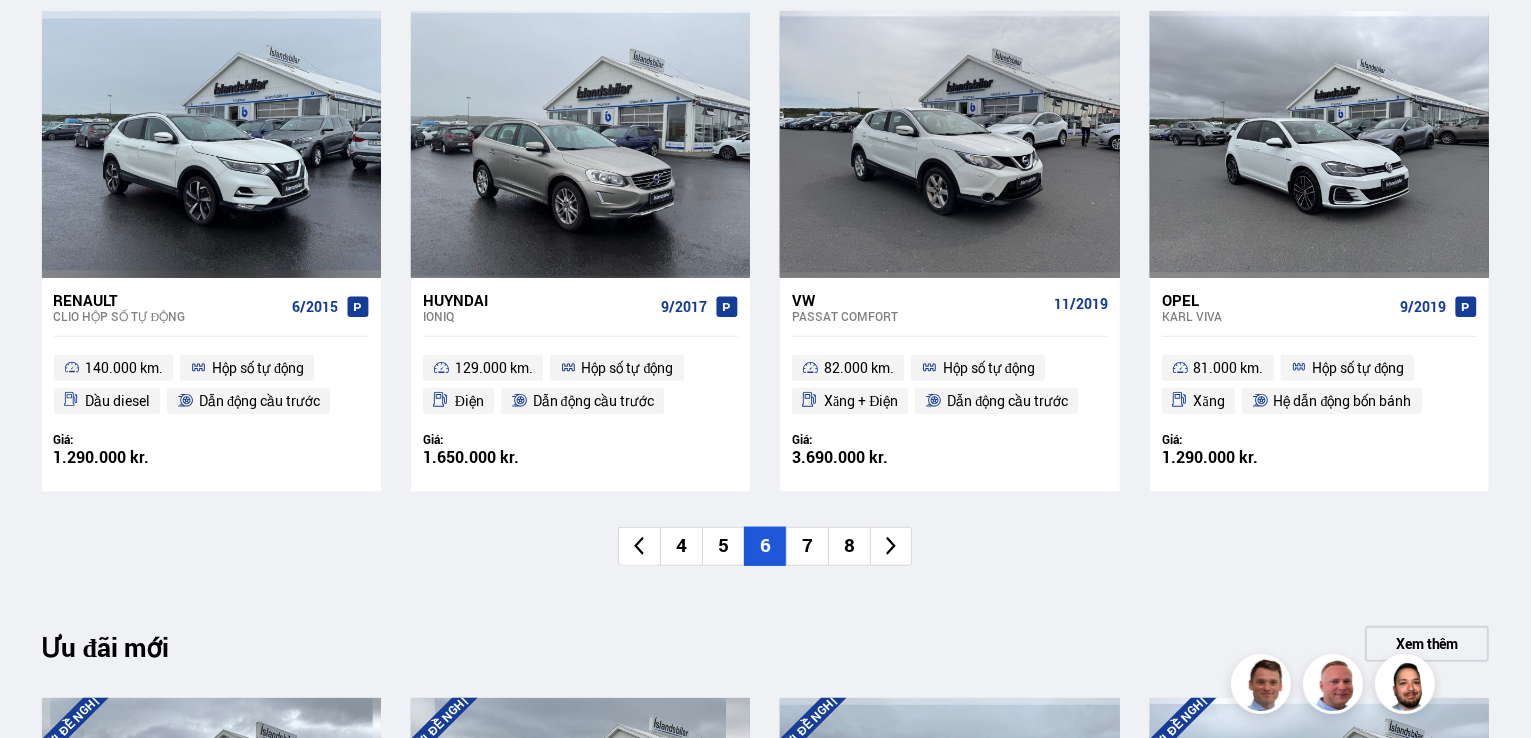 click on "7" at bounding box center [807, 545] 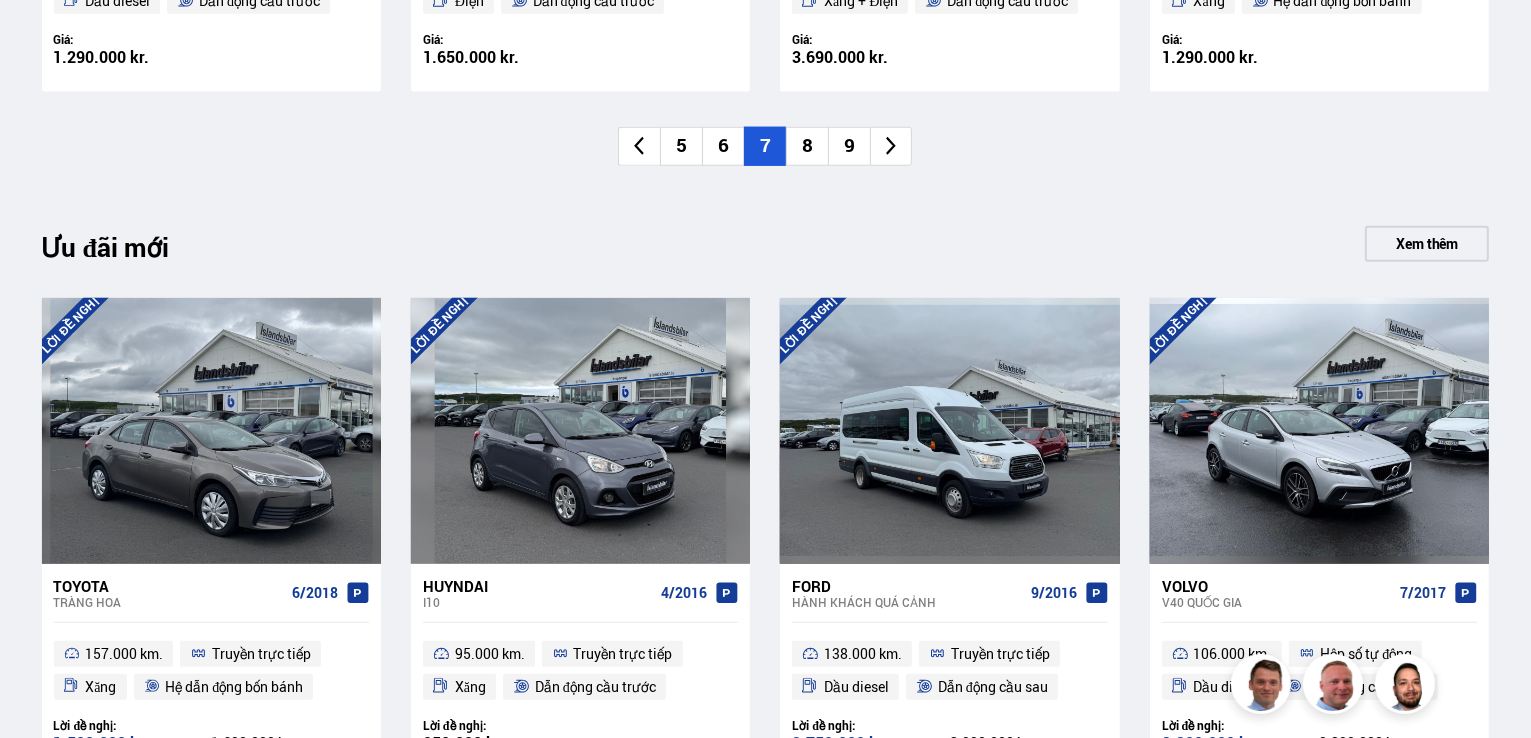 scroll, scrollTop: 1500, scrollLeft: 0, axis: vertical 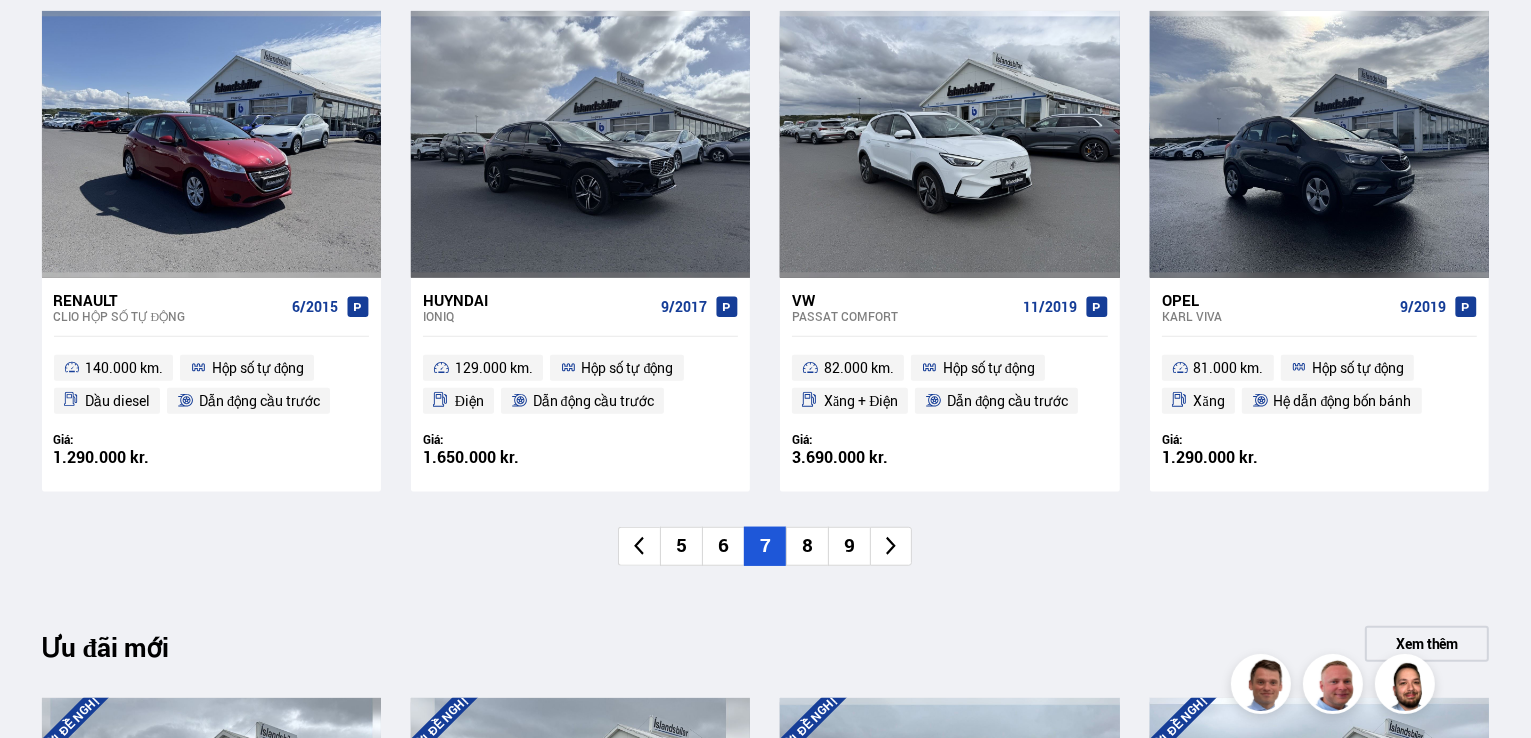 click on "8" at bounding box center (807, 545) 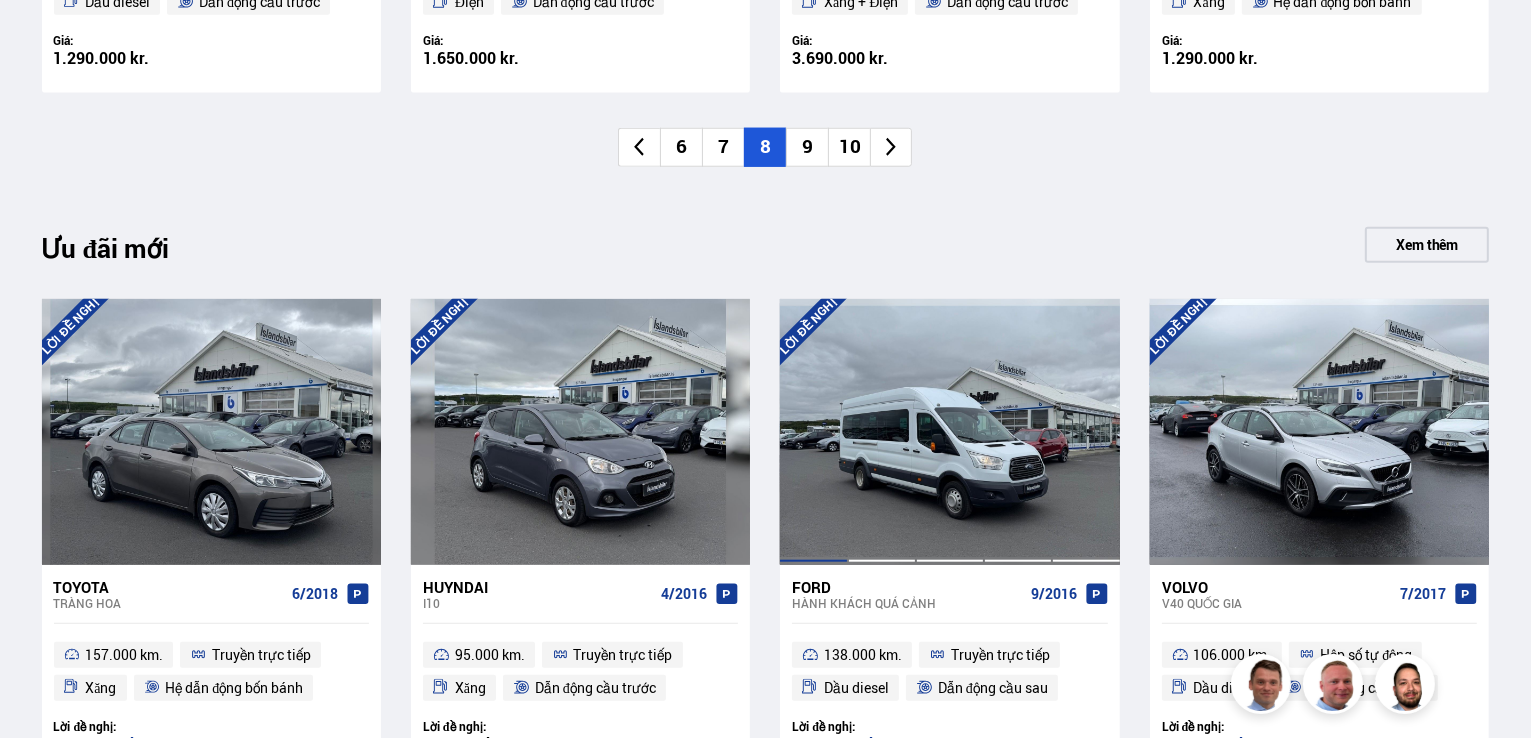 scroll, scrollTop: 1900, scrollLeft: 0, axis: vertical 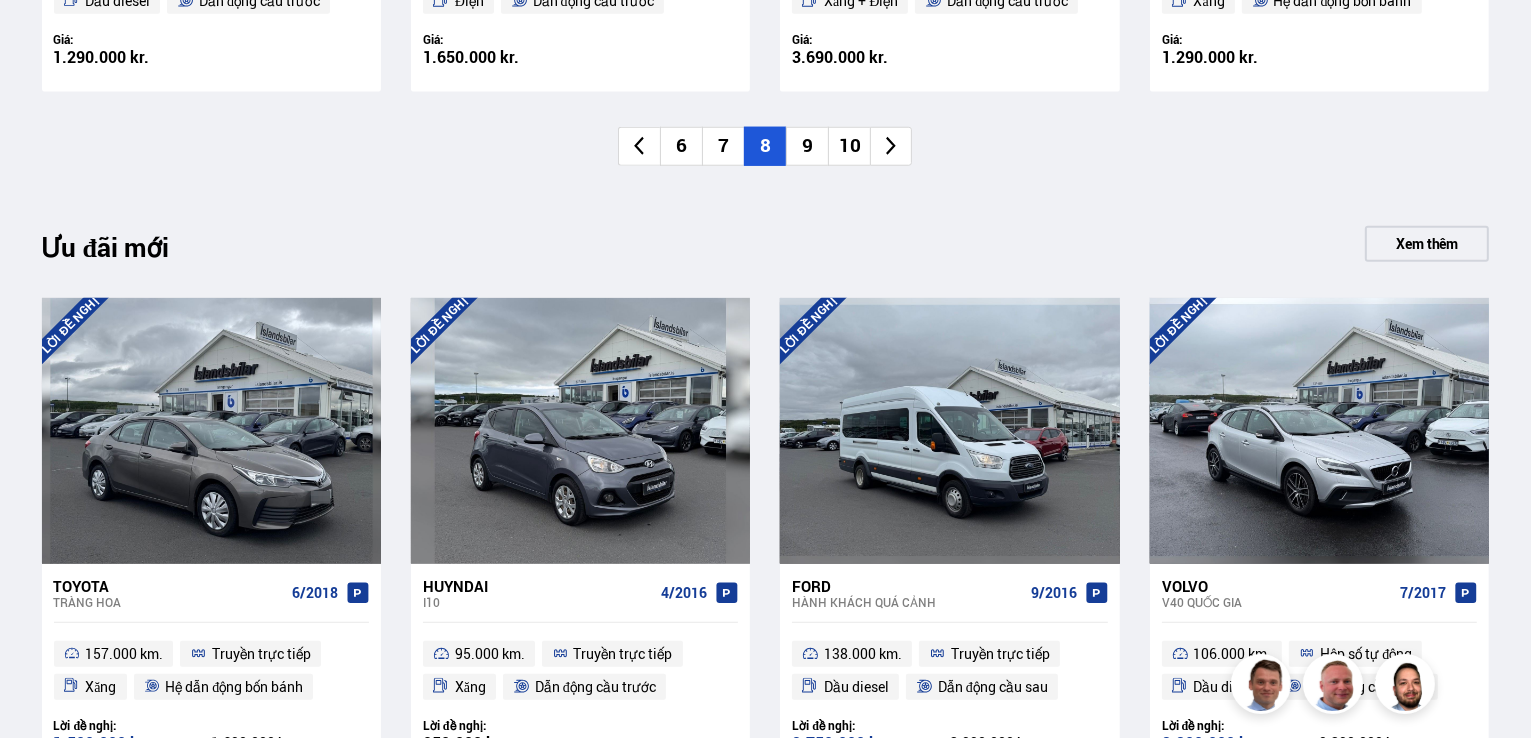 click on "9" at bounding box center [807, 145] 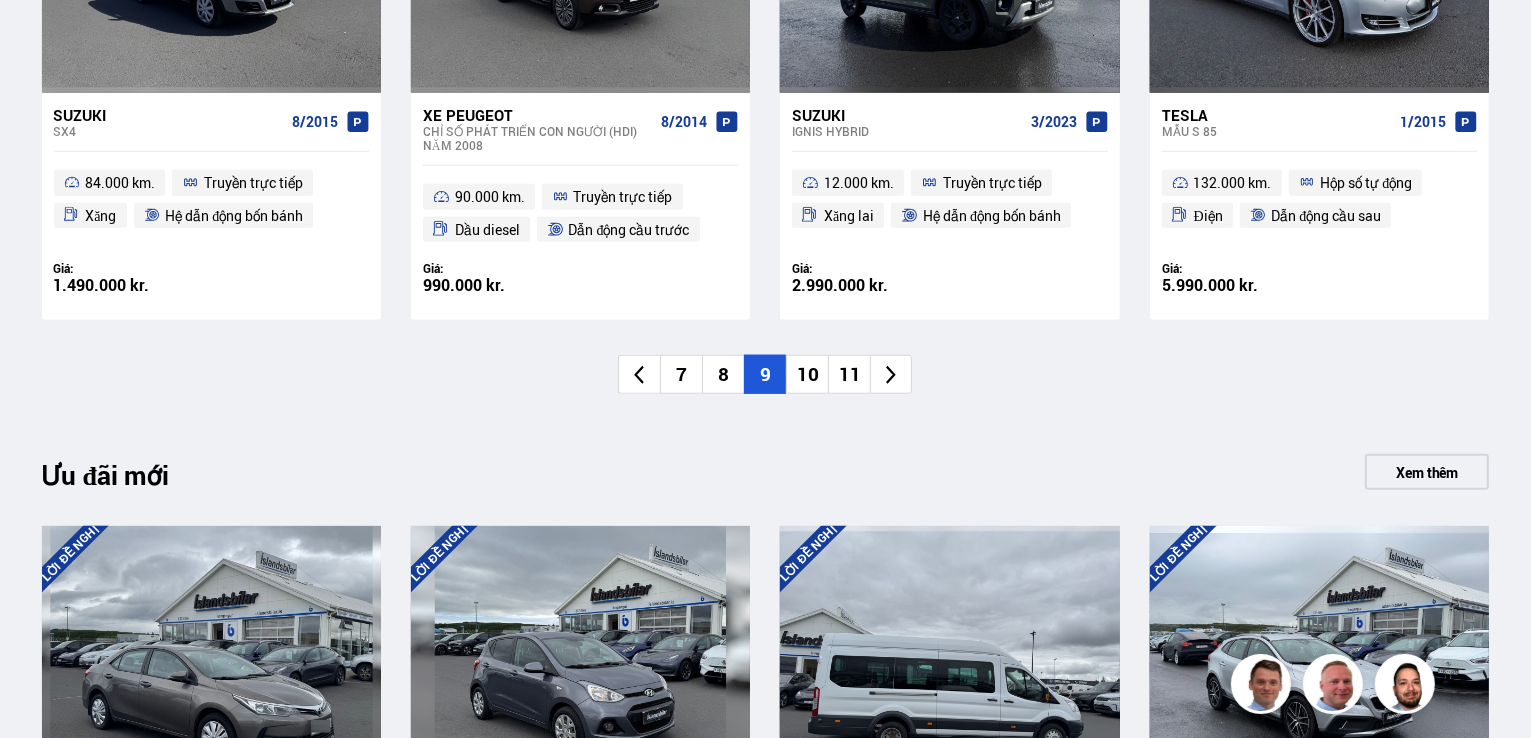 scroll, scrollTop: 1700, scrollLeft: 0, axis: vertical 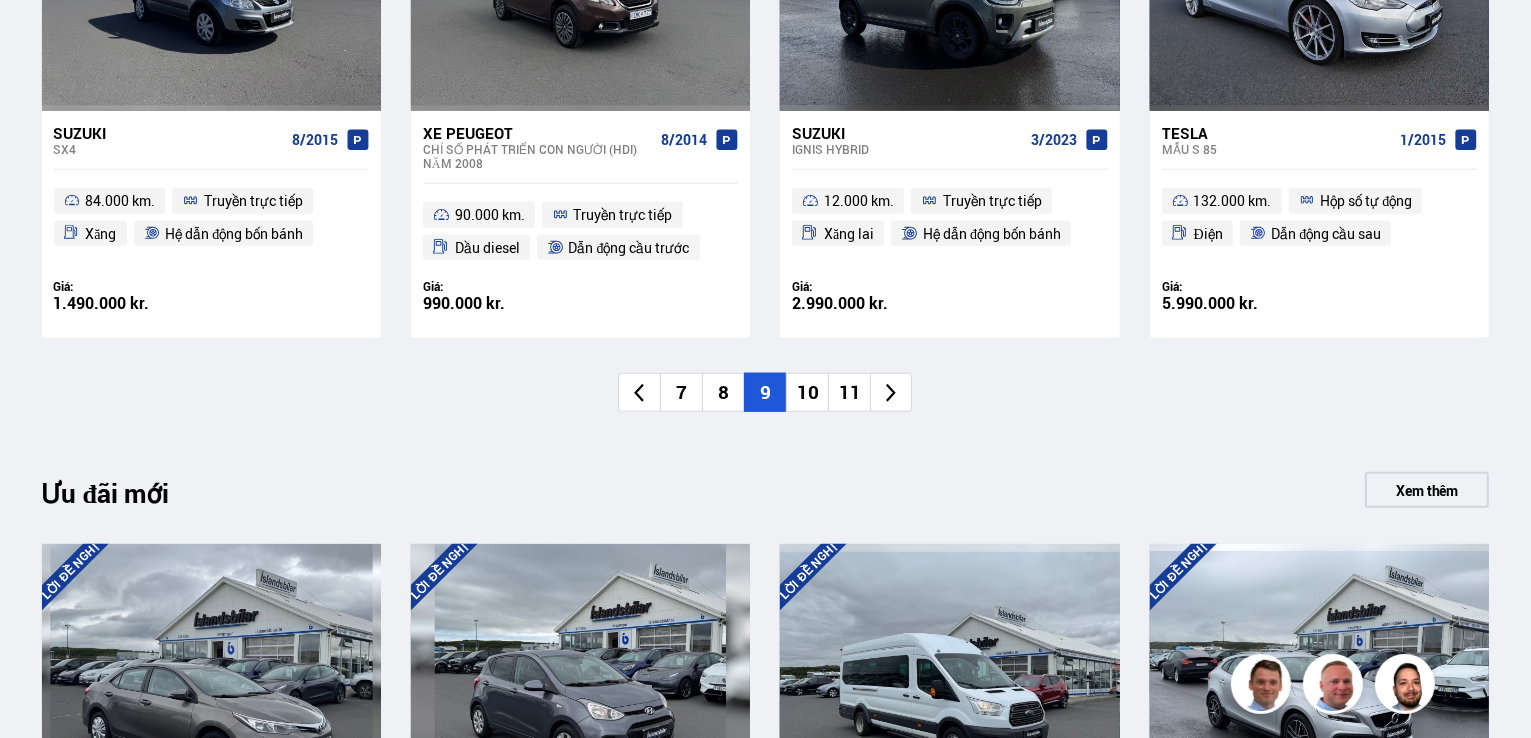 click on "10" at bounding box center (808, 392) 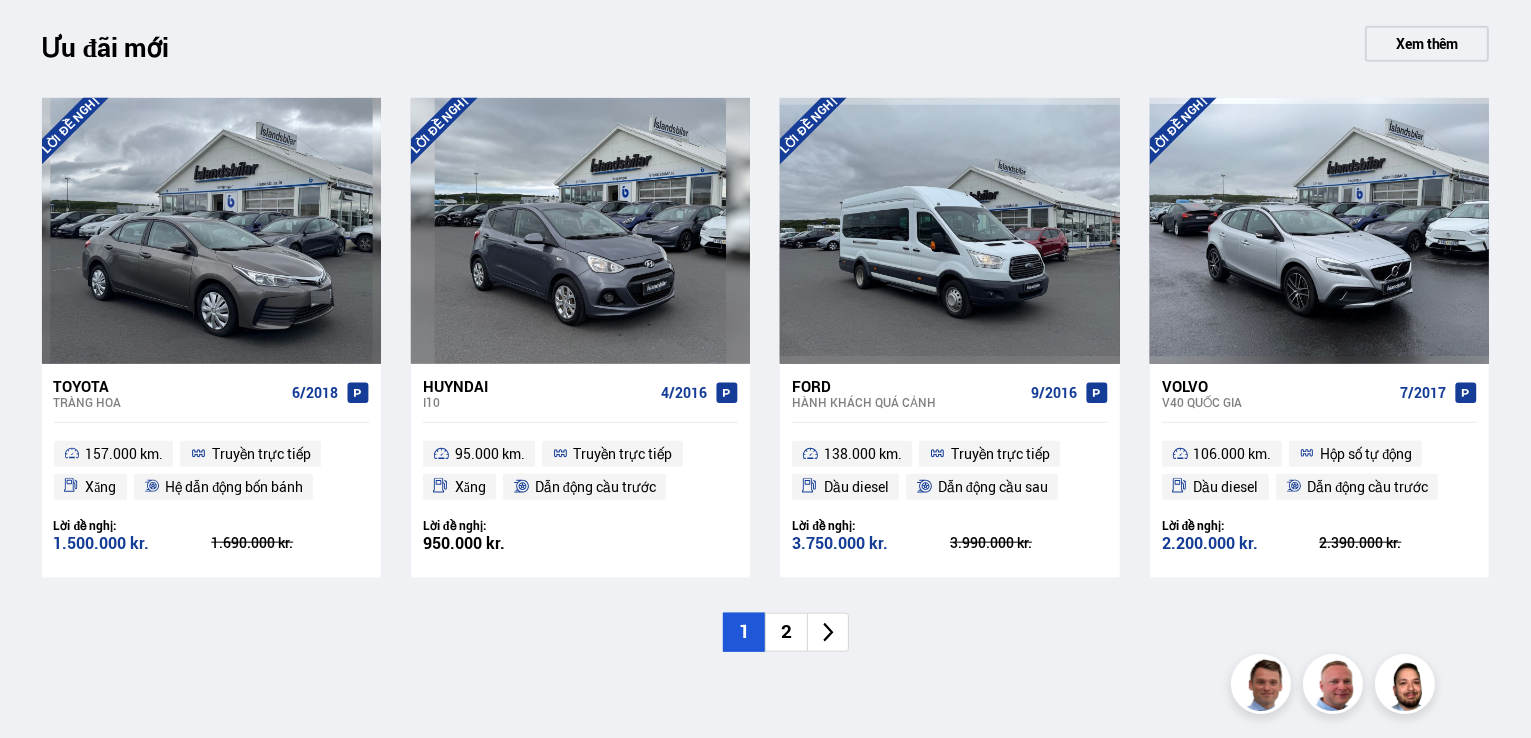 scroll, scrollTop: 1700, scrollLeft: 0, axis: vertical 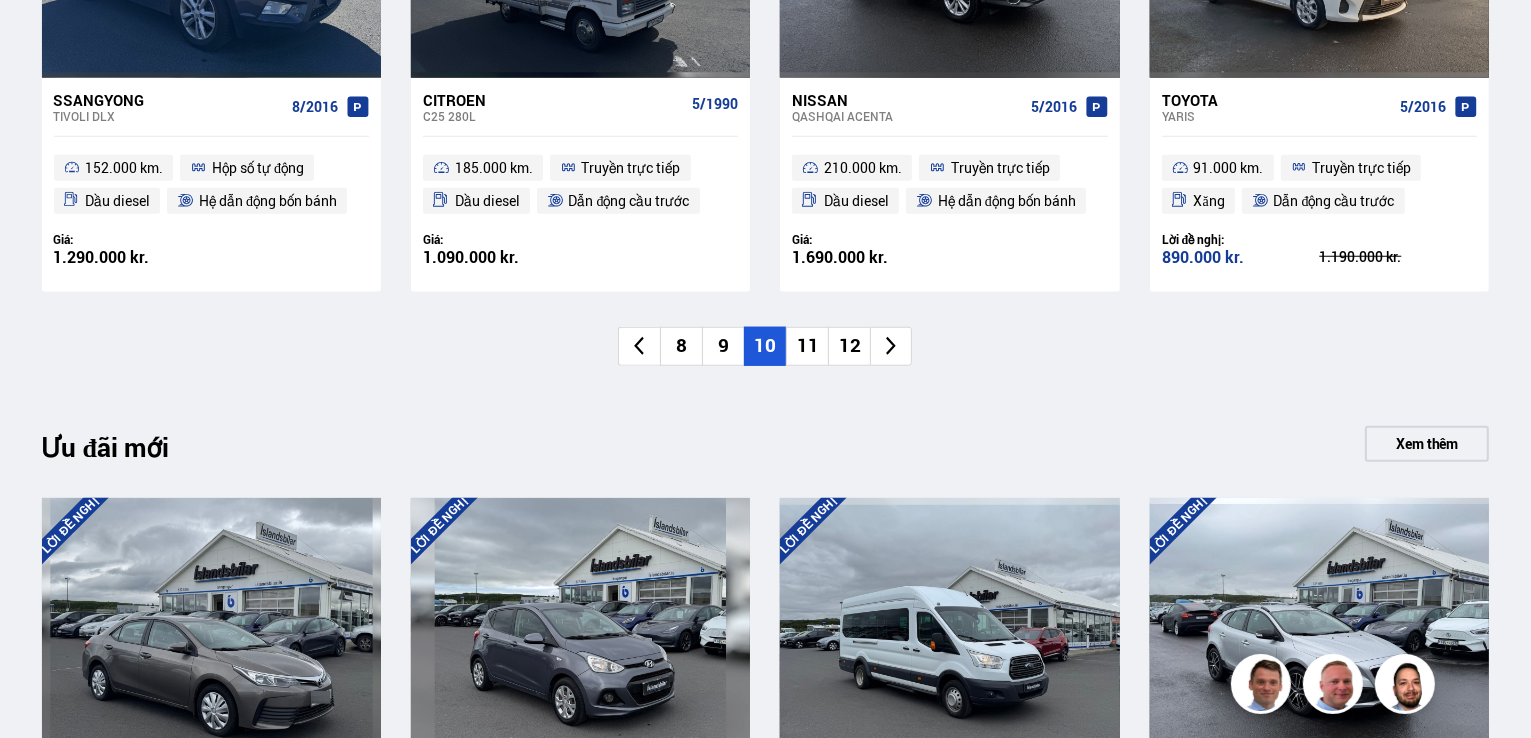 click on "11" at bounding box center (808, 345) 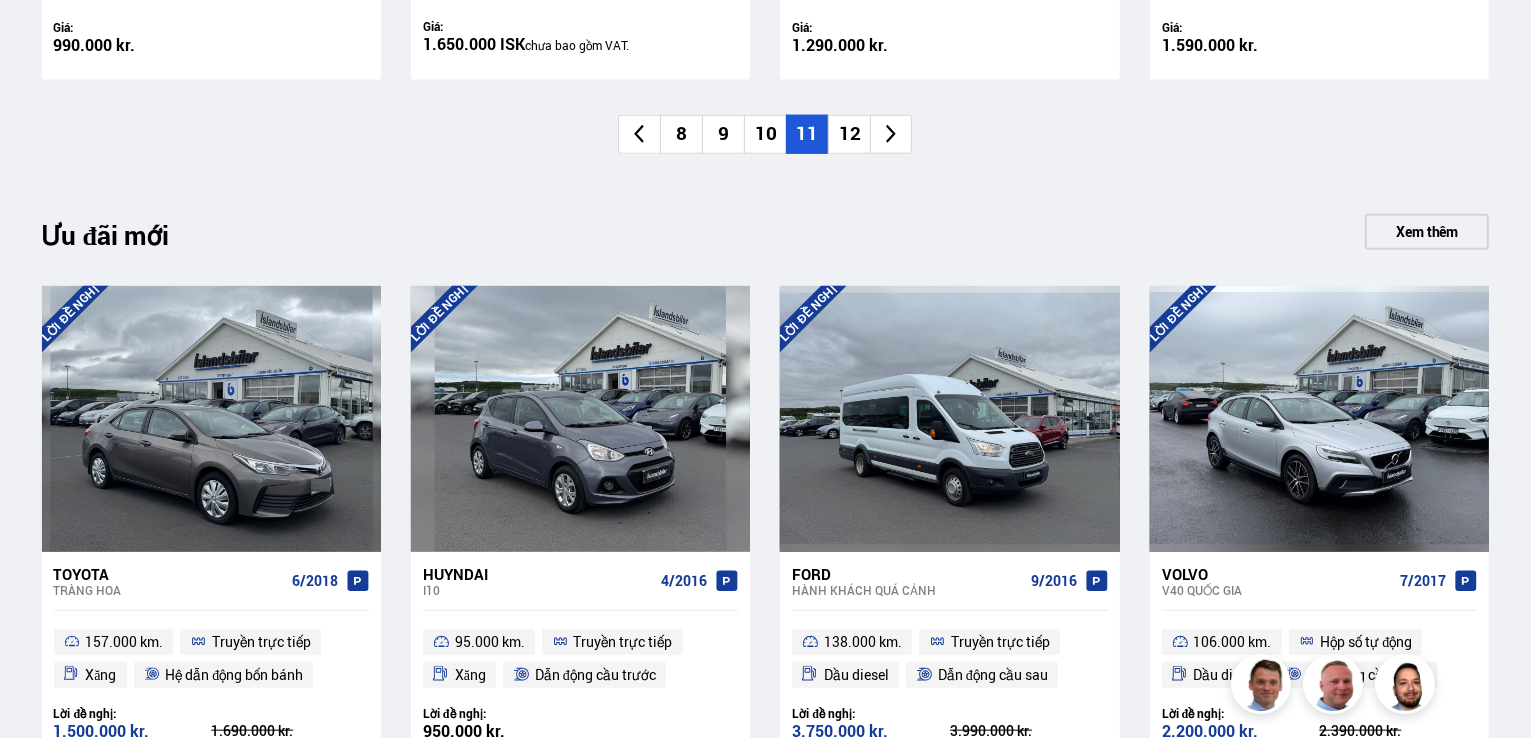 scroll, scrollTop: 1900, scrollLeft: 0, axis: vertical 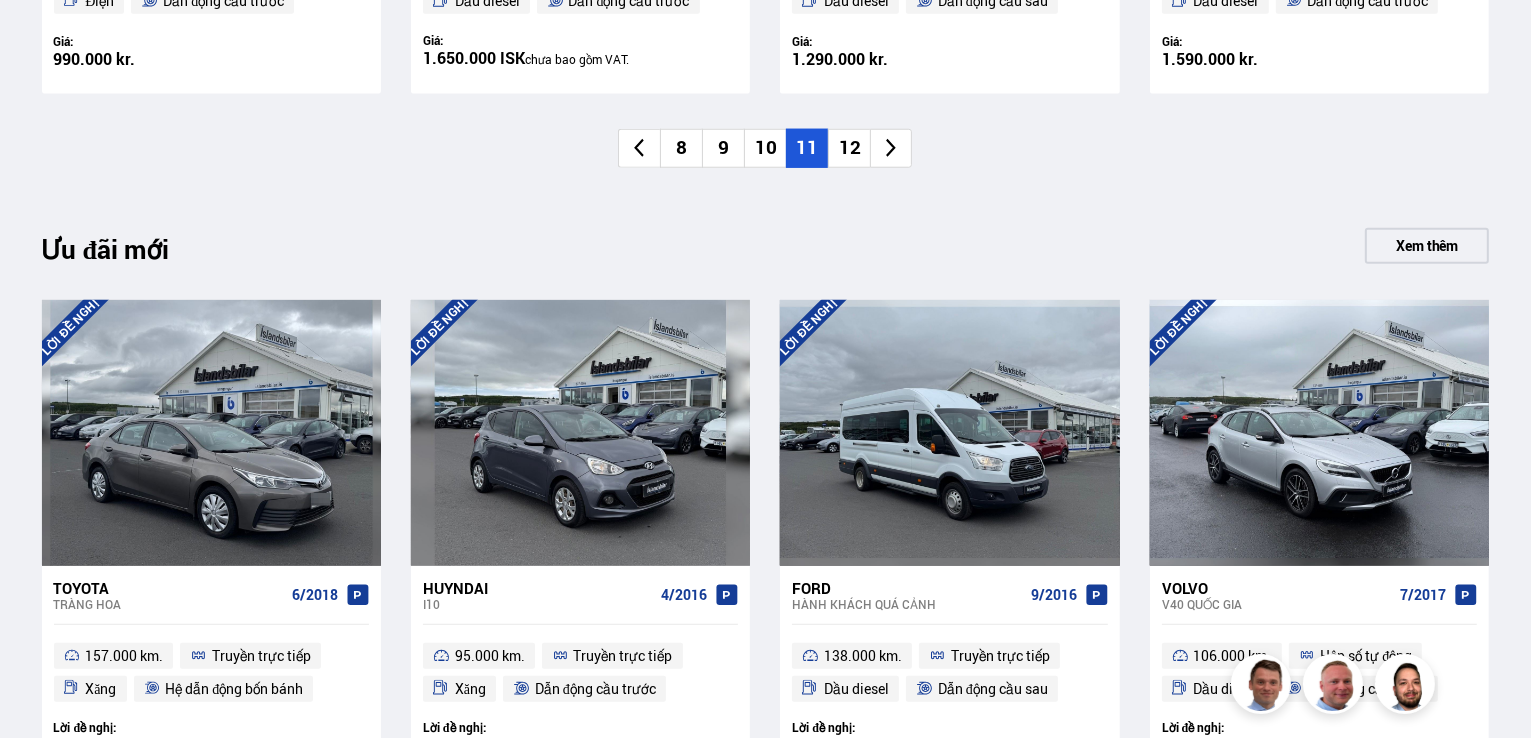 click on "12" at bounding box center [850, 147] 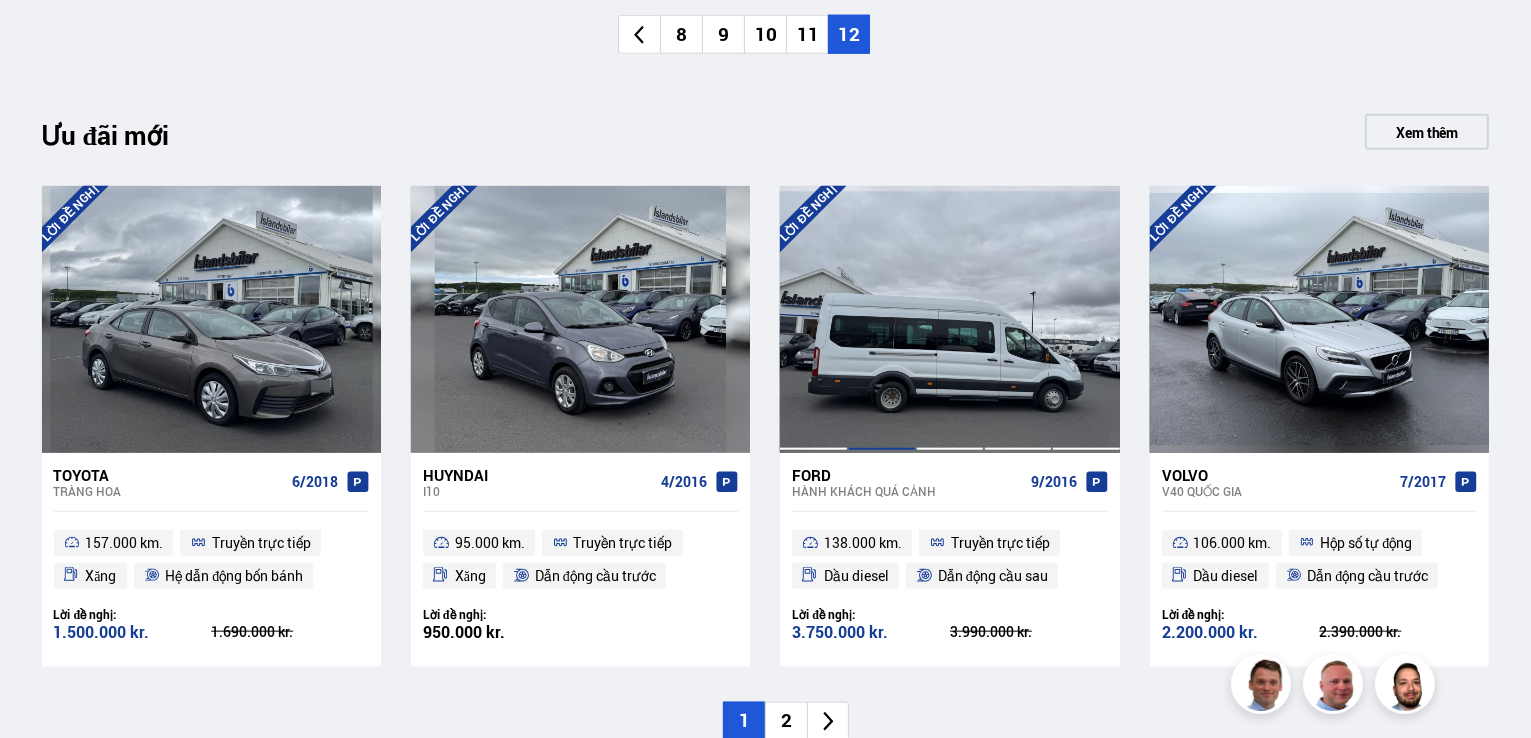 scroll, scrollTop: 2300, scrollLeft: 0, axis: vertical 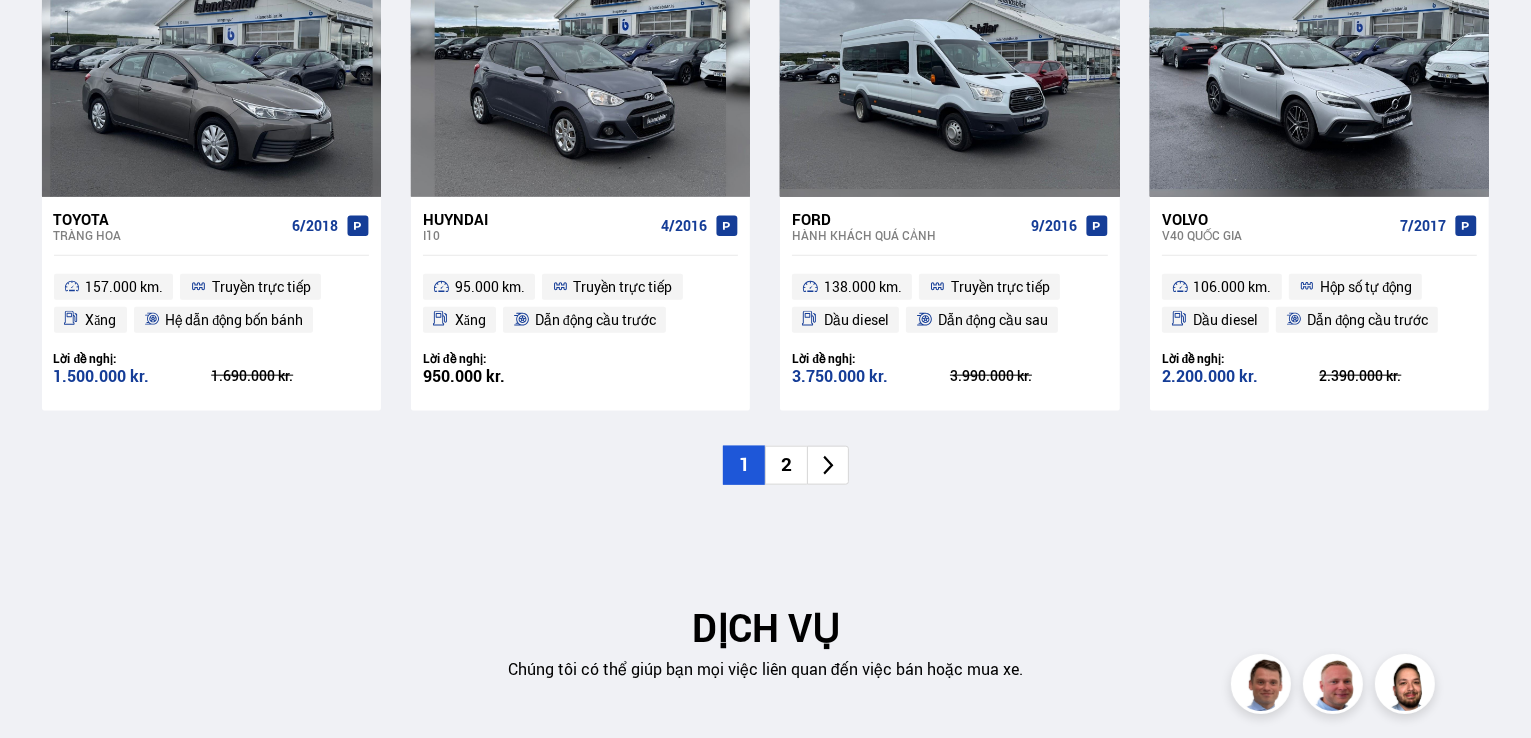 click on "2" at bounding box center [786, 465] 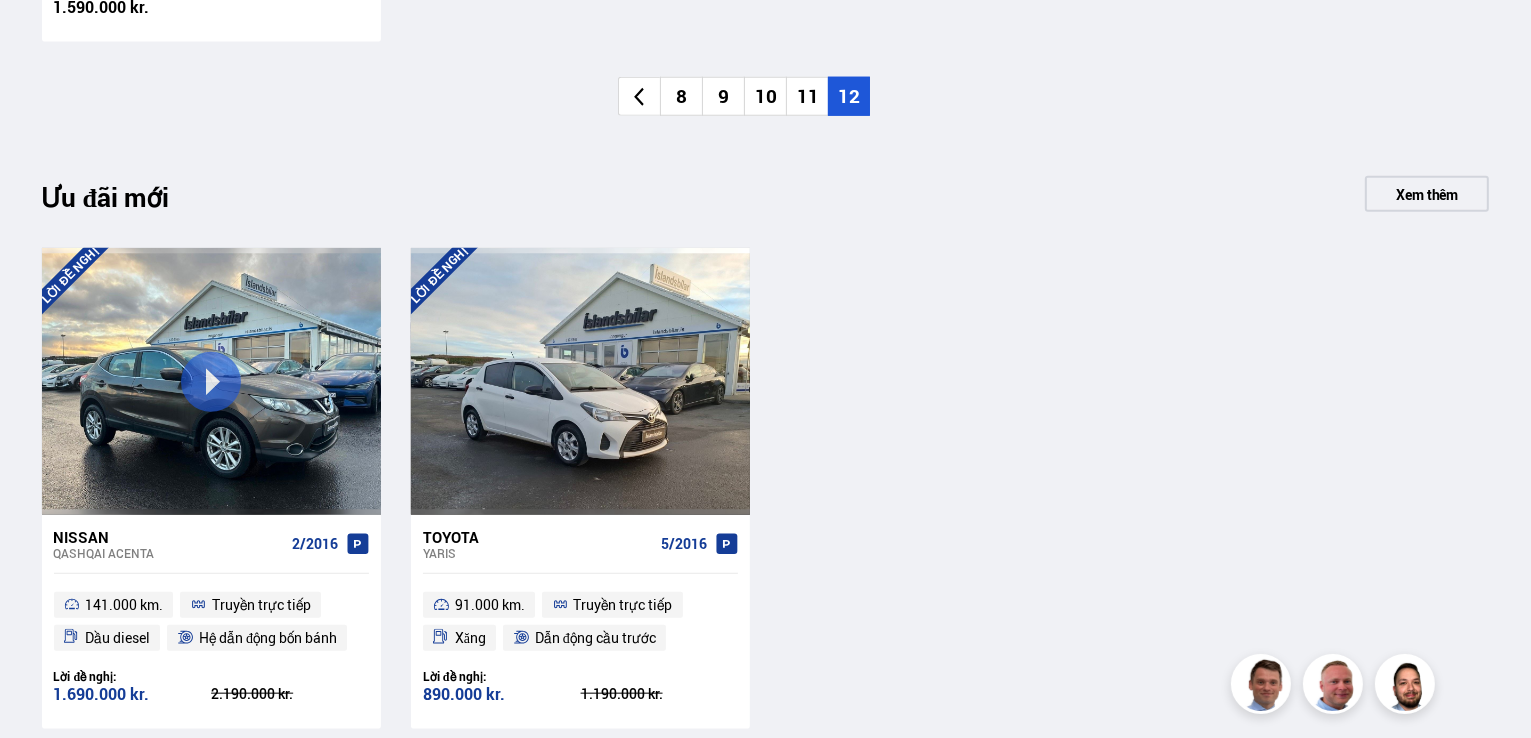 scroll, scrollTop: 1900, scrollLeft: 0, axis: vertical 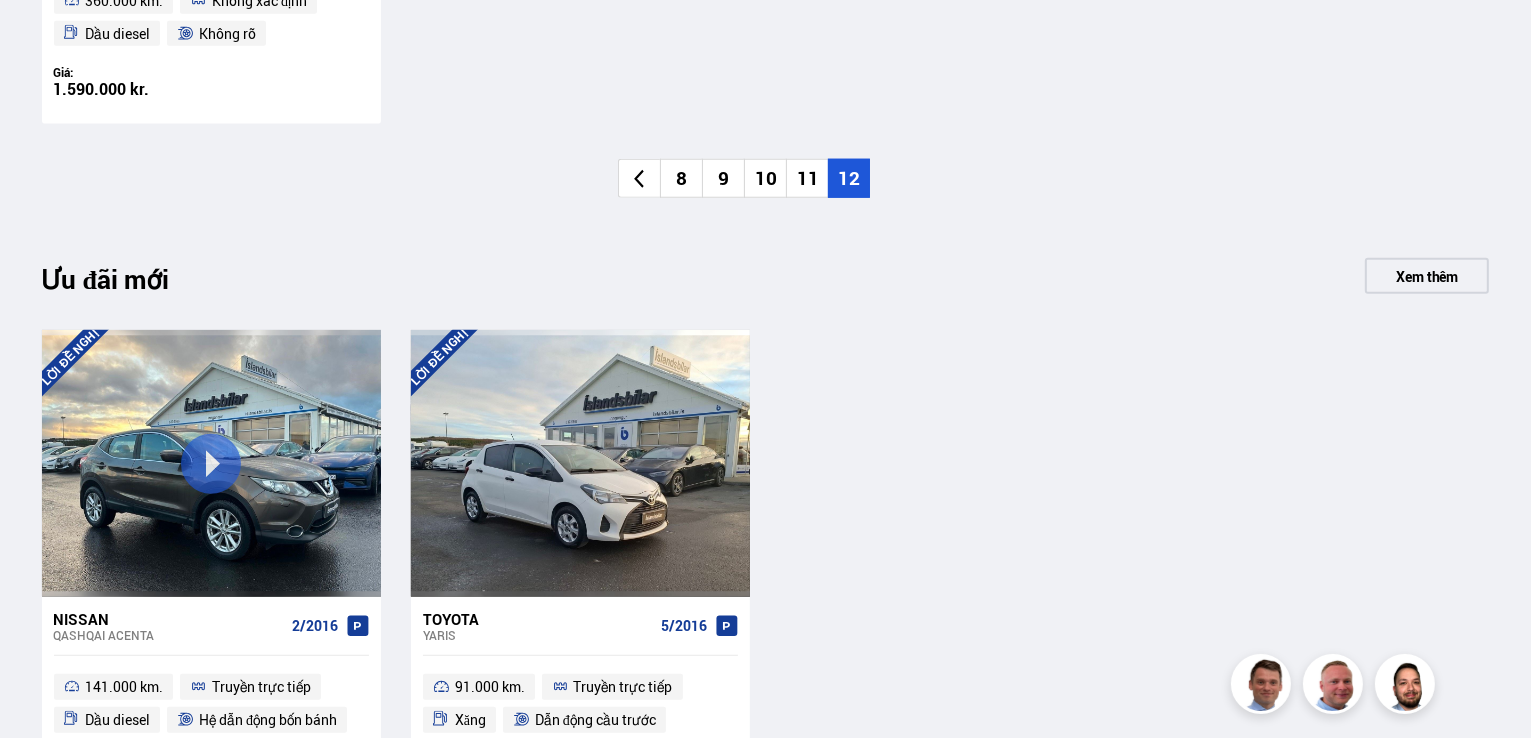 click on "11" at bounding box center (808, 178) 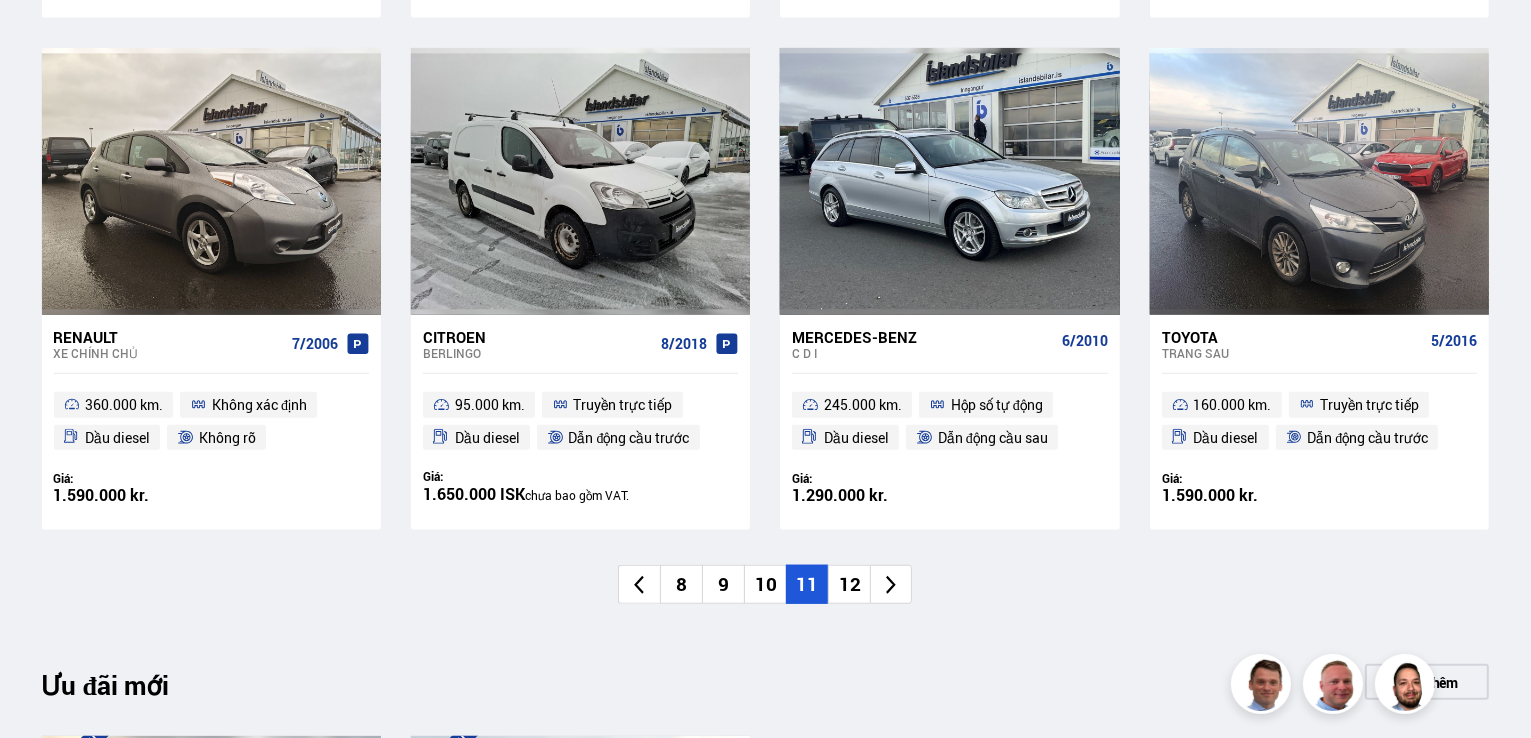 scroll, scrollTop: 1500, scrollLeft: 0, axis: vertical 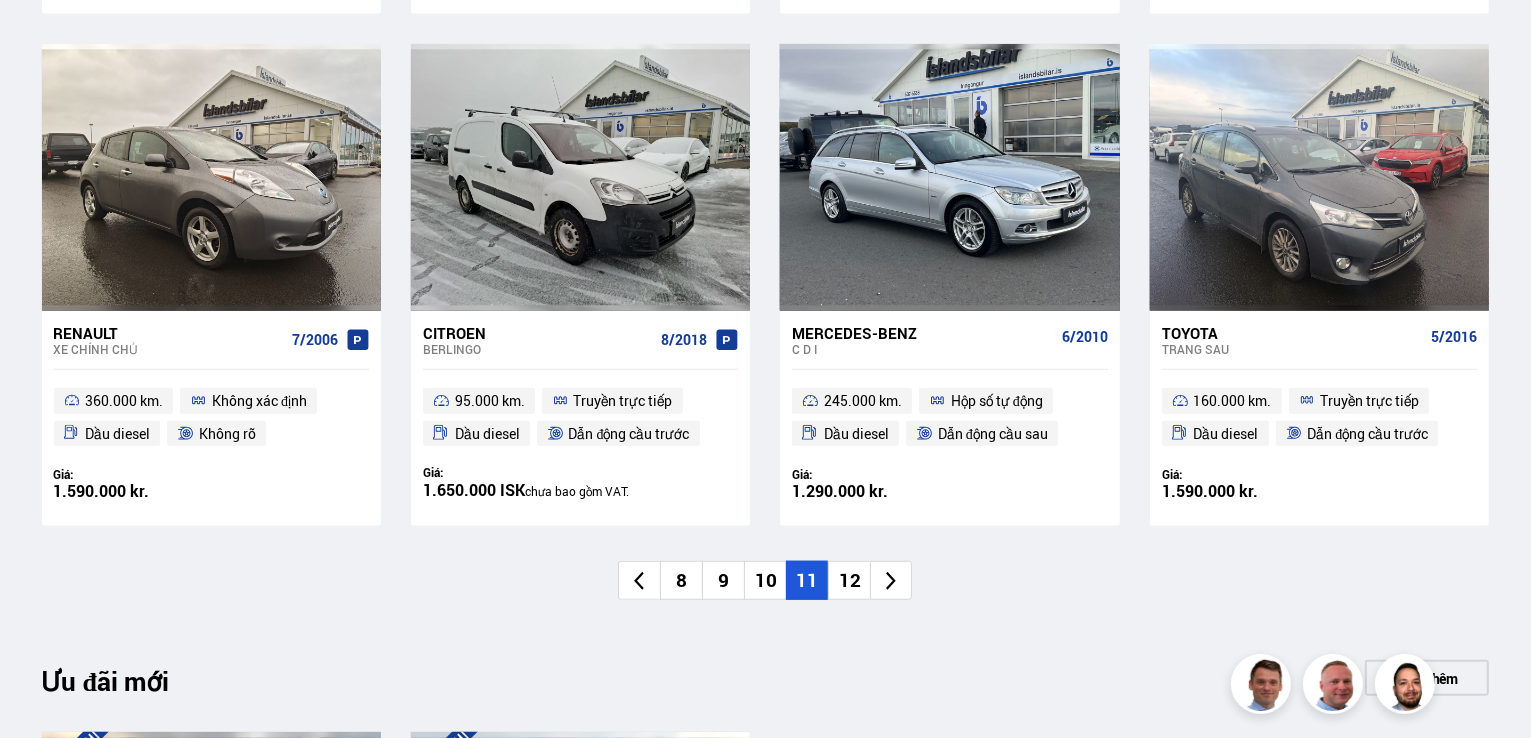 click on "10" at bounding box center [766, 580] 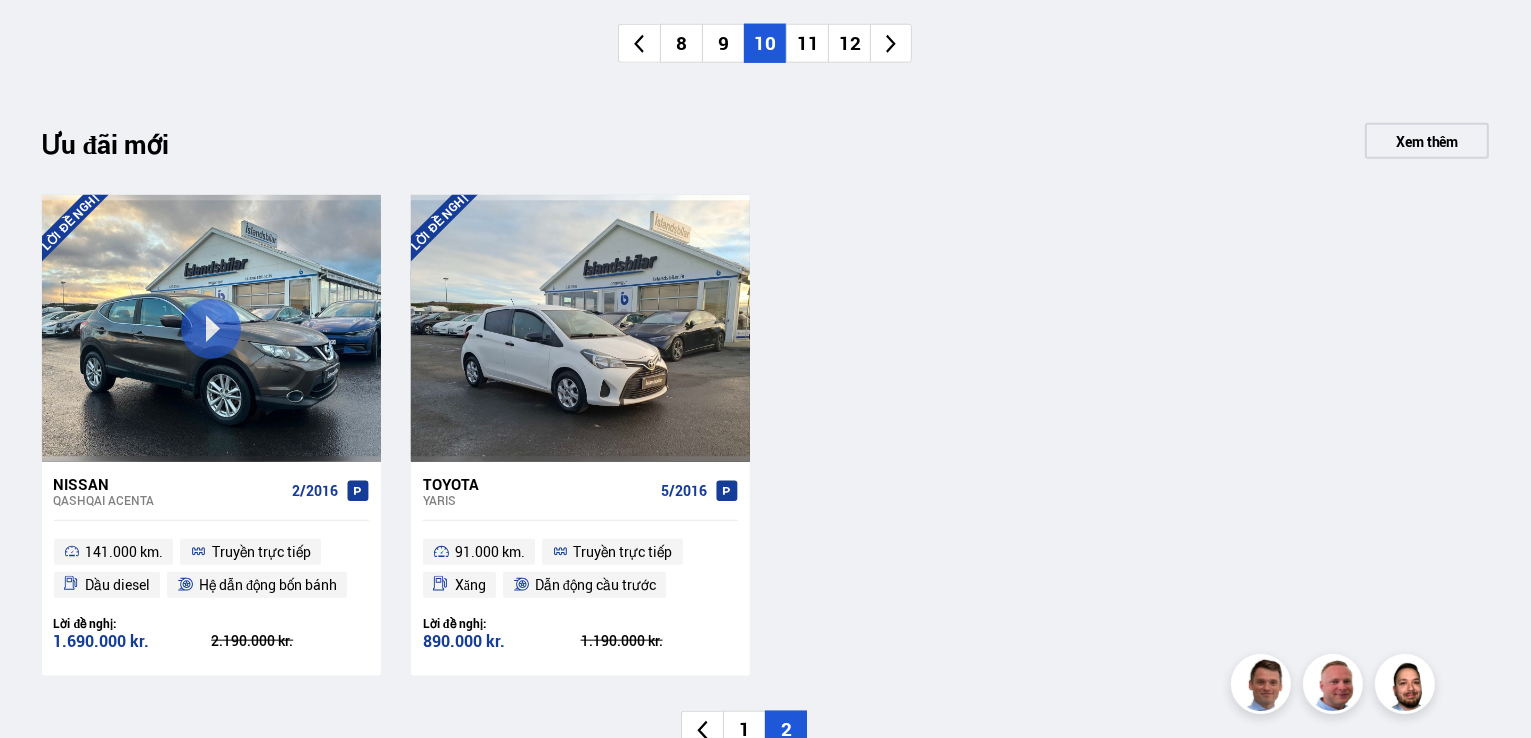 scroll, scrollTop: 2100, scrollLeft: 0, axis: vertical 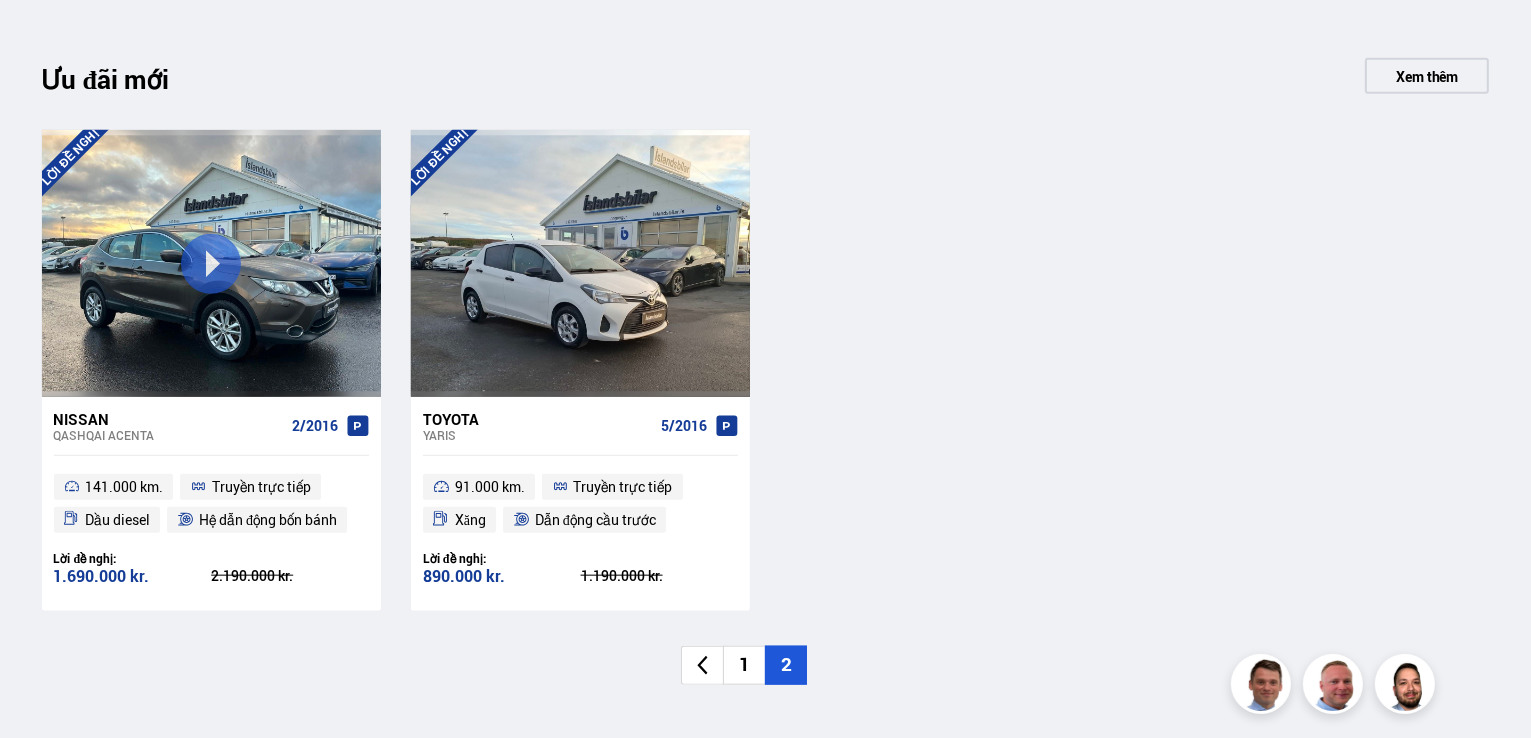 click on "1" at bounding box center (744, 664) 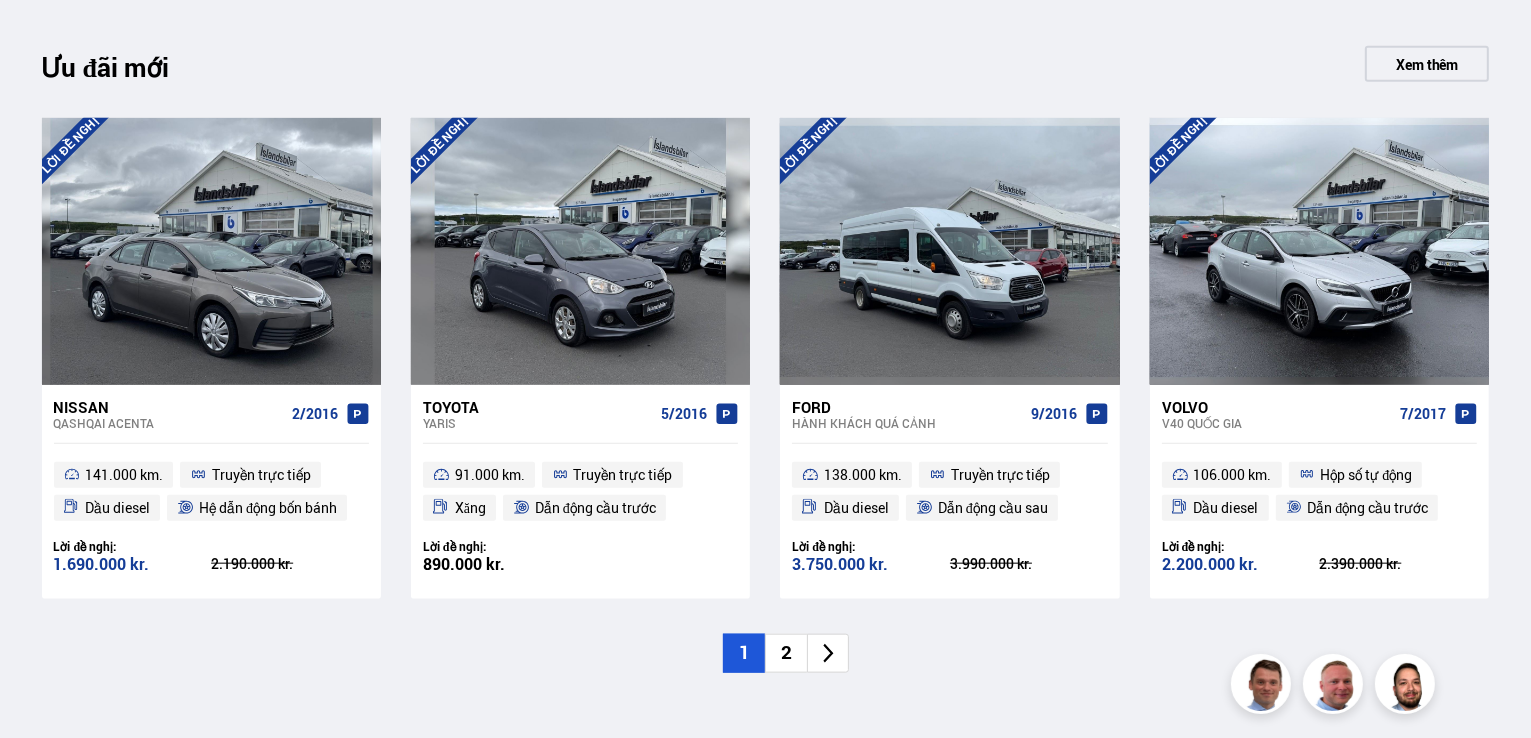 scroll, scrollTop: 2100, scrollLeft: 0, axis: vertical 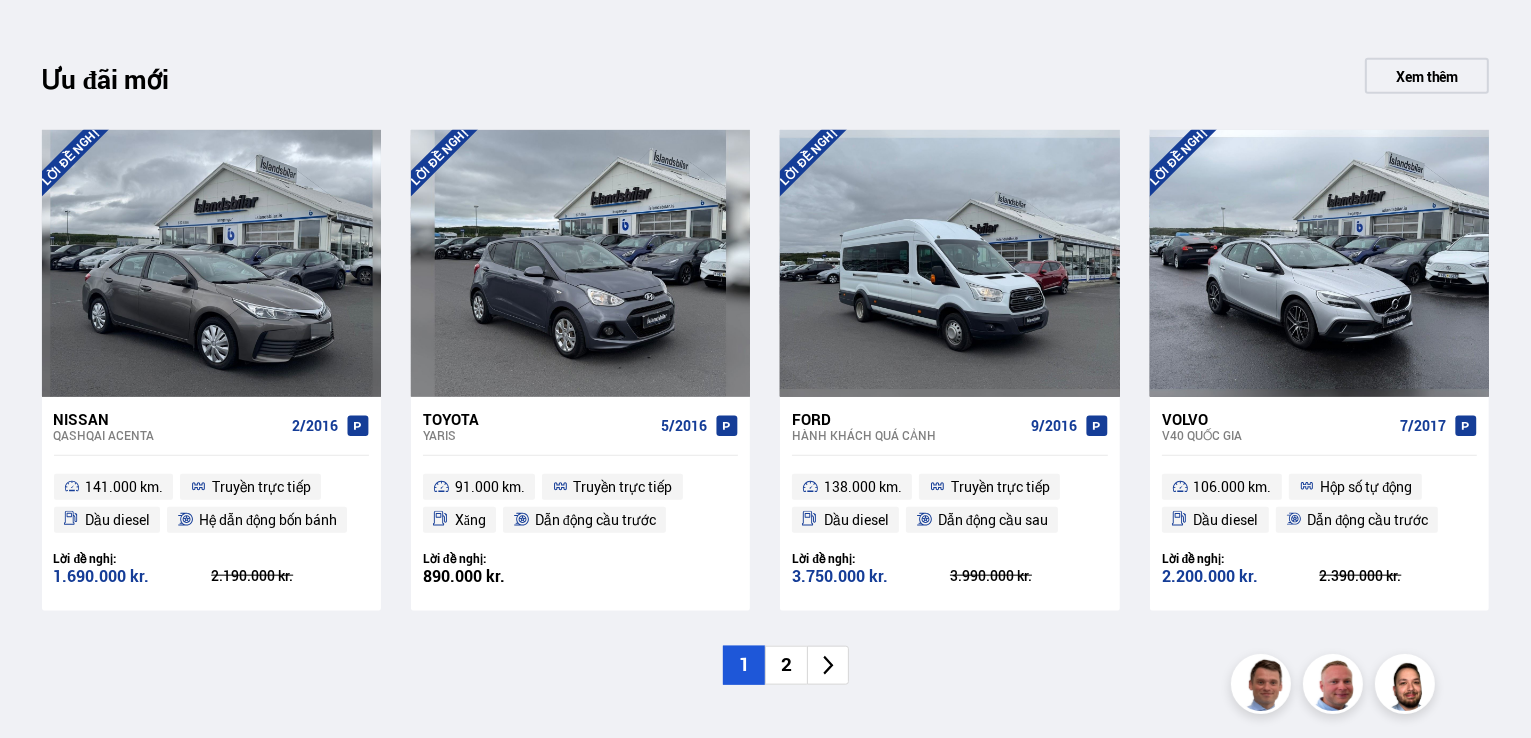 click on "2" at bounding box center [786, 664] 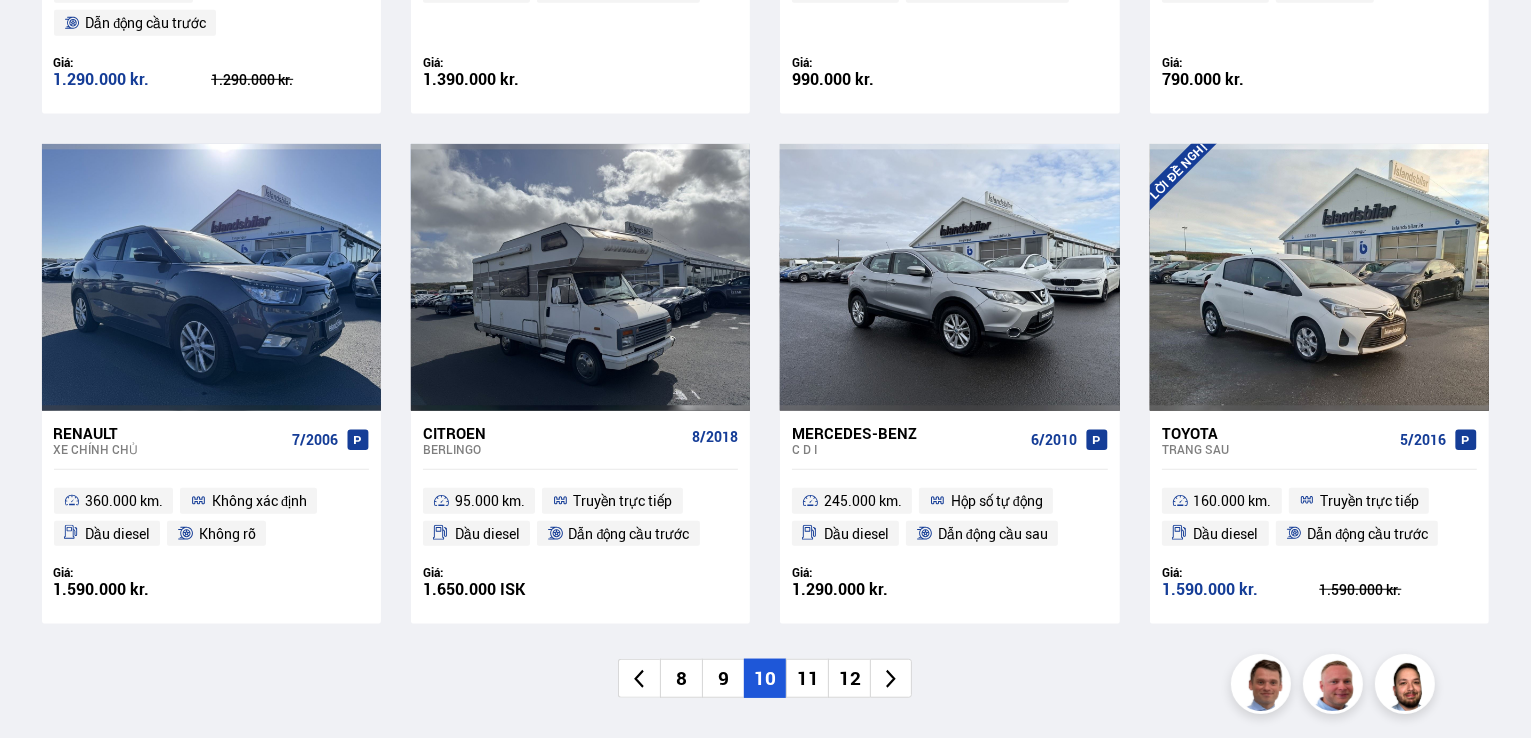scroll, scrollTop: 1700, scrollLeft: 0, axis: vertical 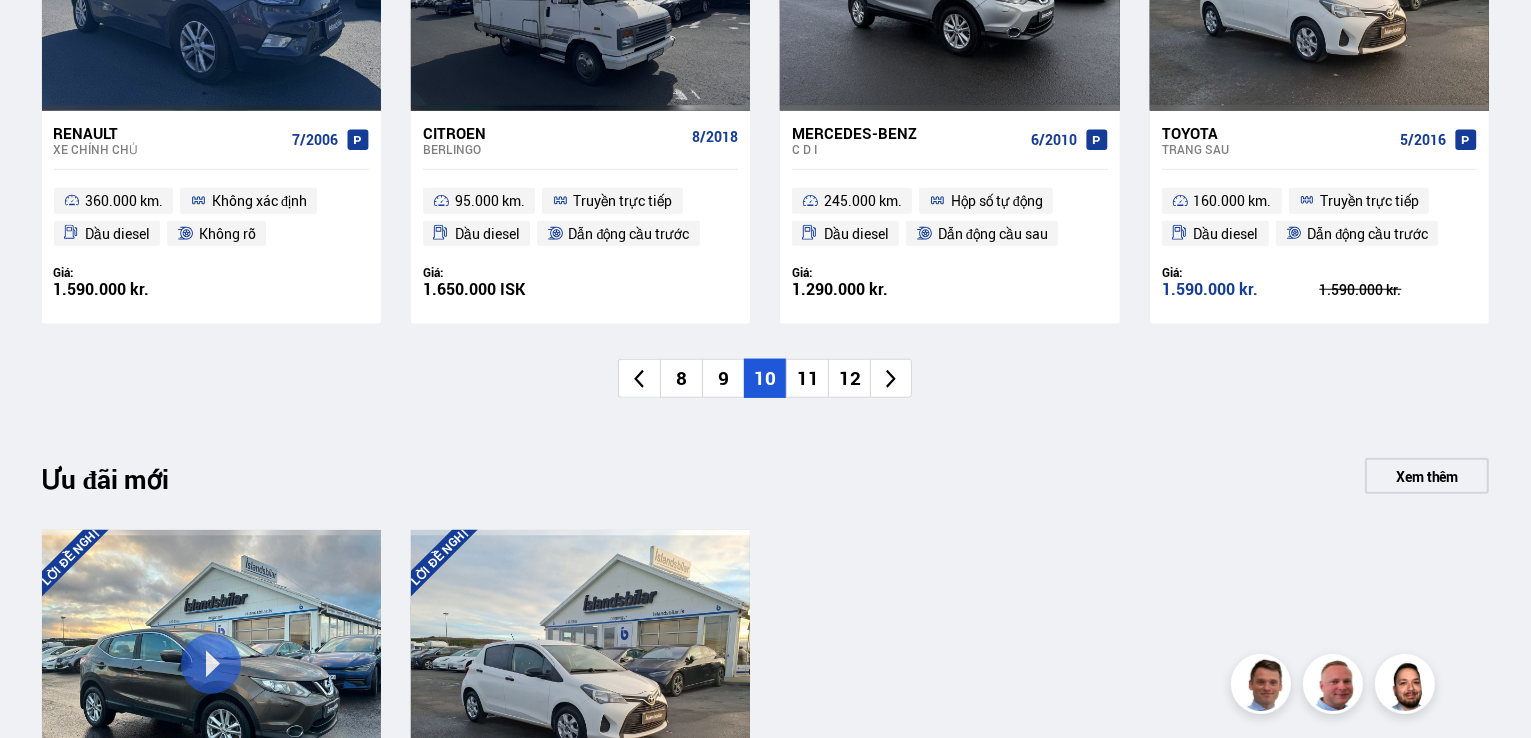 click on "9" at bounding box center (723, 378) 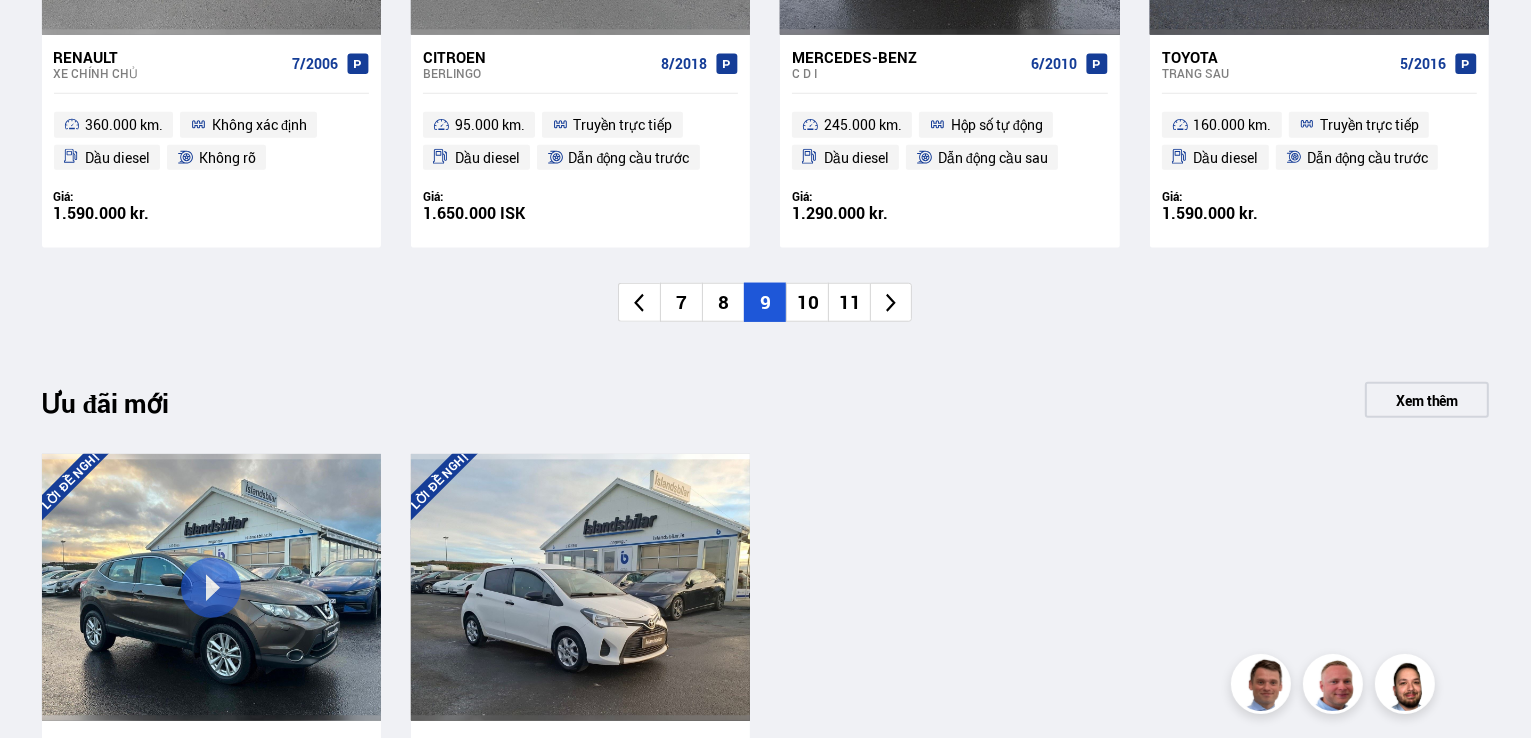 scroll, scrollTop: 1800, scrollLeft: 0, axis: vertical 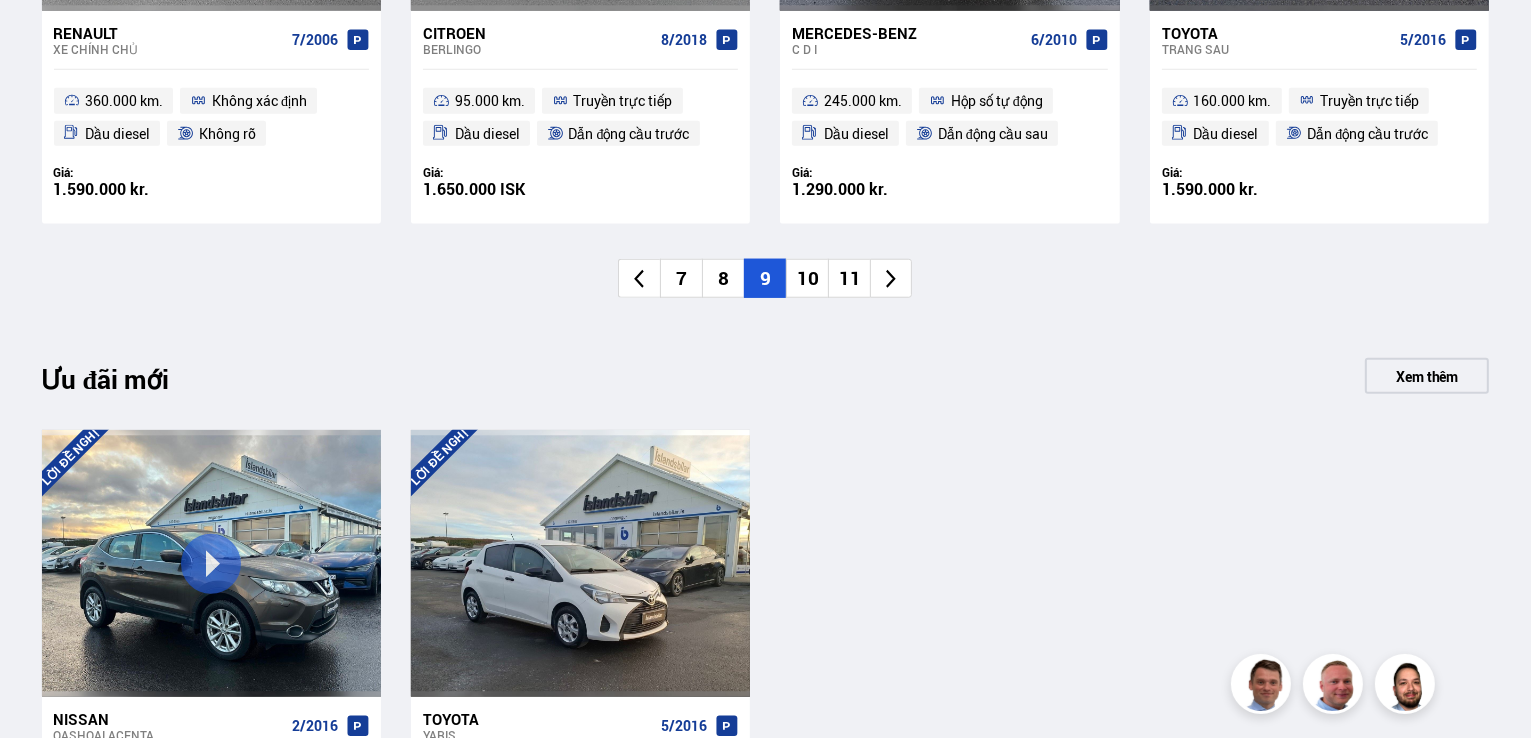 click 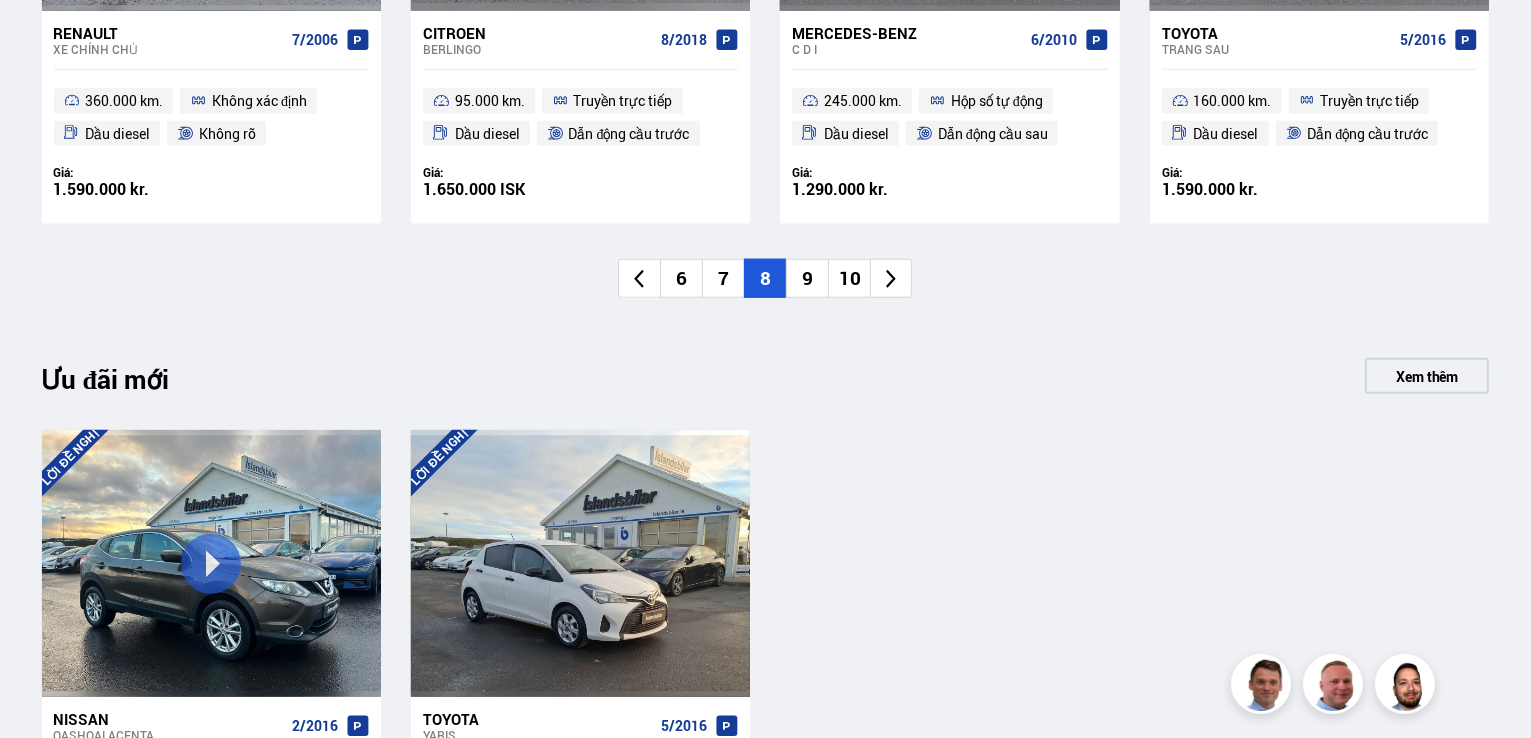 click 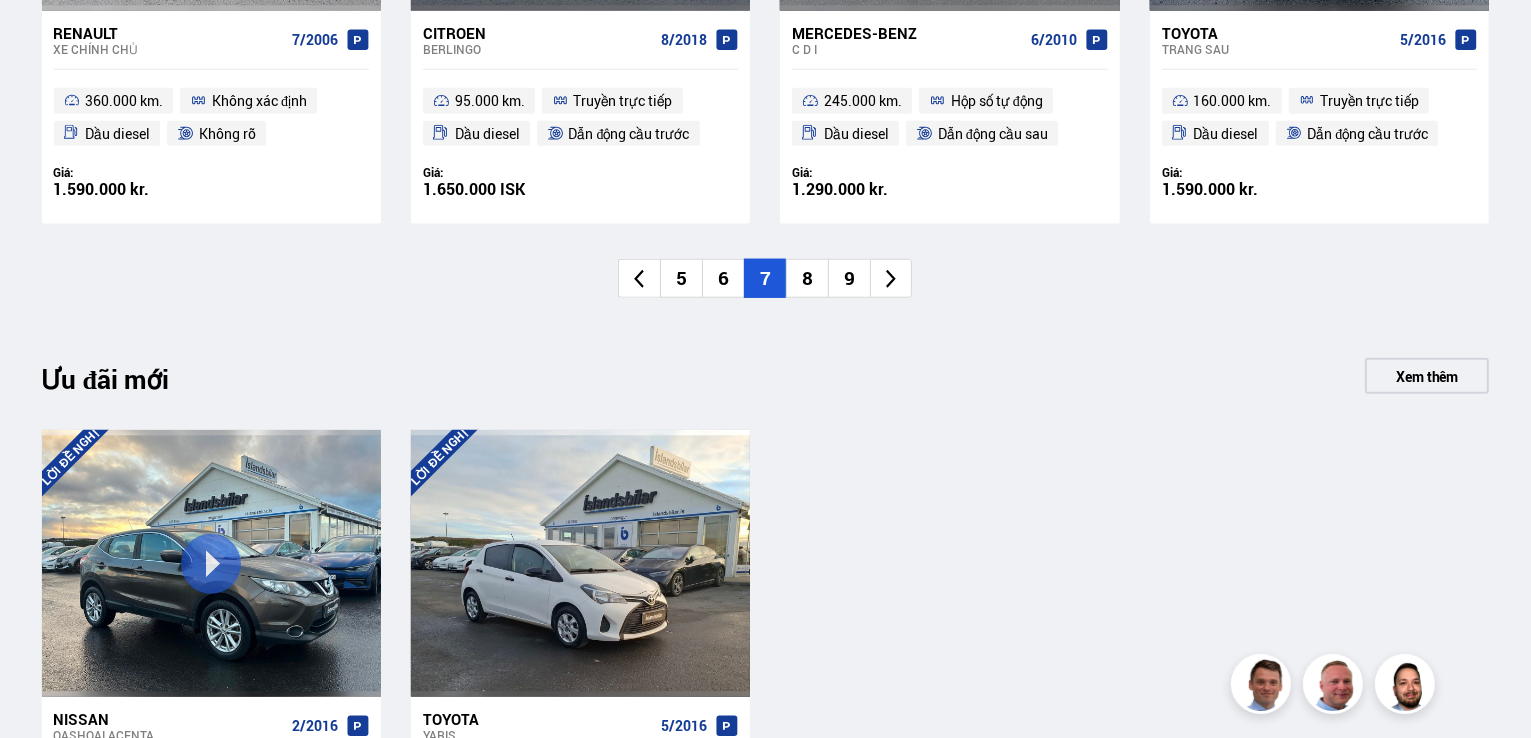 click 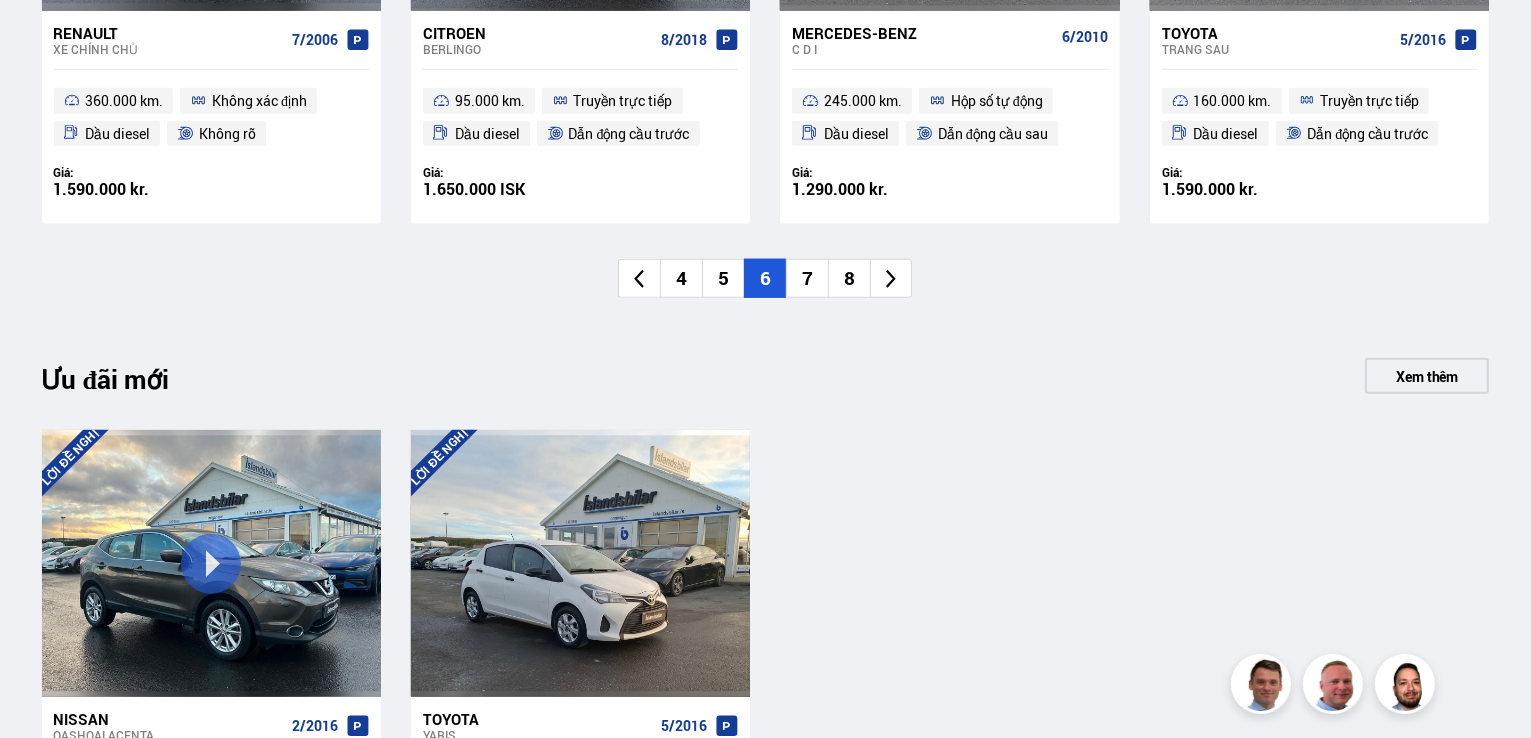 click 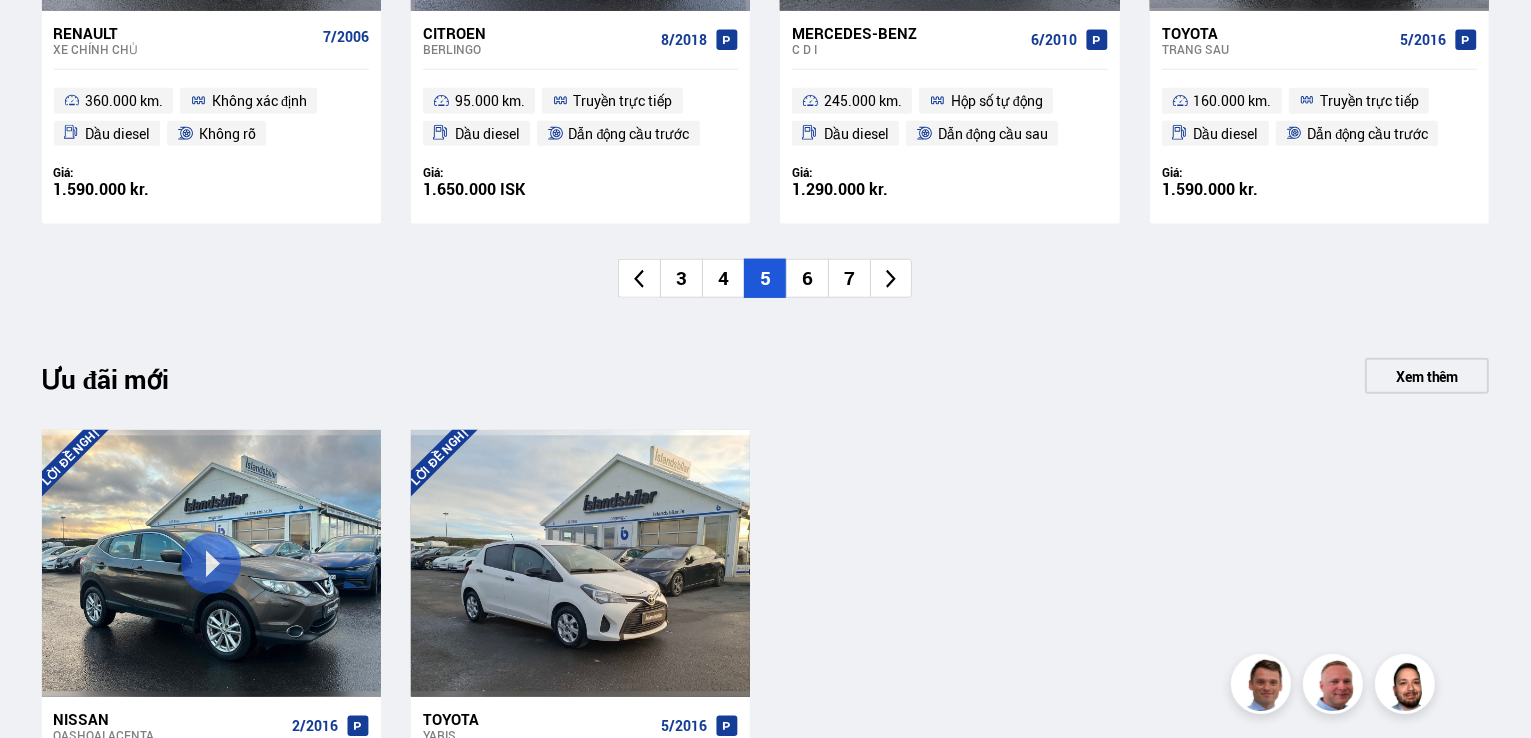 scroll, scrollTop: 1785, scrollLeft: 0, axis: vertical 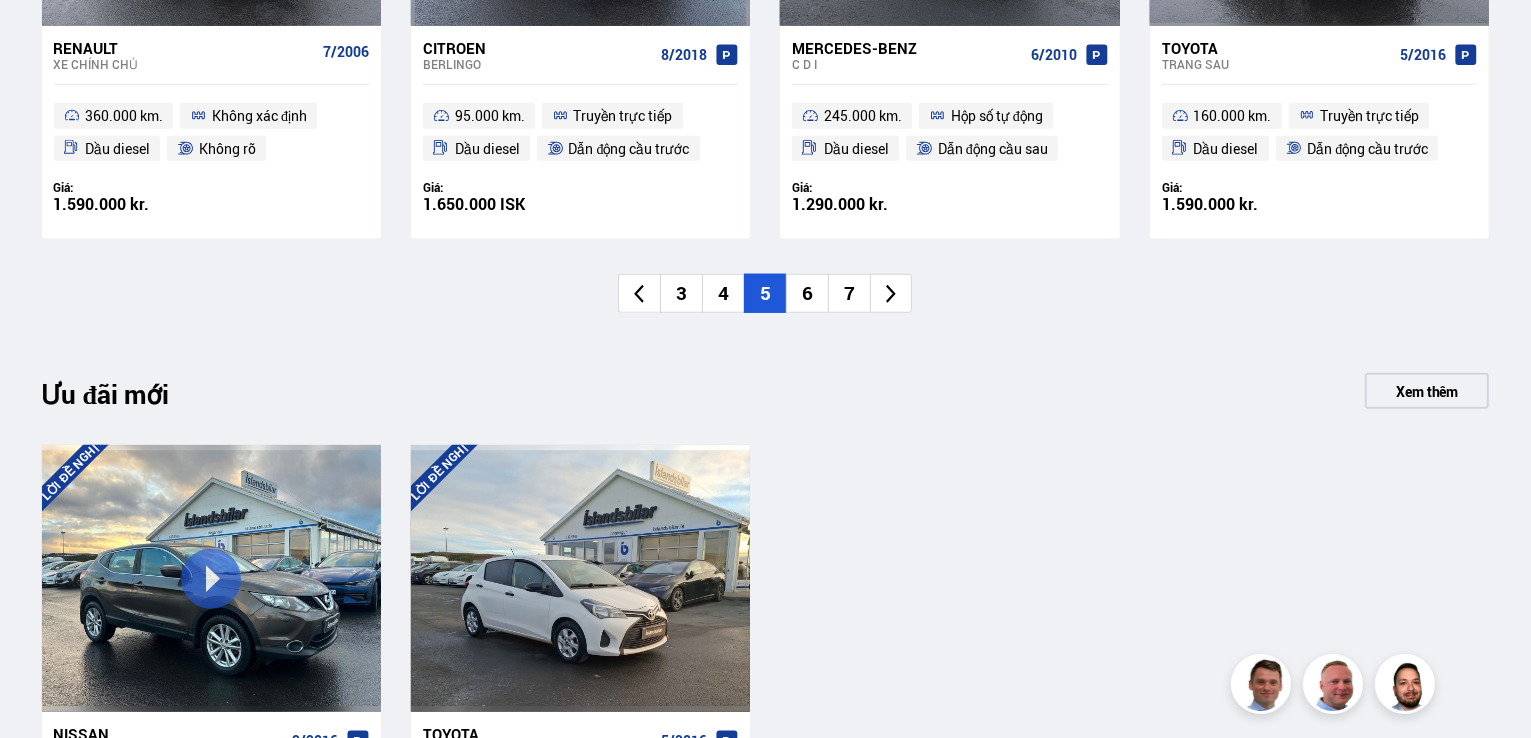 click 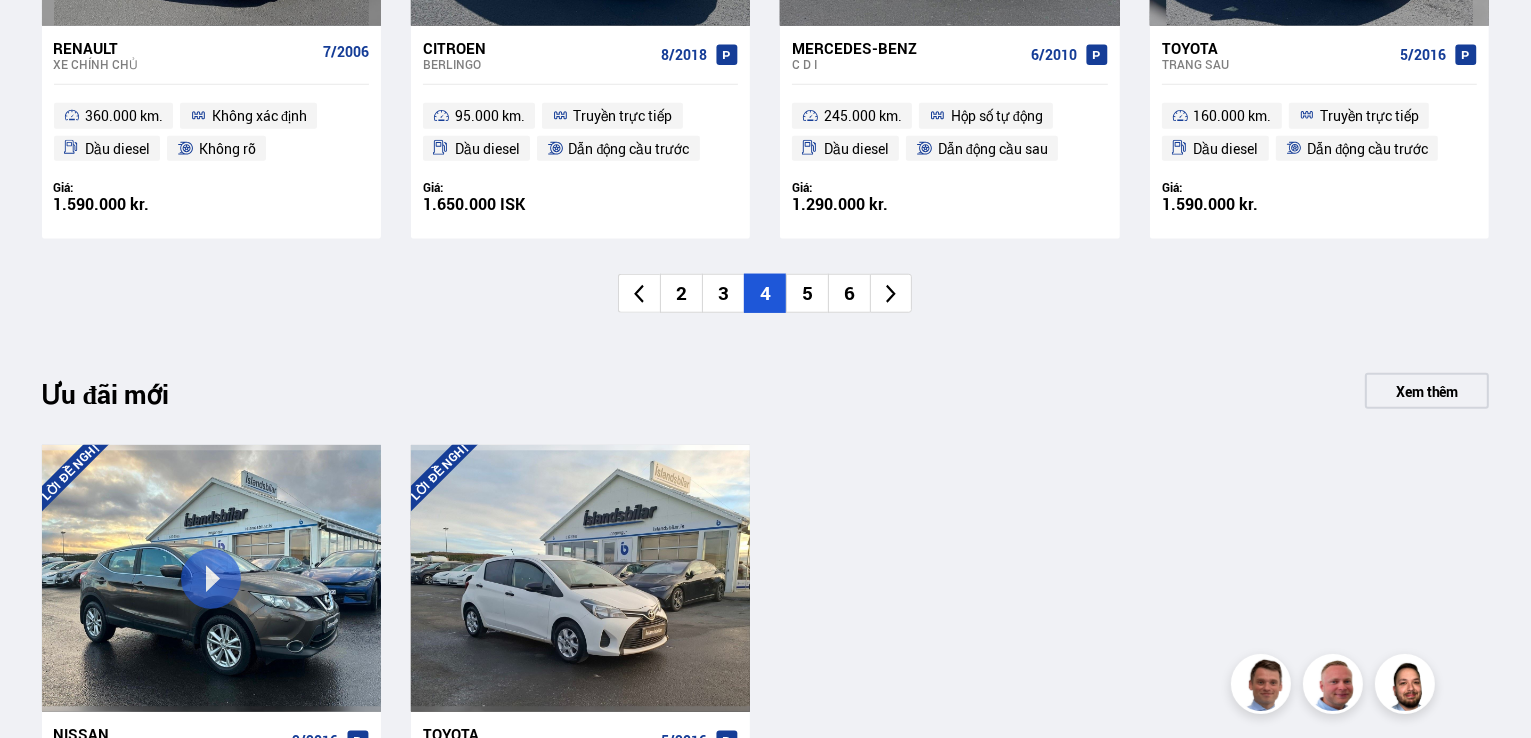 click 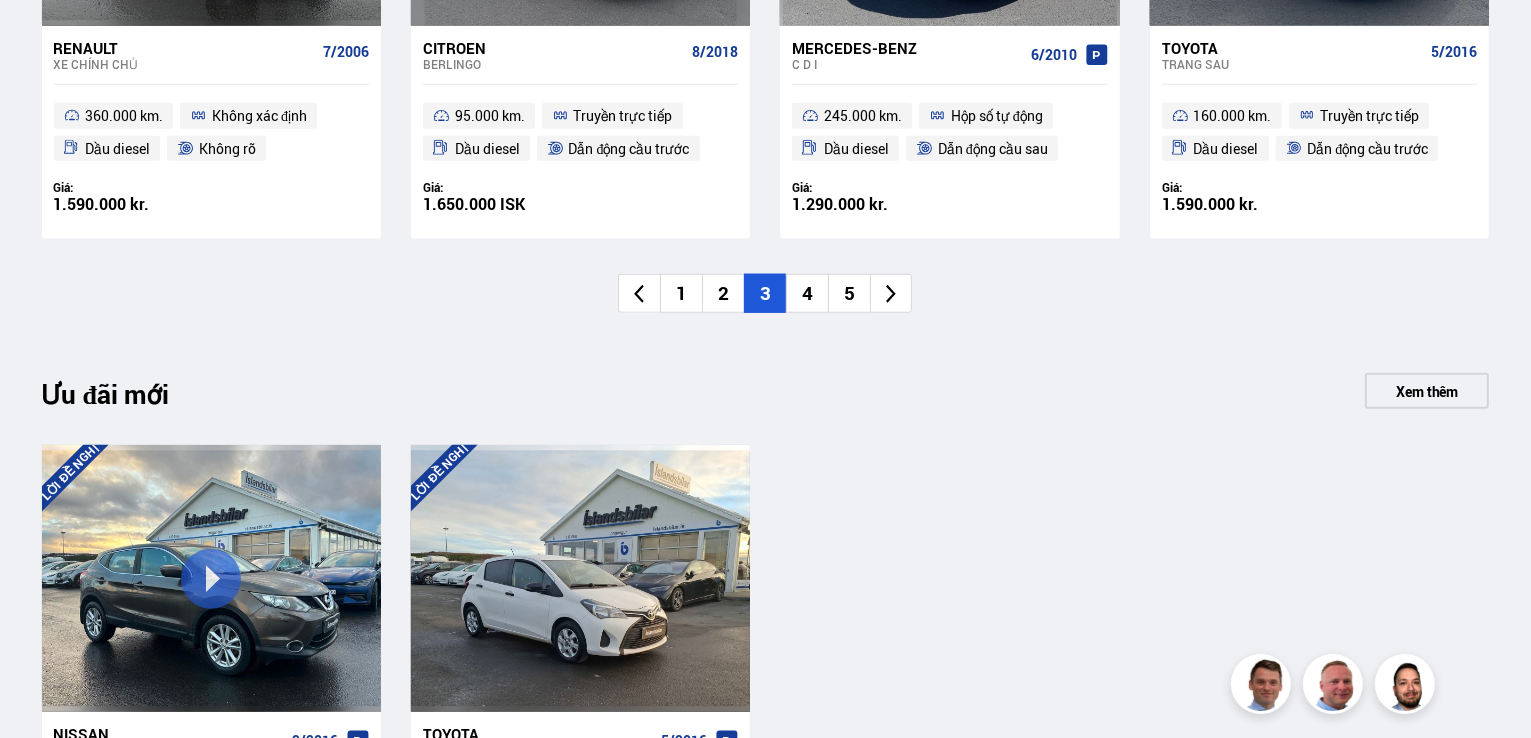 click on "1" at bounding box center (681, 293) 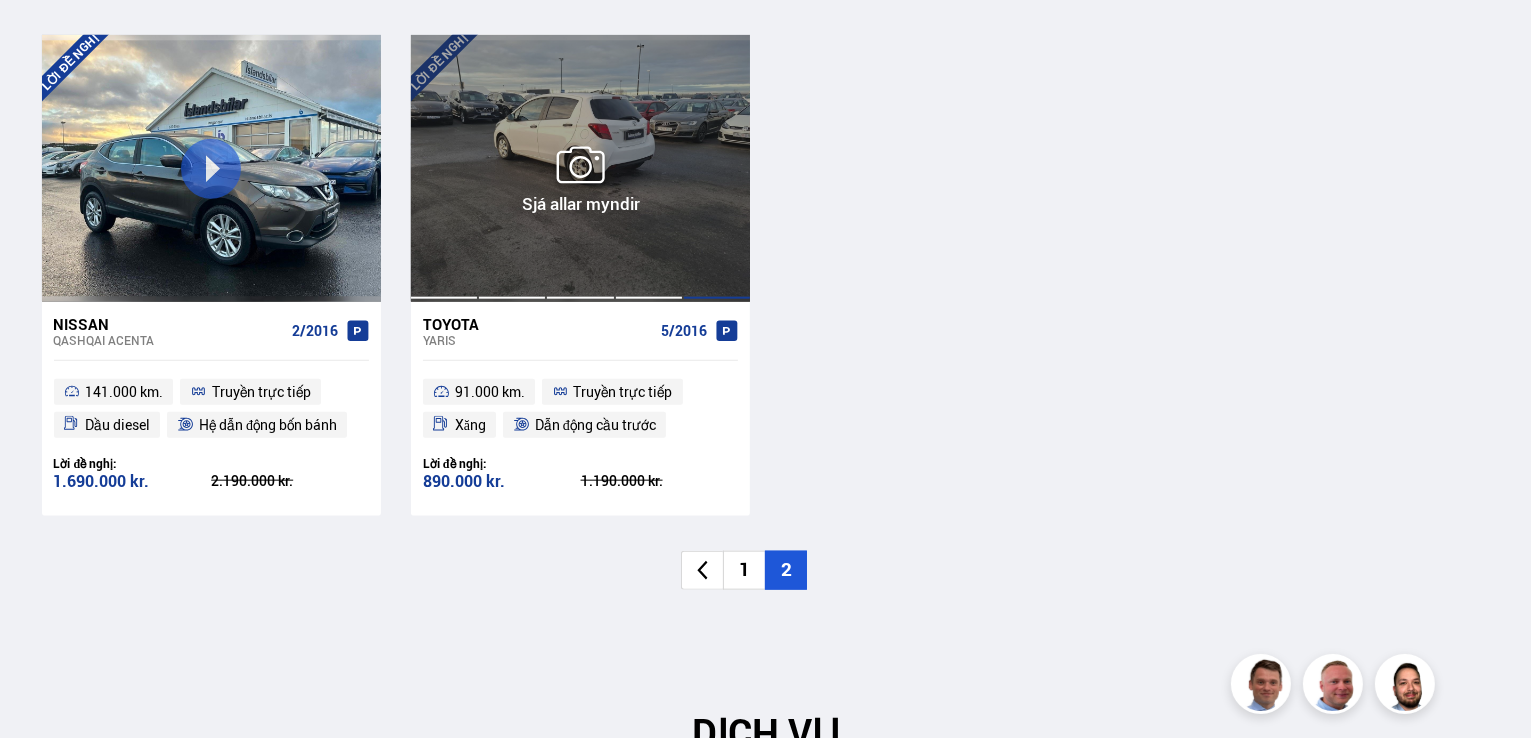 scroll, scrollTop: 2200, scrollLeft: 0, axis: vertical 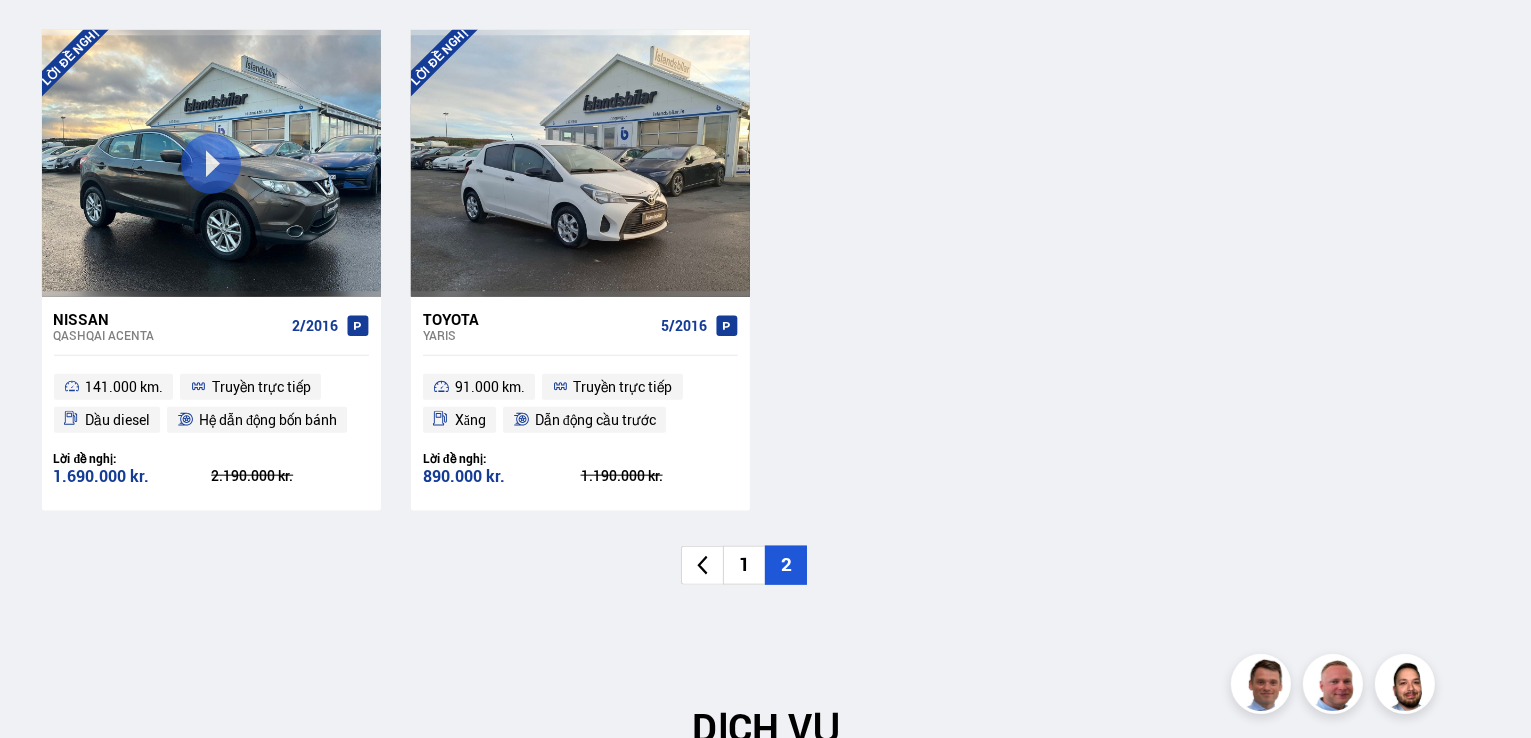 click on "1" at bounding box center (744, 565) 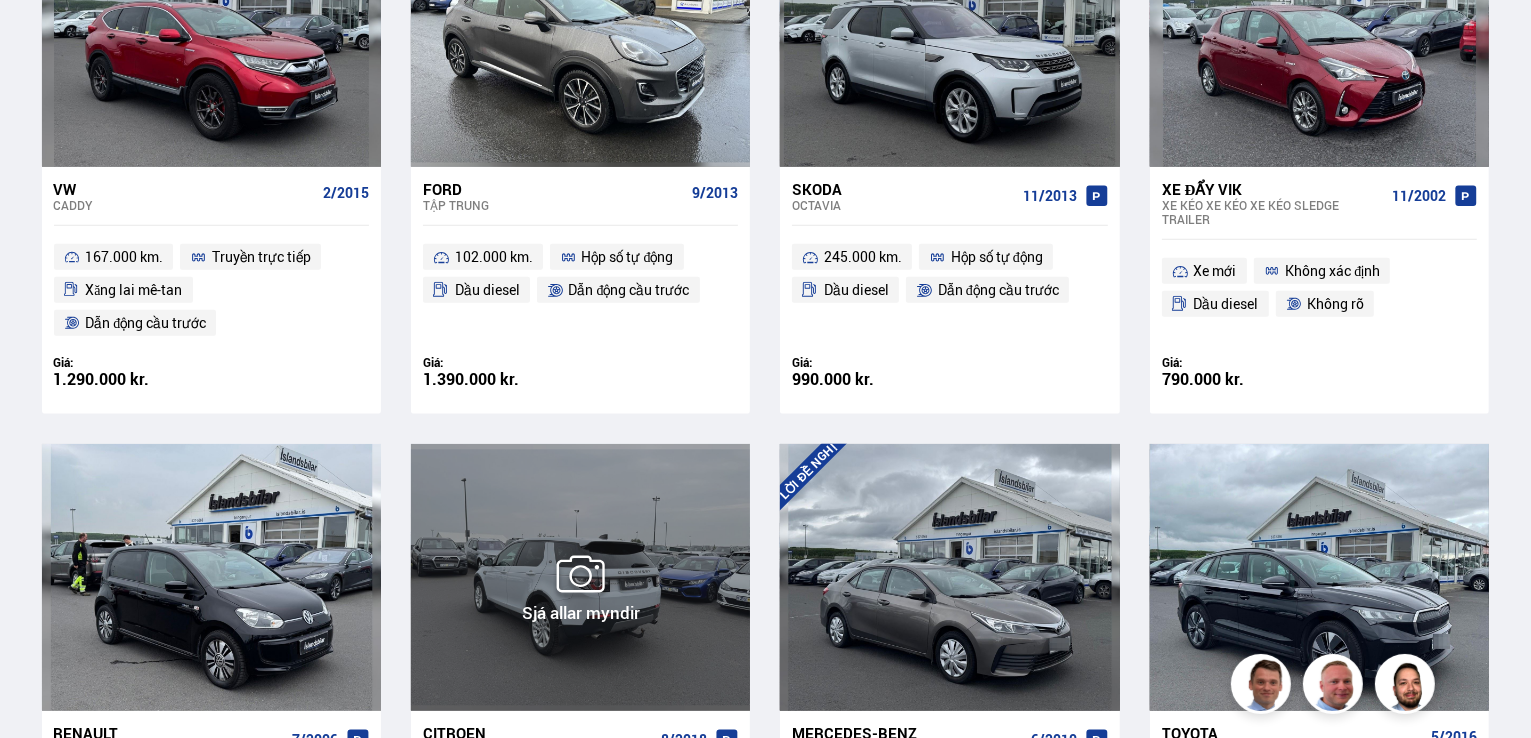scroll, scrollTop: 1400, scrollLeft: 0, axis: vertical 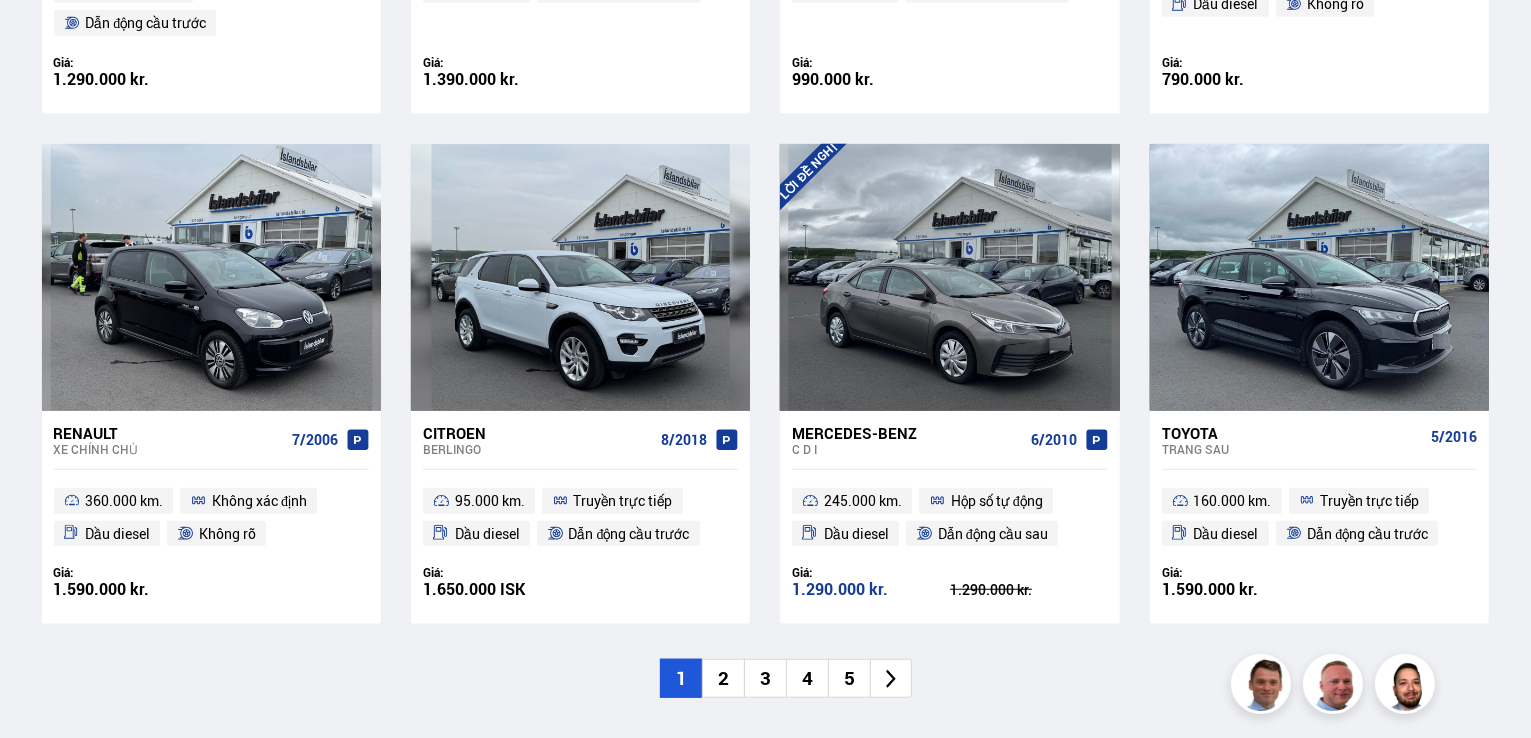 click on "2" at bounding box center (723, 678) 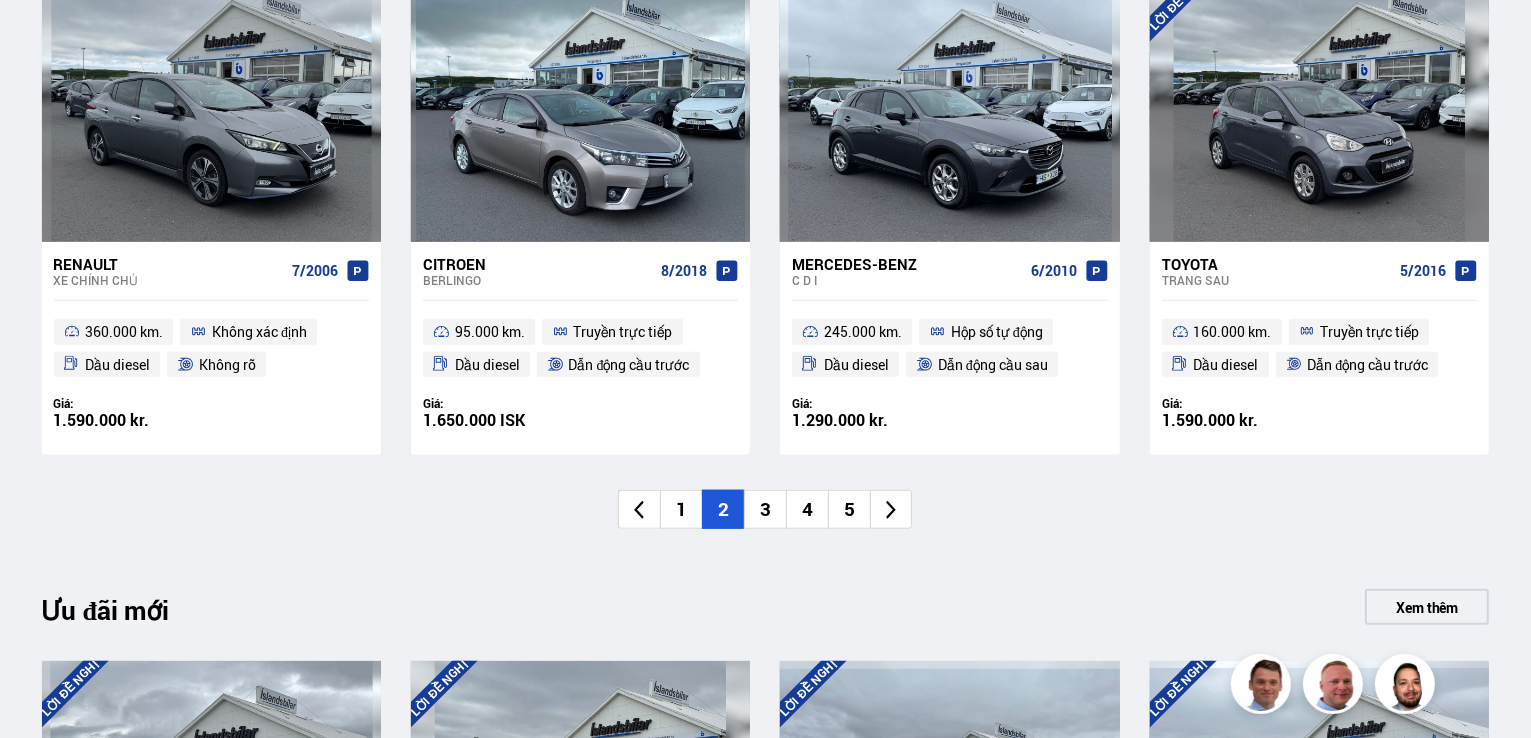 scroll, scrollTop: 1700, scrollLeft: 0, axis: vertical 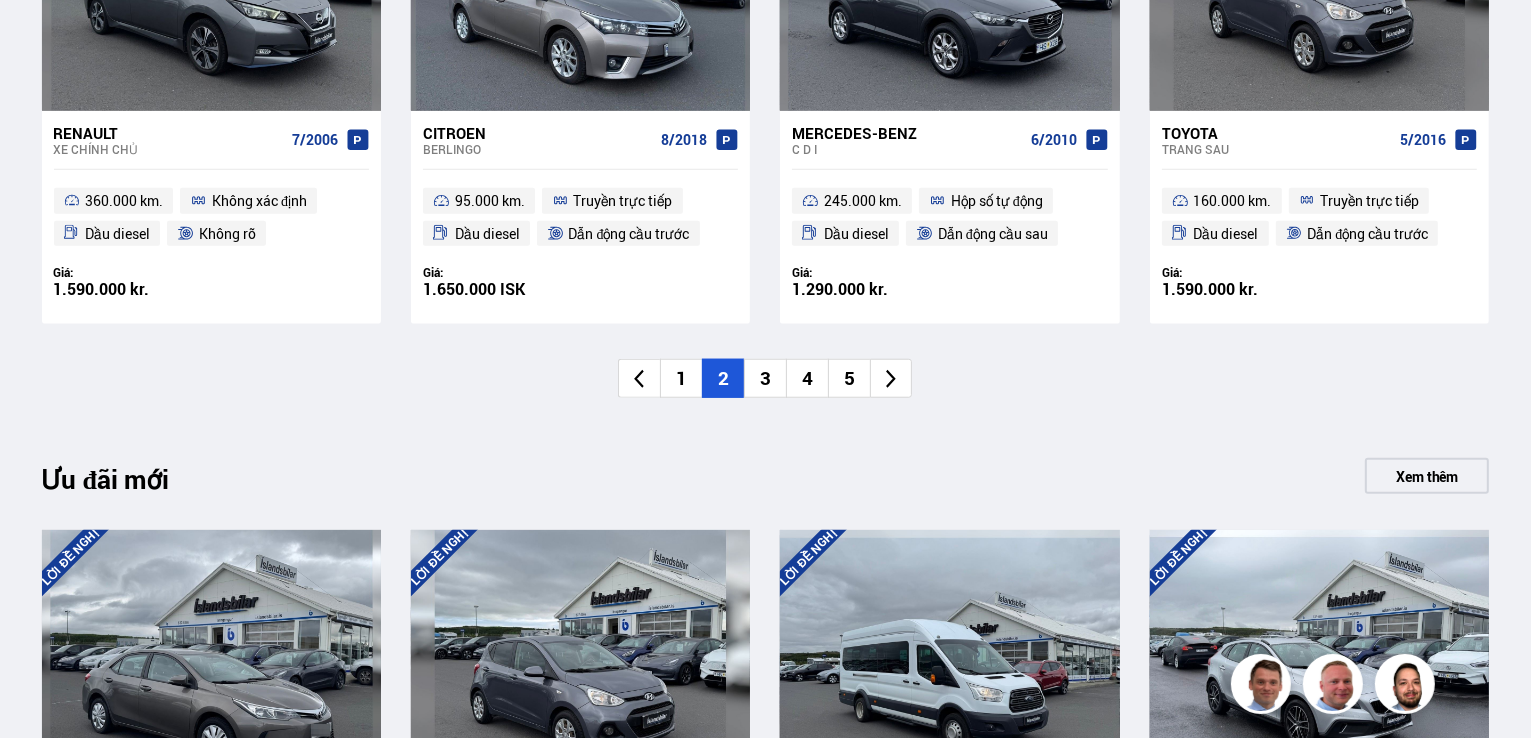click on "3" at bounding box center (765, 378) 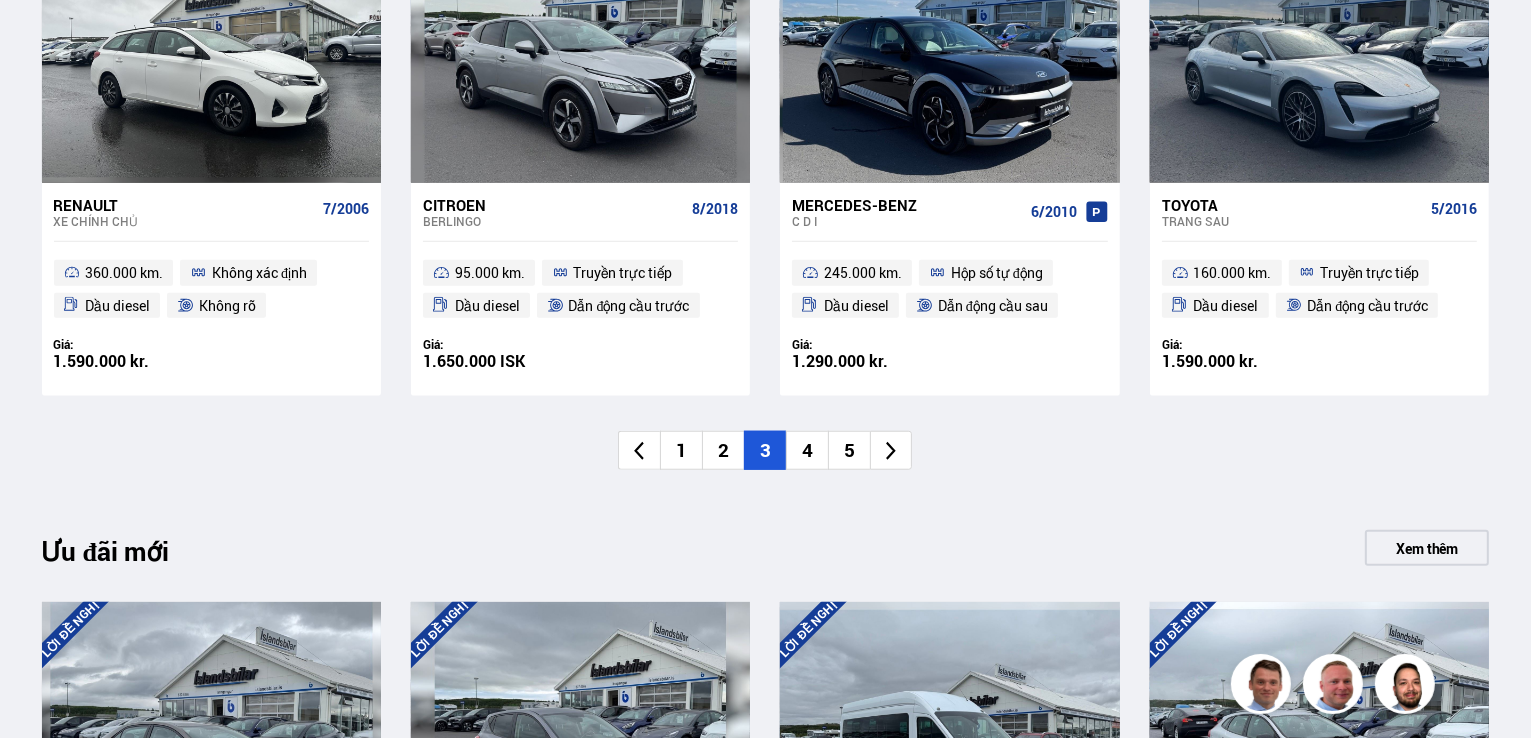 scroll, scrollTop: 1585, scrollLeft: 0, axis: vertical 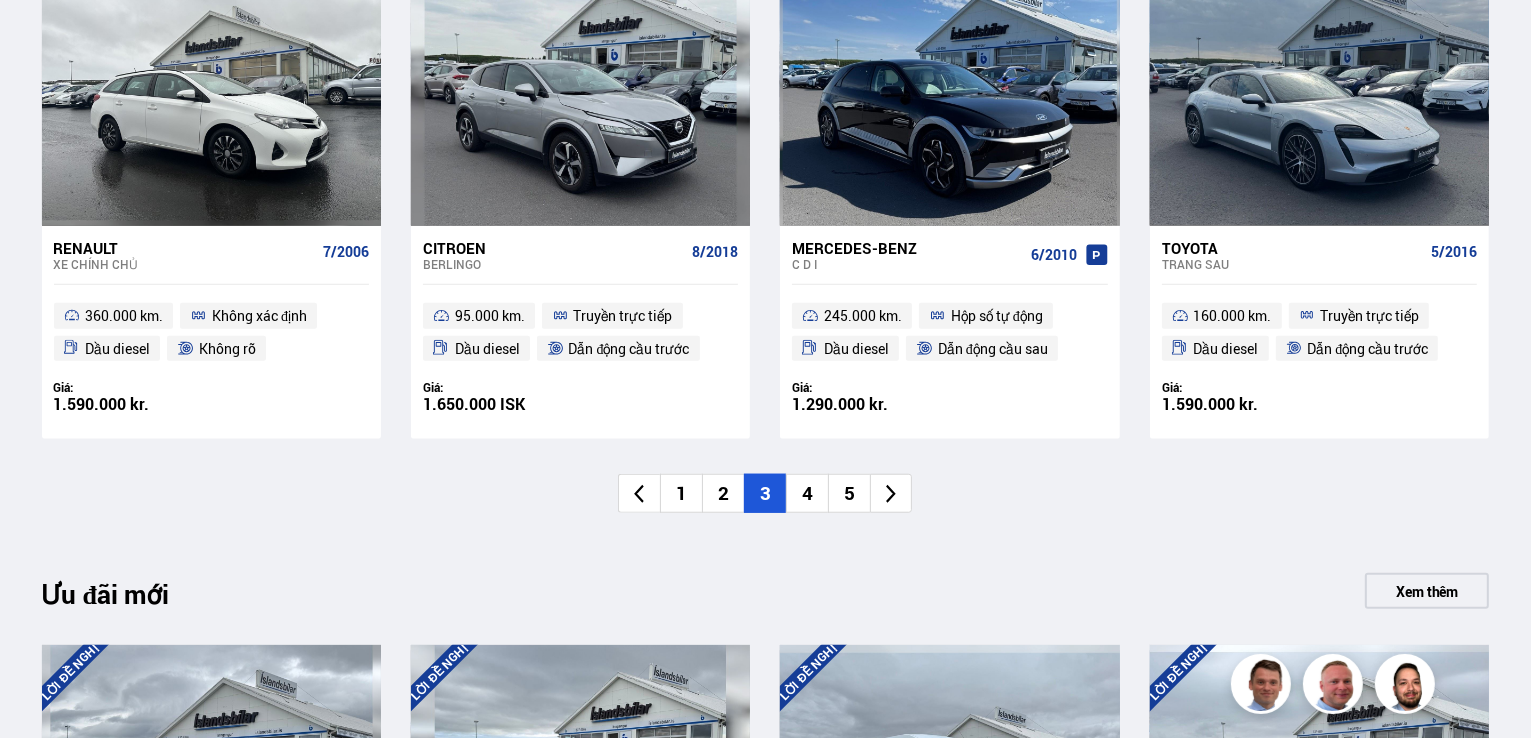click on "4" at bounding box center (807, 493) 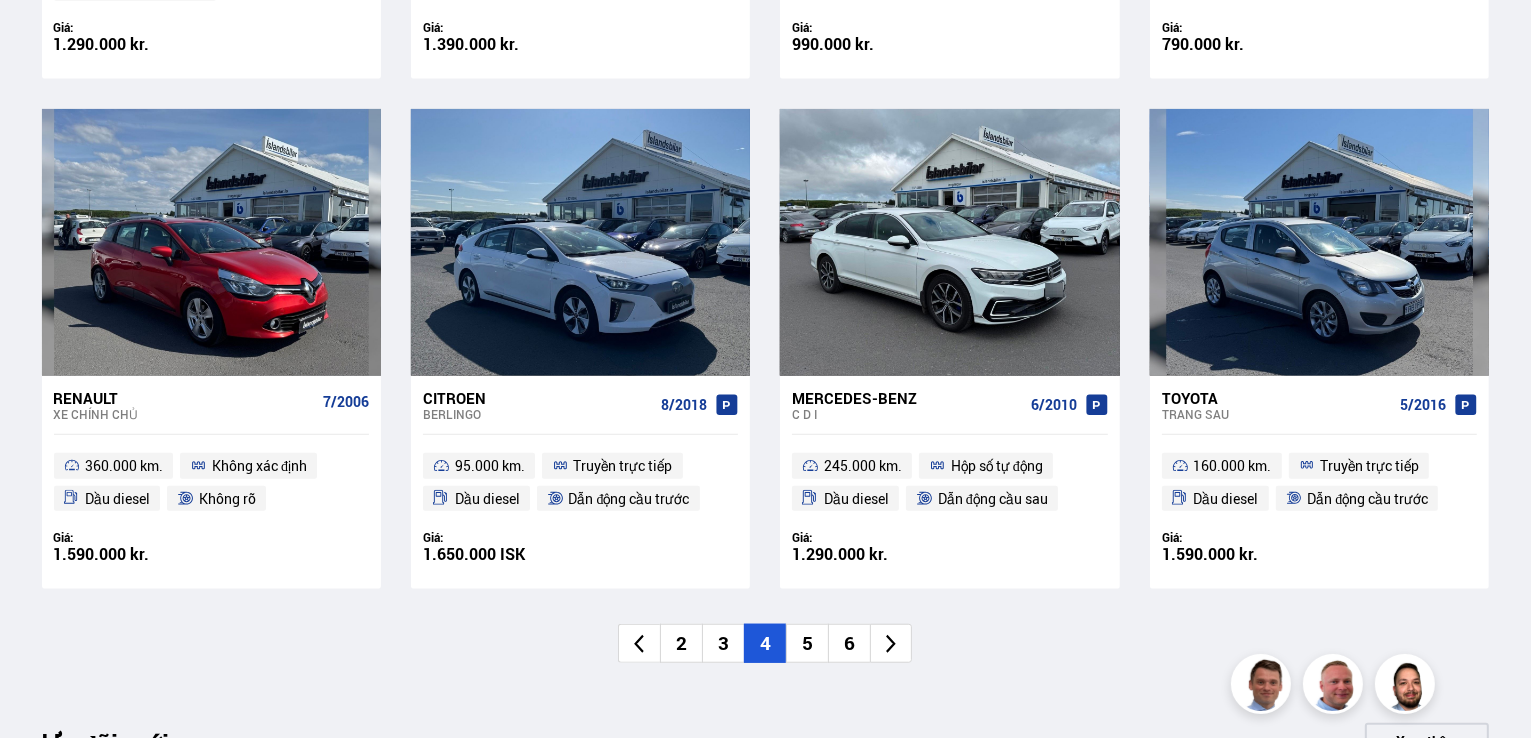 scroll, scrollTop: 1585, scrollLeft: 0, axis: vertical 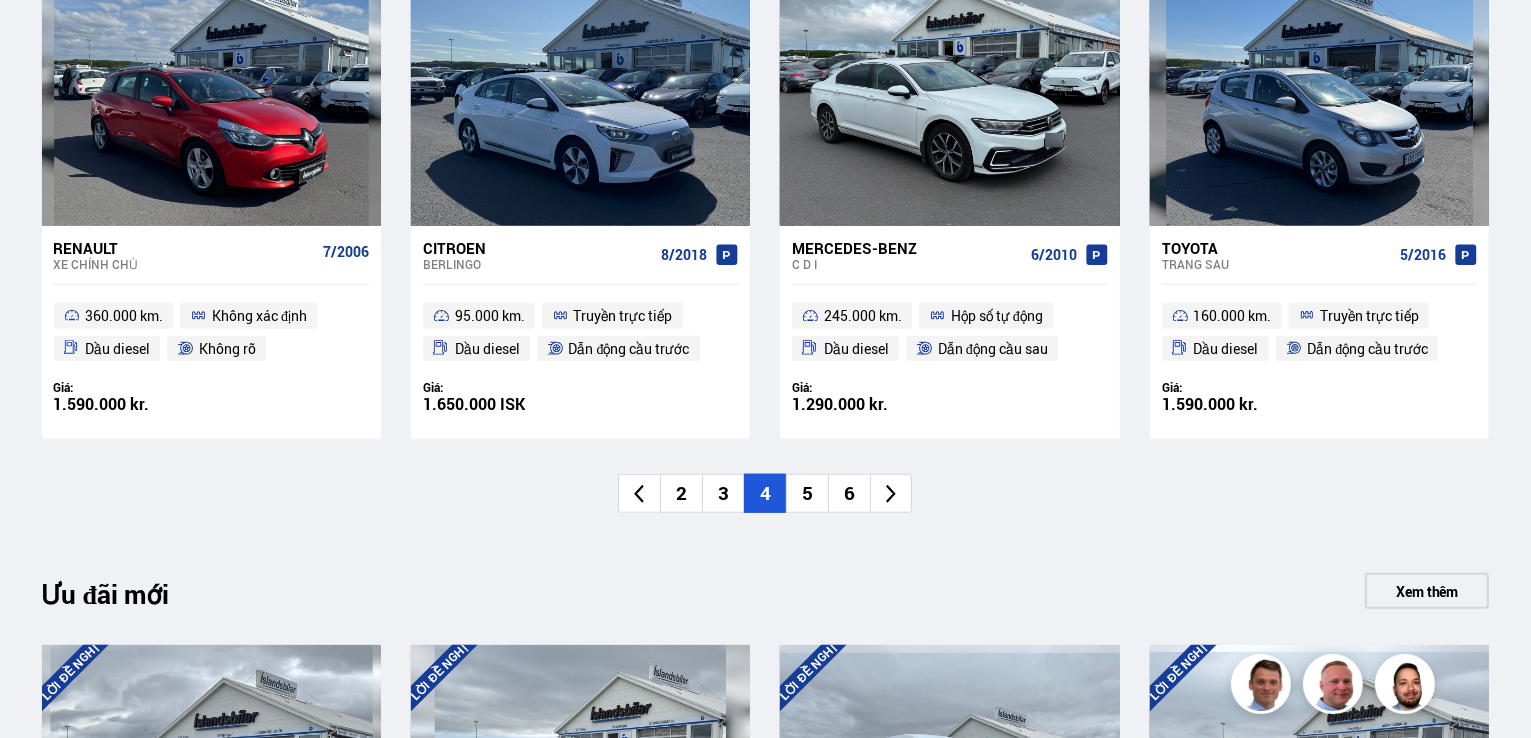 click on "5" at bounding box center (807, 493) 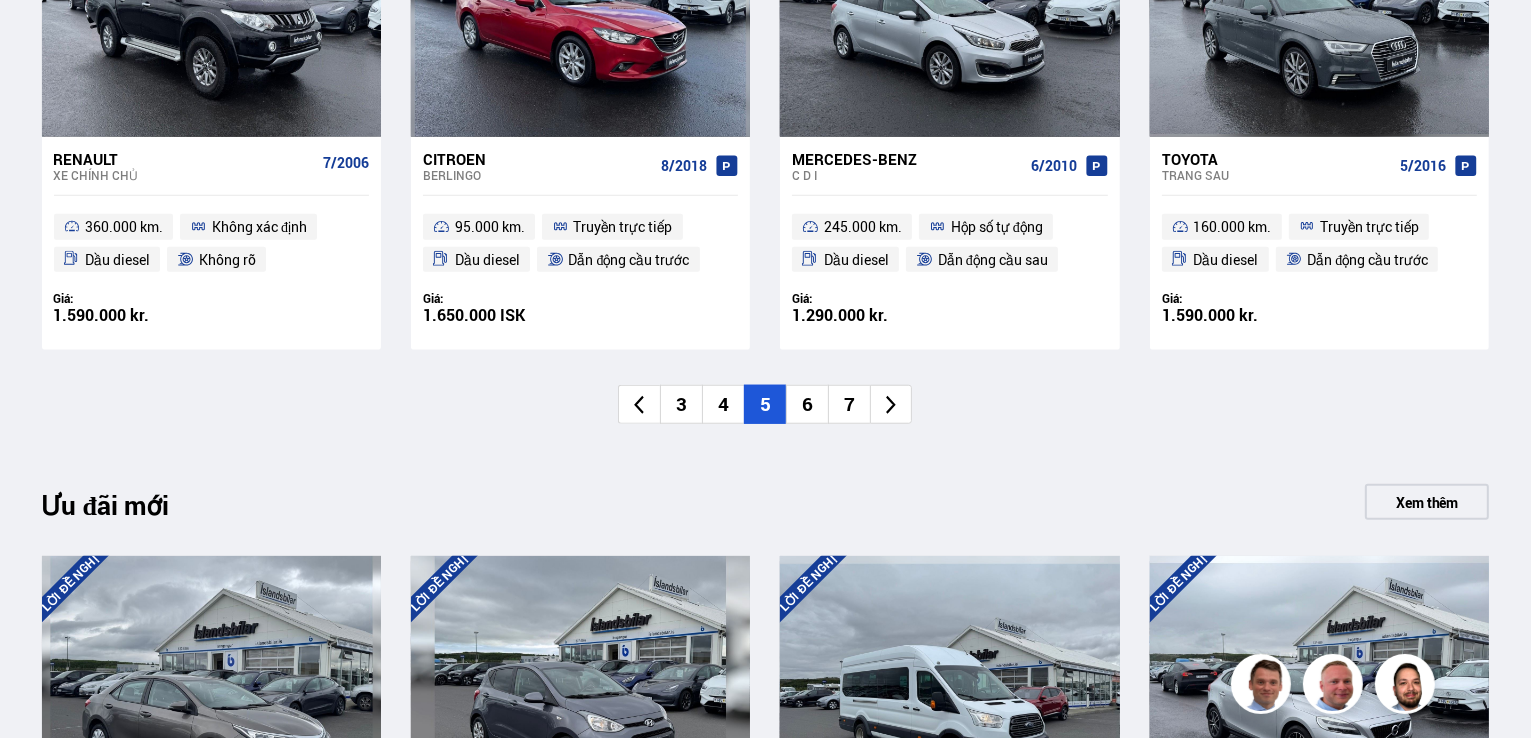 scroll, scrollTop: 1685, scrollLeft: 0, axis: vertical 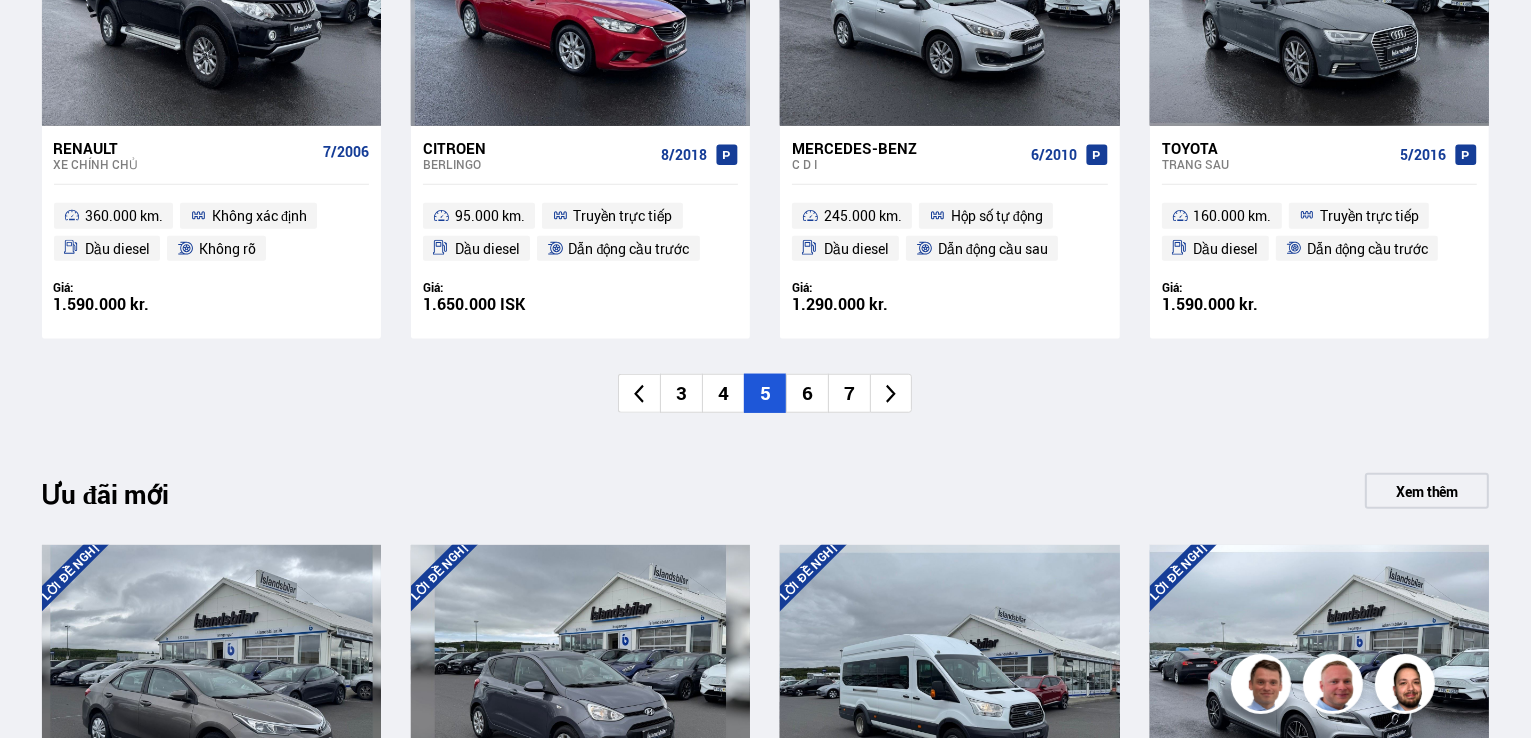 click on "6" at bounding box center [807, 393] 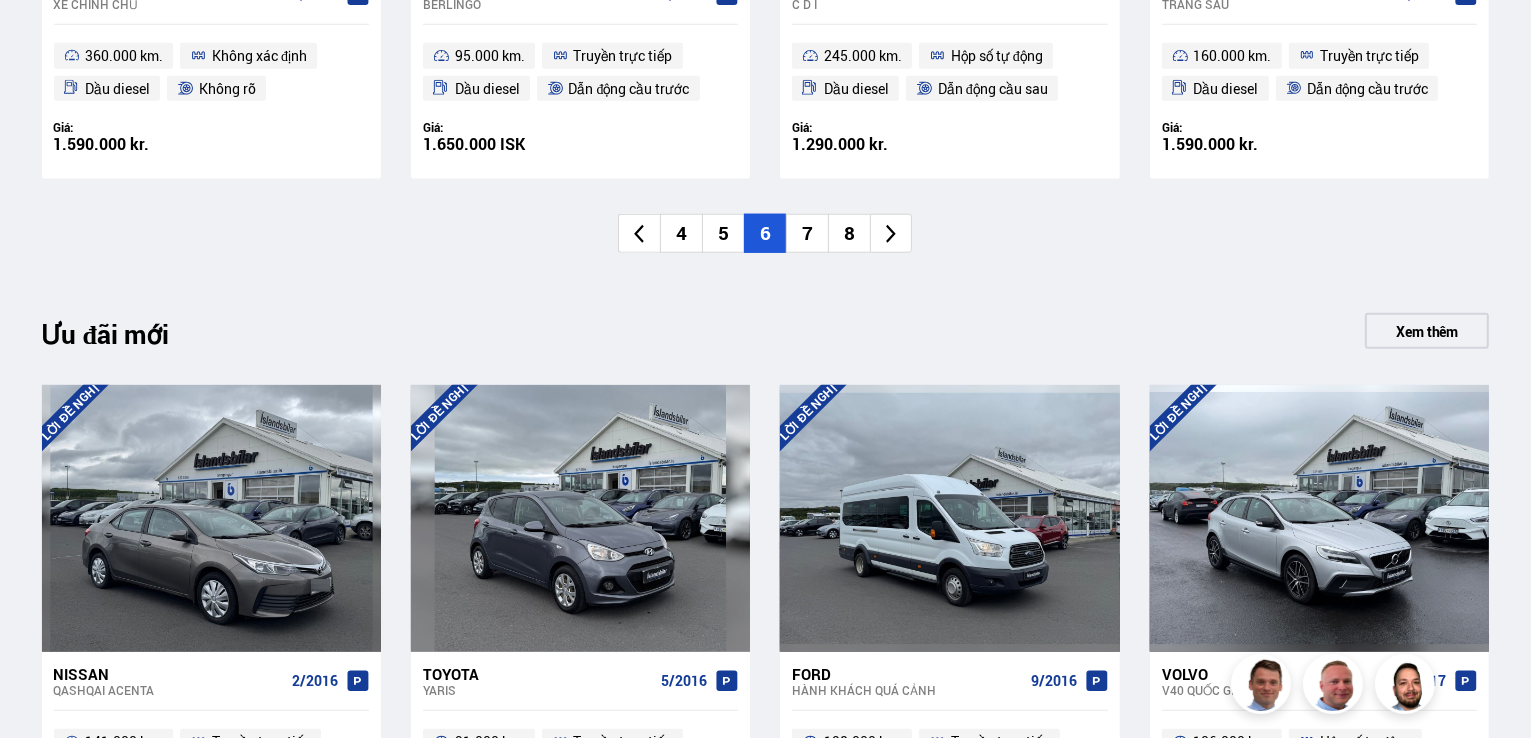 scroll, scrollTop: 2100, scrollLeft: 0, axis: vertical 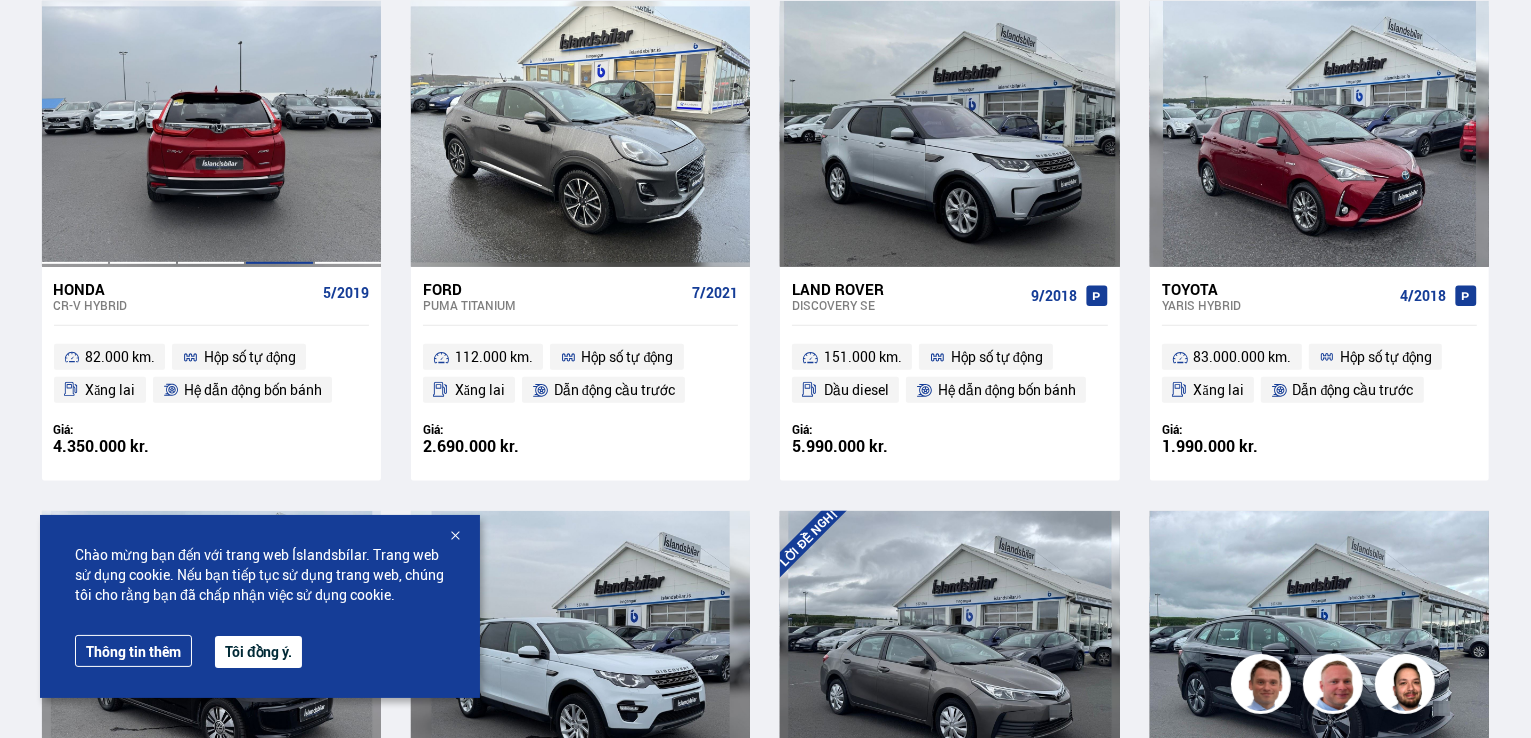 click at bounding box center [279, 134] 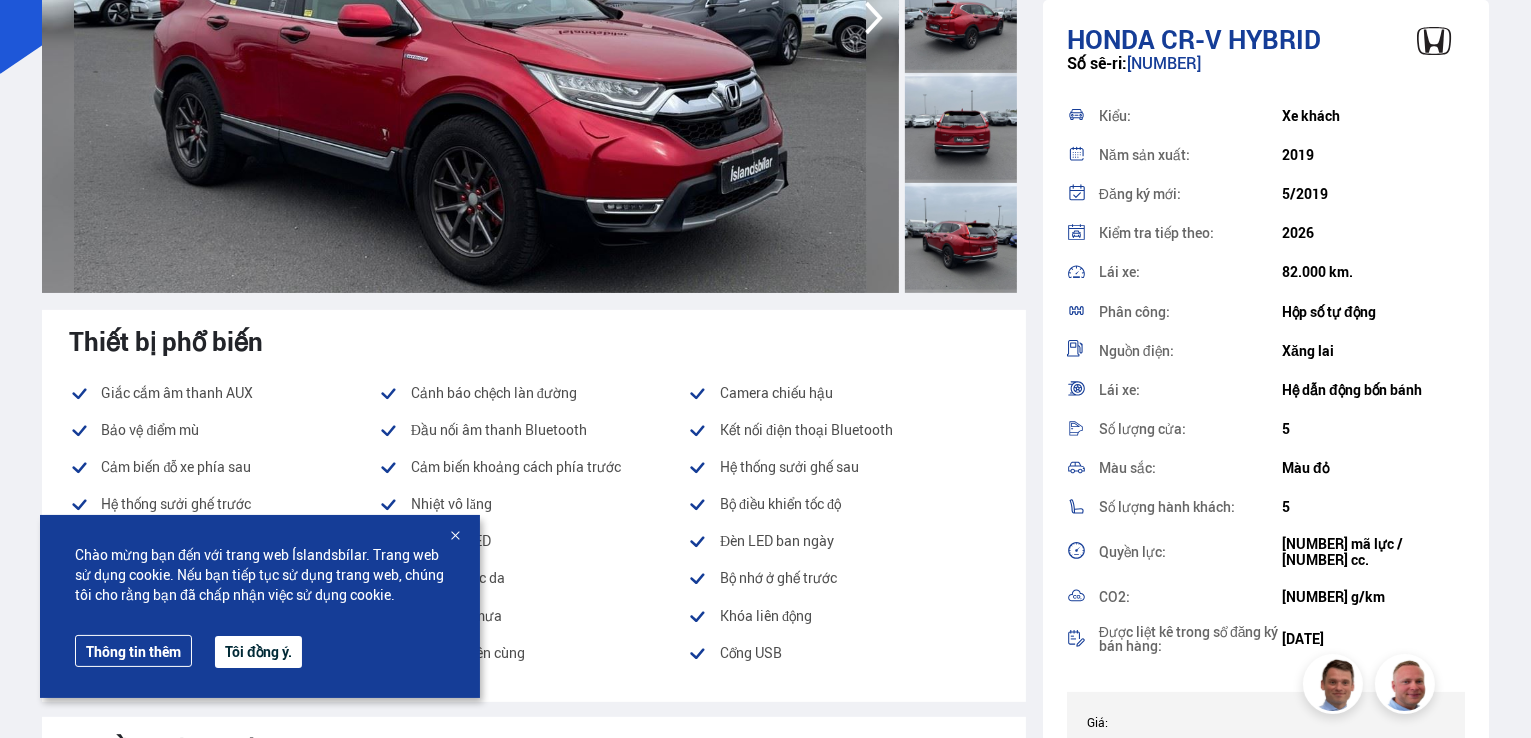 scroll, scrollTop: 500, scrollLeft: 0, axis: vertical 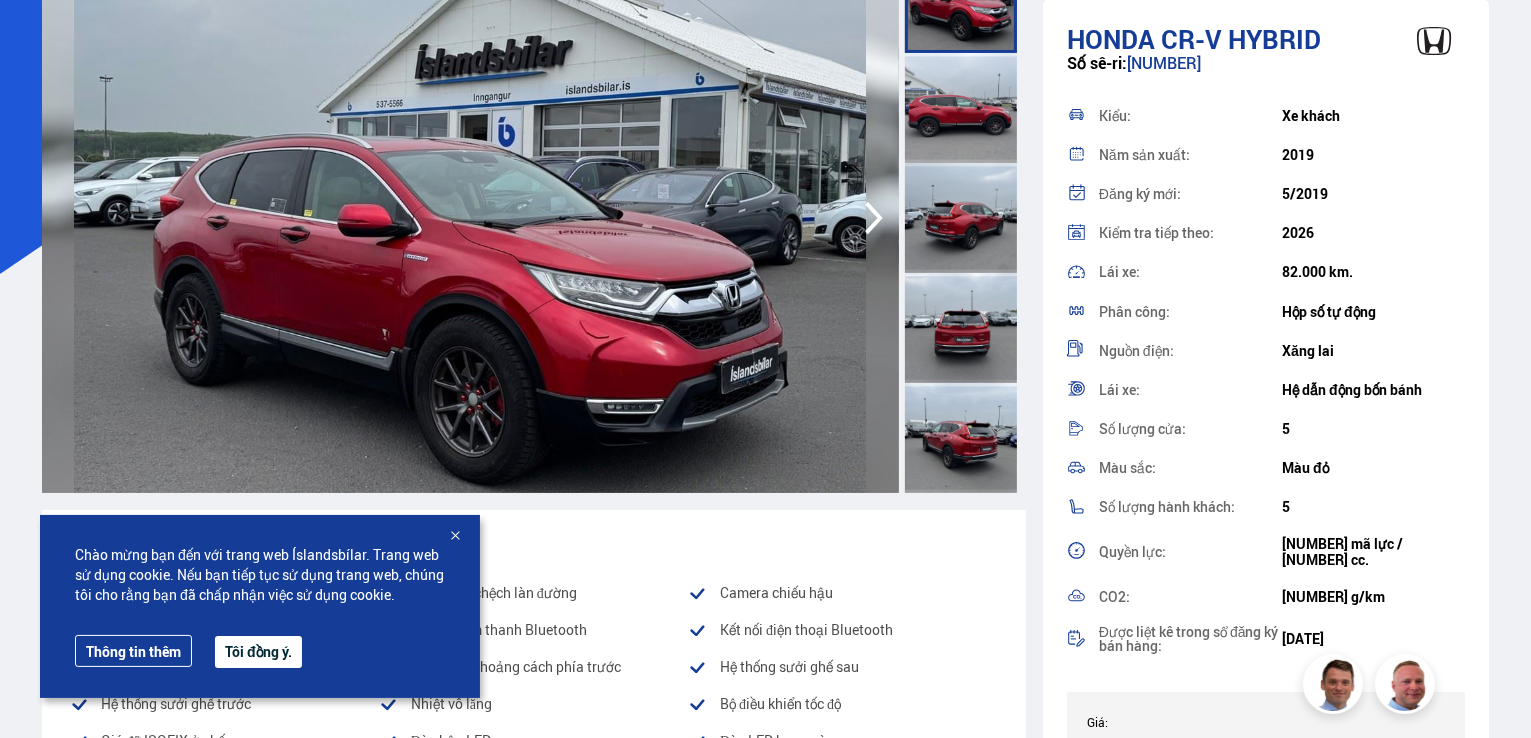 click at bounding box center [455, 537] 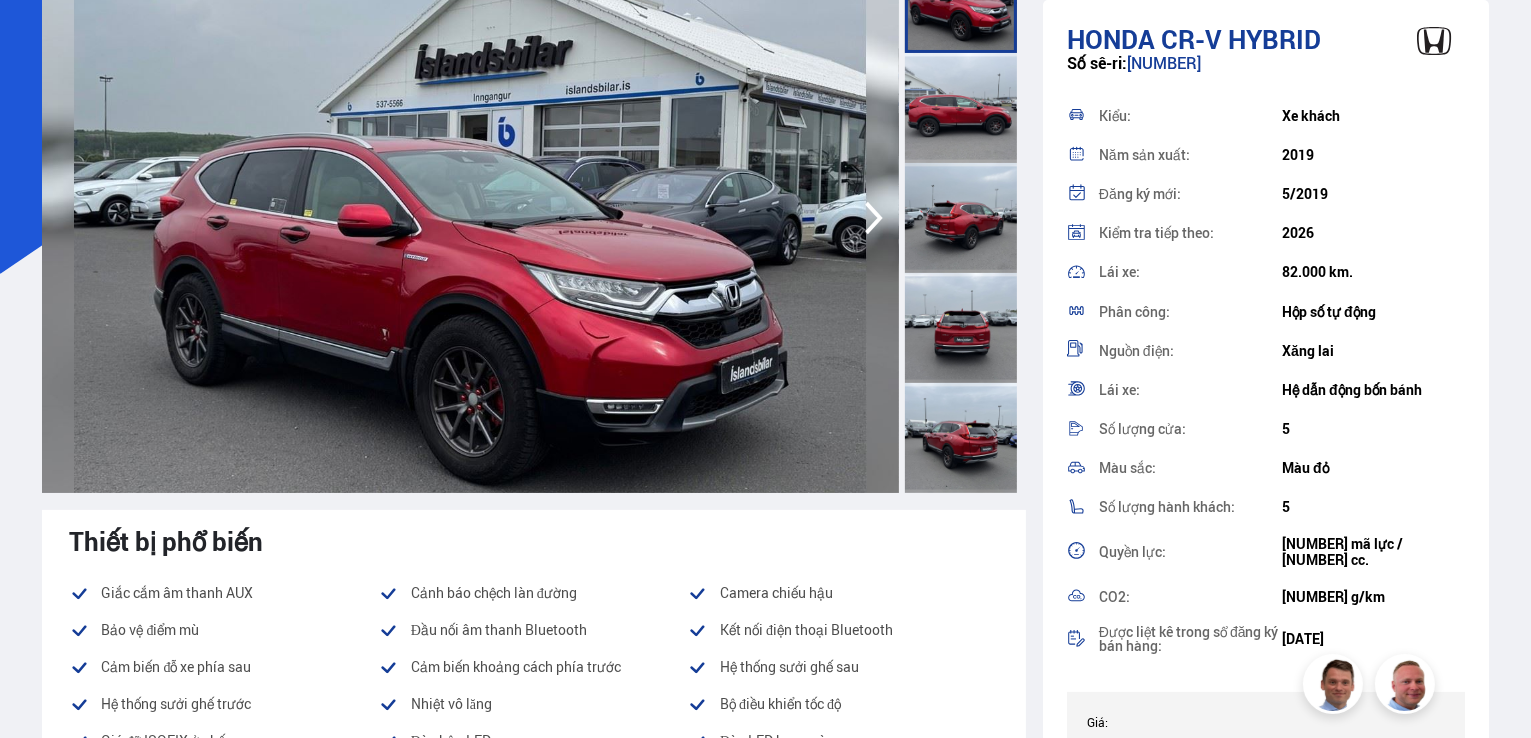 click 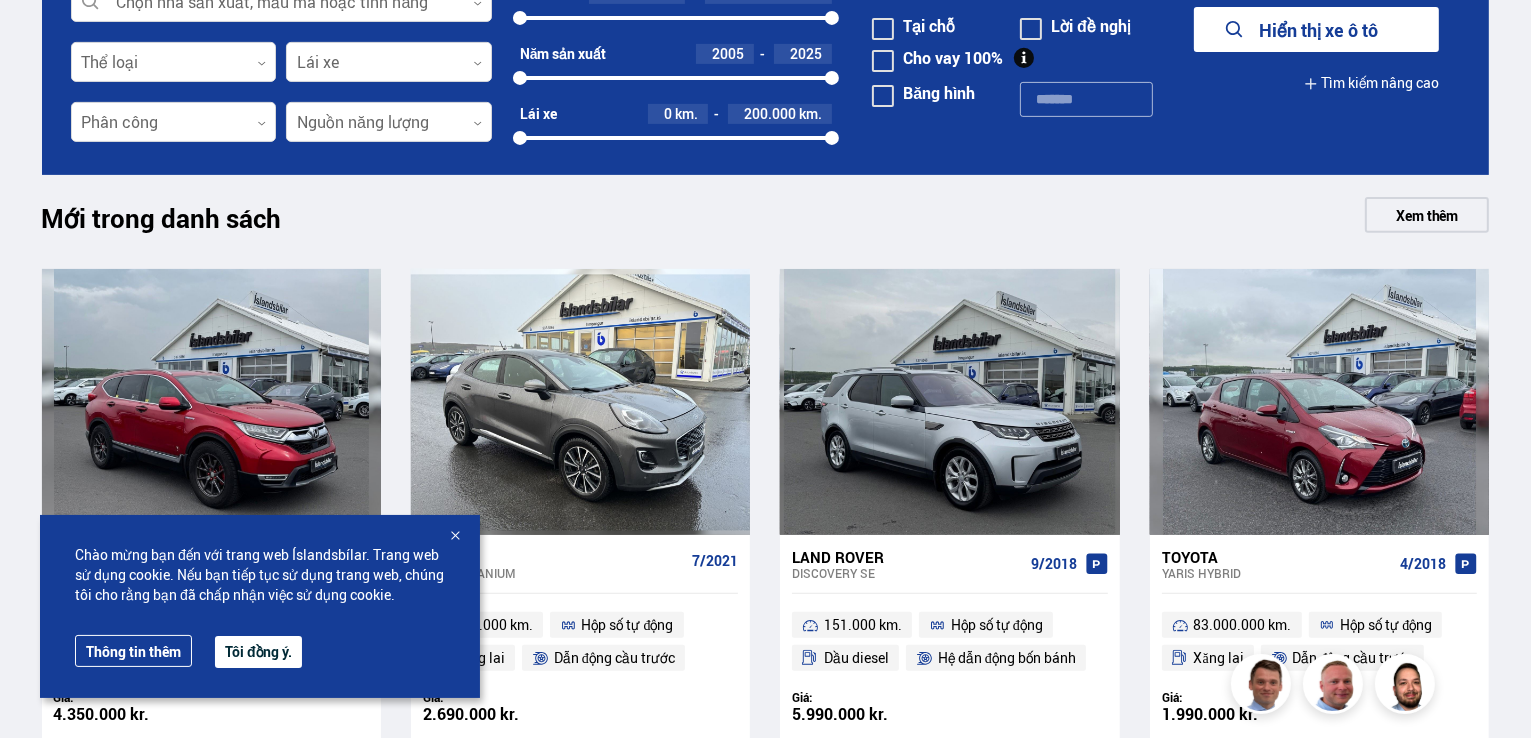 scroll, scrollTop: 800, scrollLeft: 0, axis: vertical 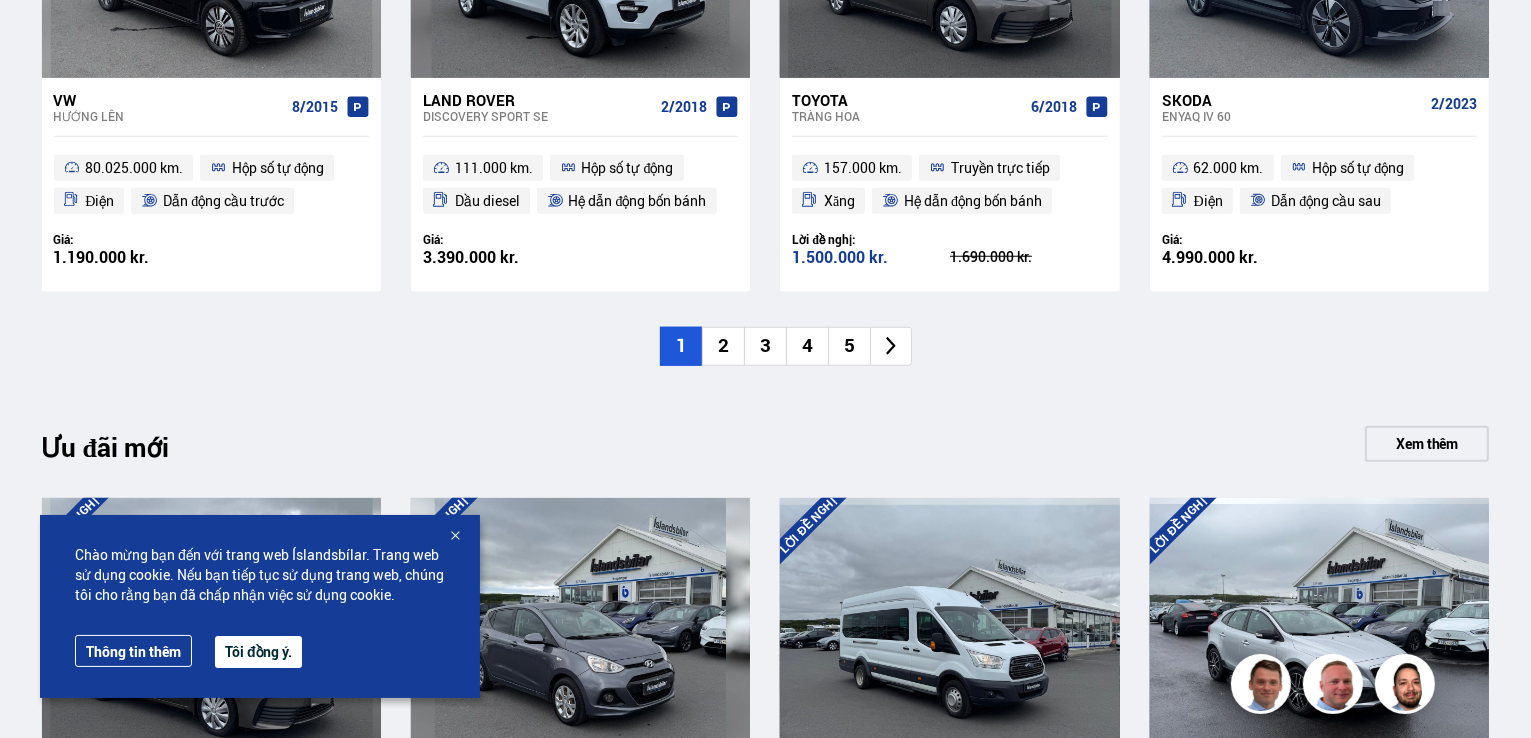 click on "5" at bounding box center (849, 346) 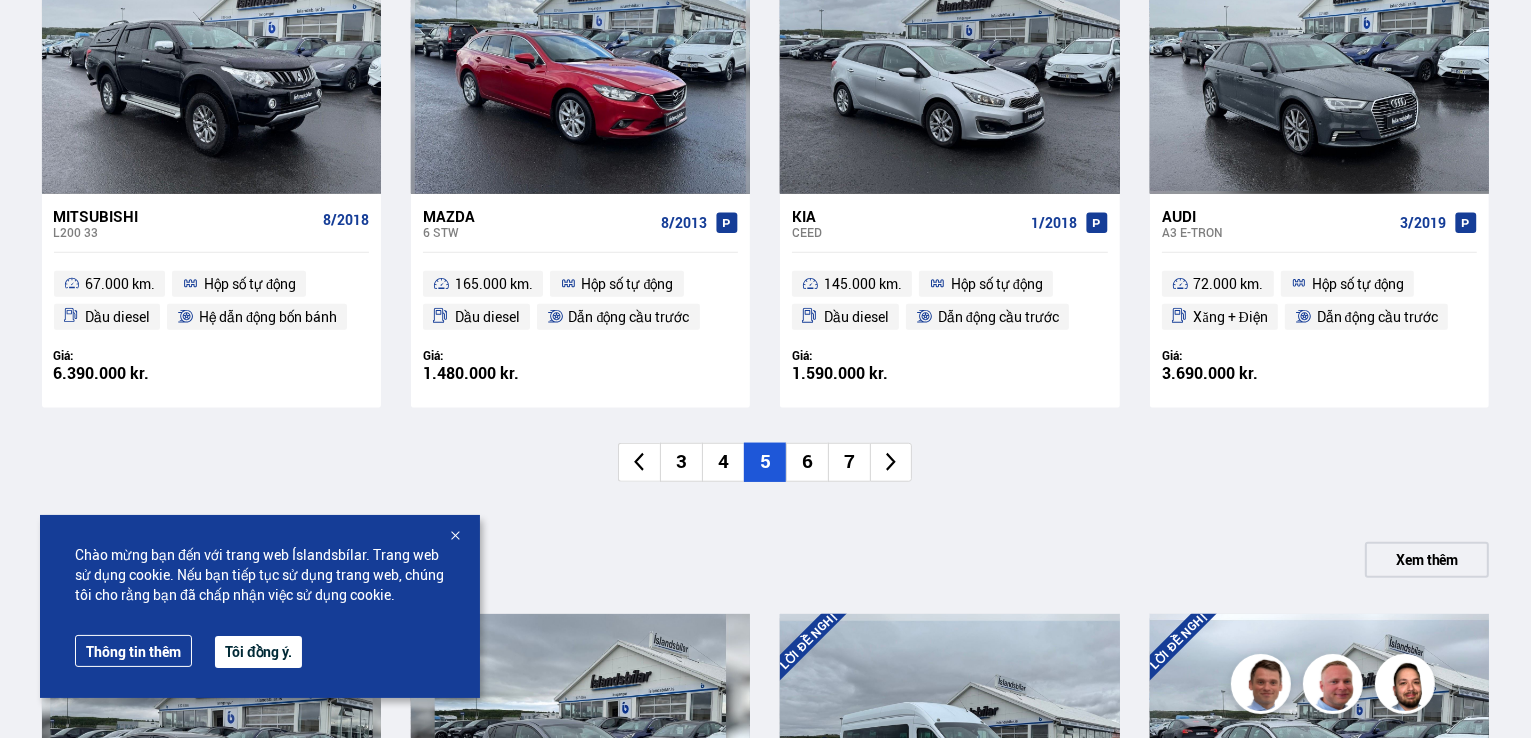 scroll, scrollTop: 1800, scrollLeft: 0, axis: vertical 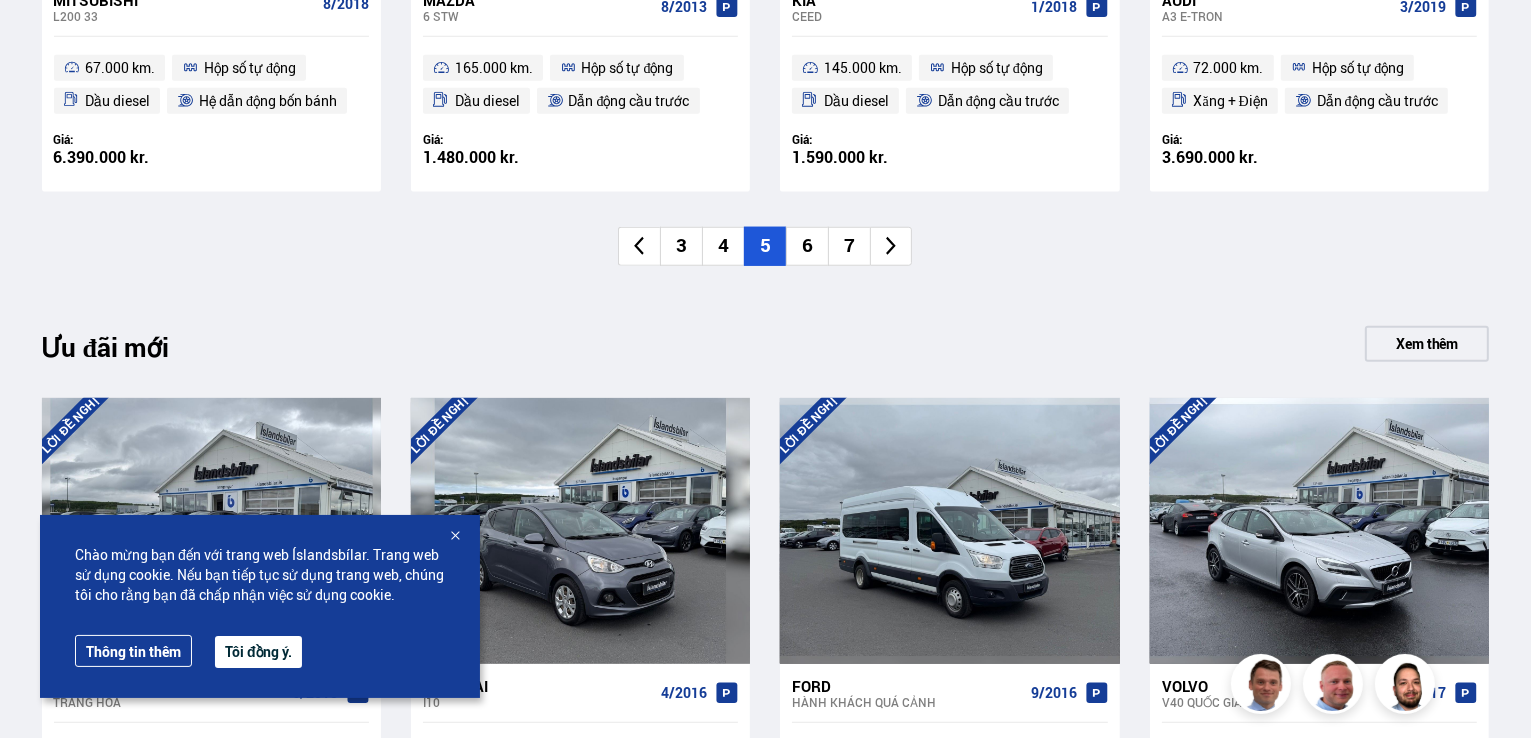 click on "6" at bounding box center (807, 245) 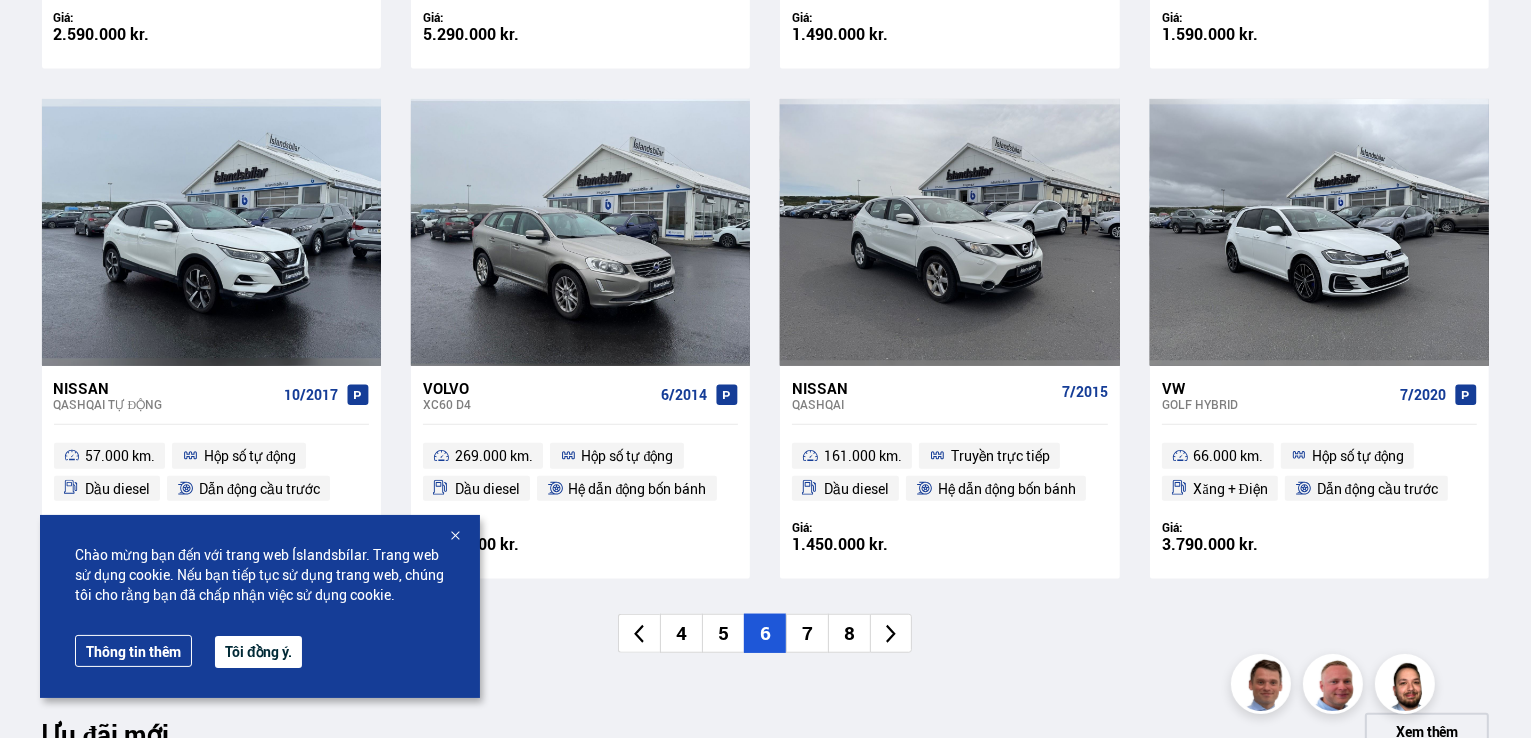scroll, scrollTop: 1600, scrollLeft: 0, axis: vertical 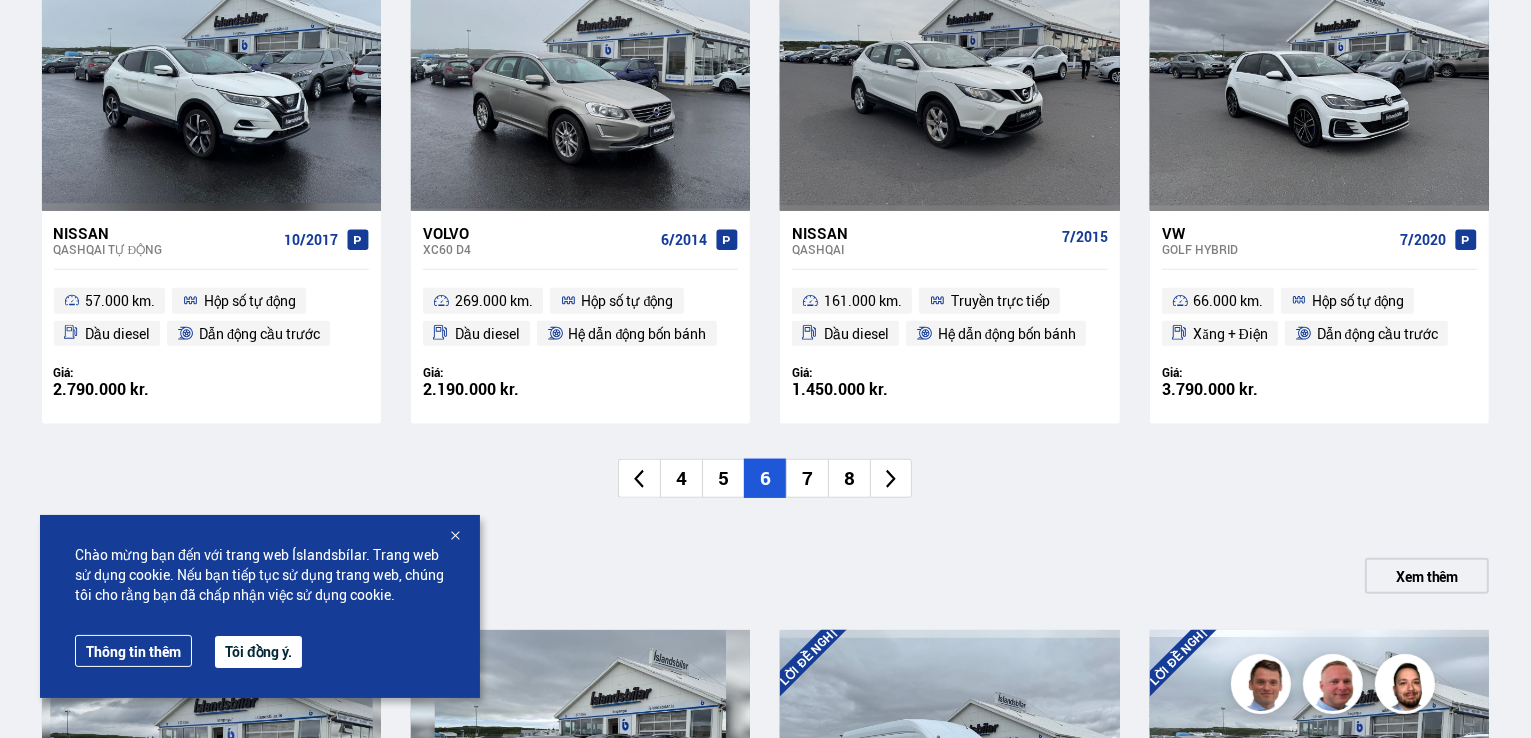 click on "7" at bounding box center [807, 478] 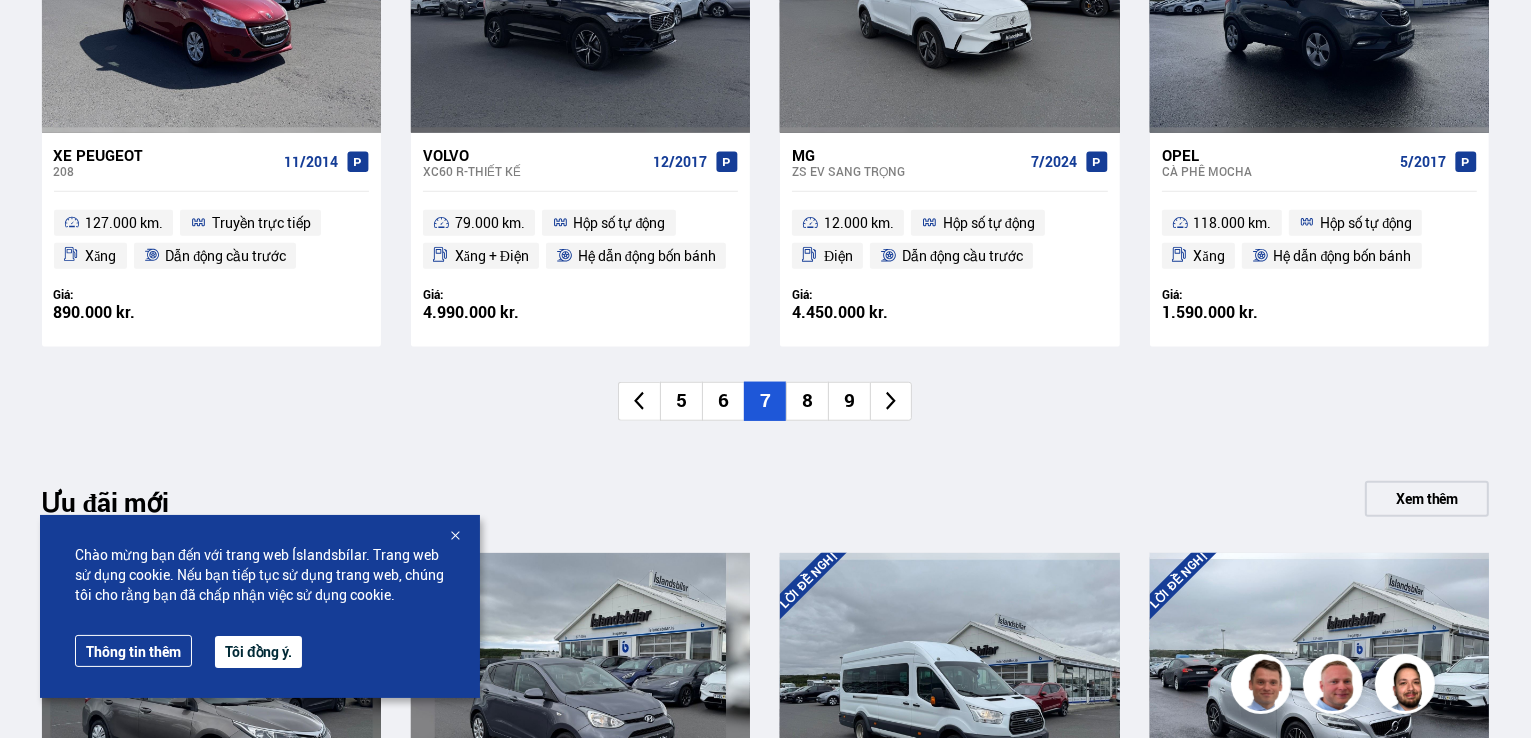 scroll, scrollTop: 1700, scrollLeft: 0, axis: vertical 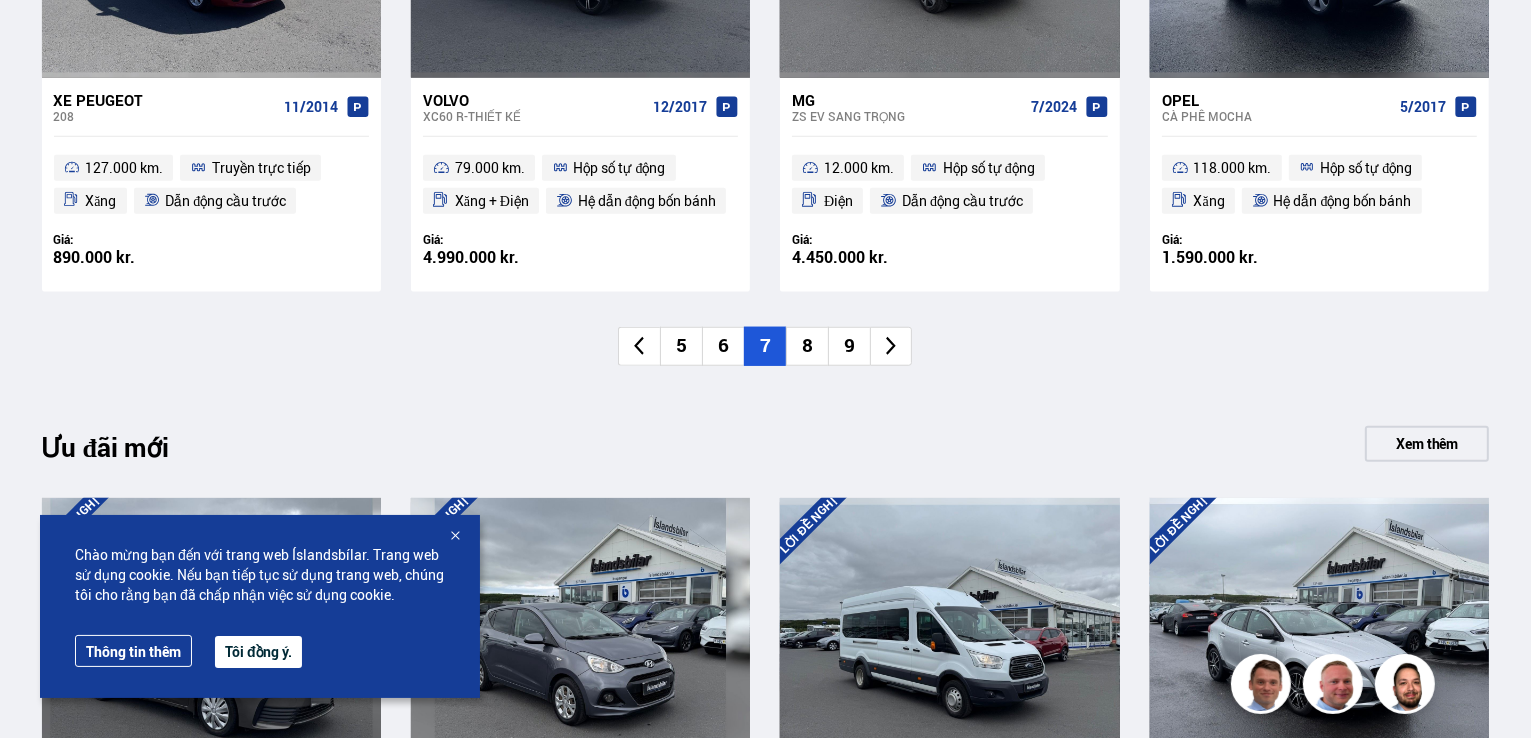 click on "8" at bounding box center (807, 345) 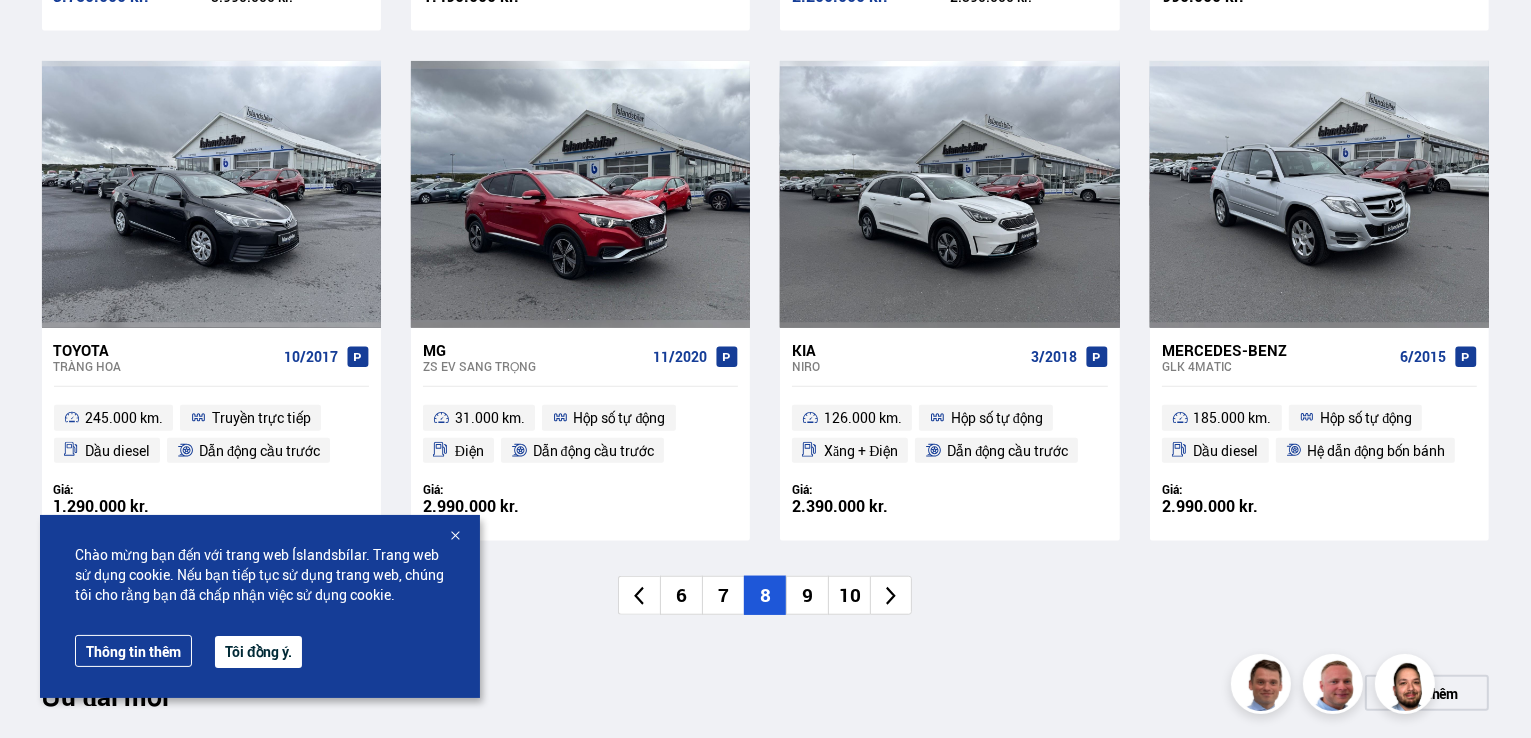 scroll, scrollTop: 1500, scrollLeft: 0, axis: vertical 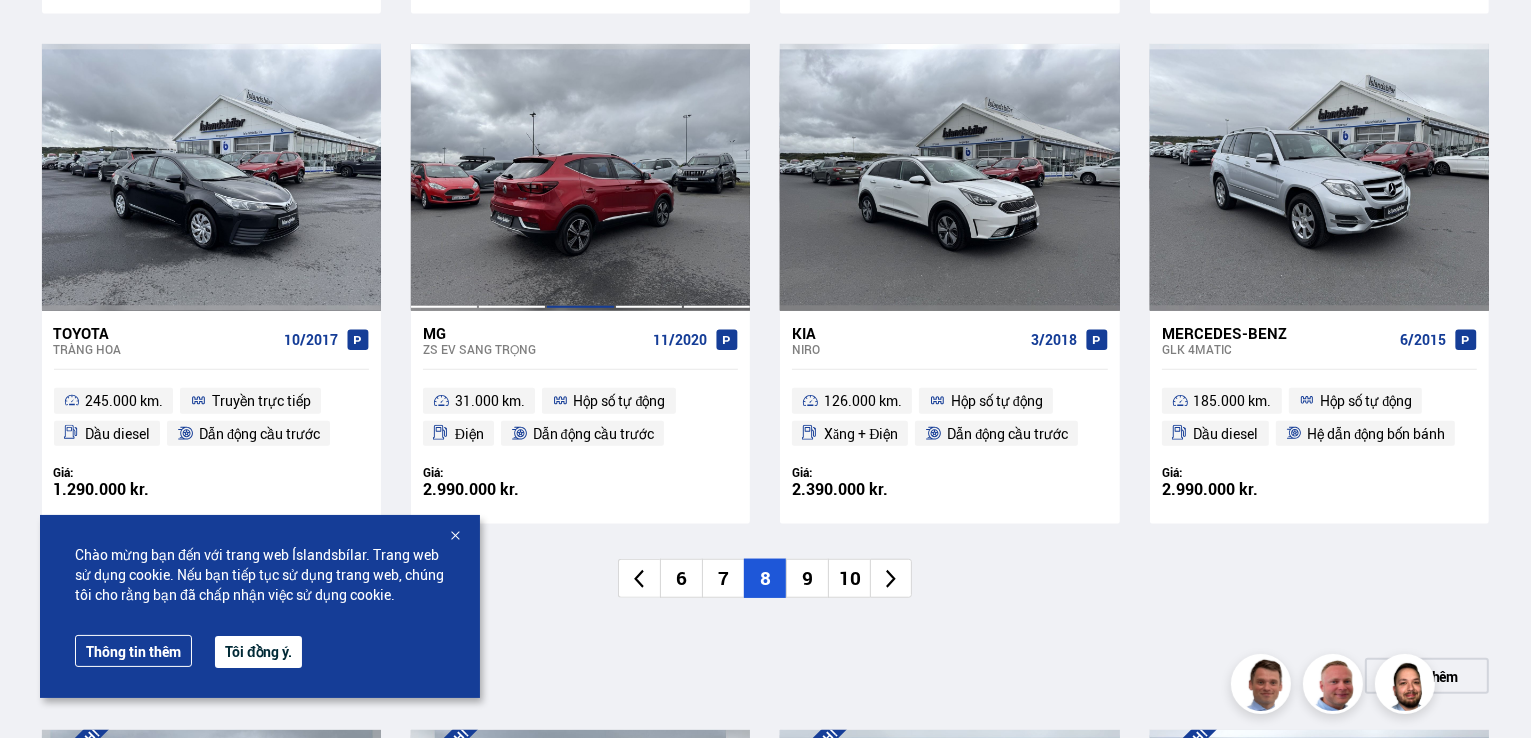 click at bounding box center [580, 177] 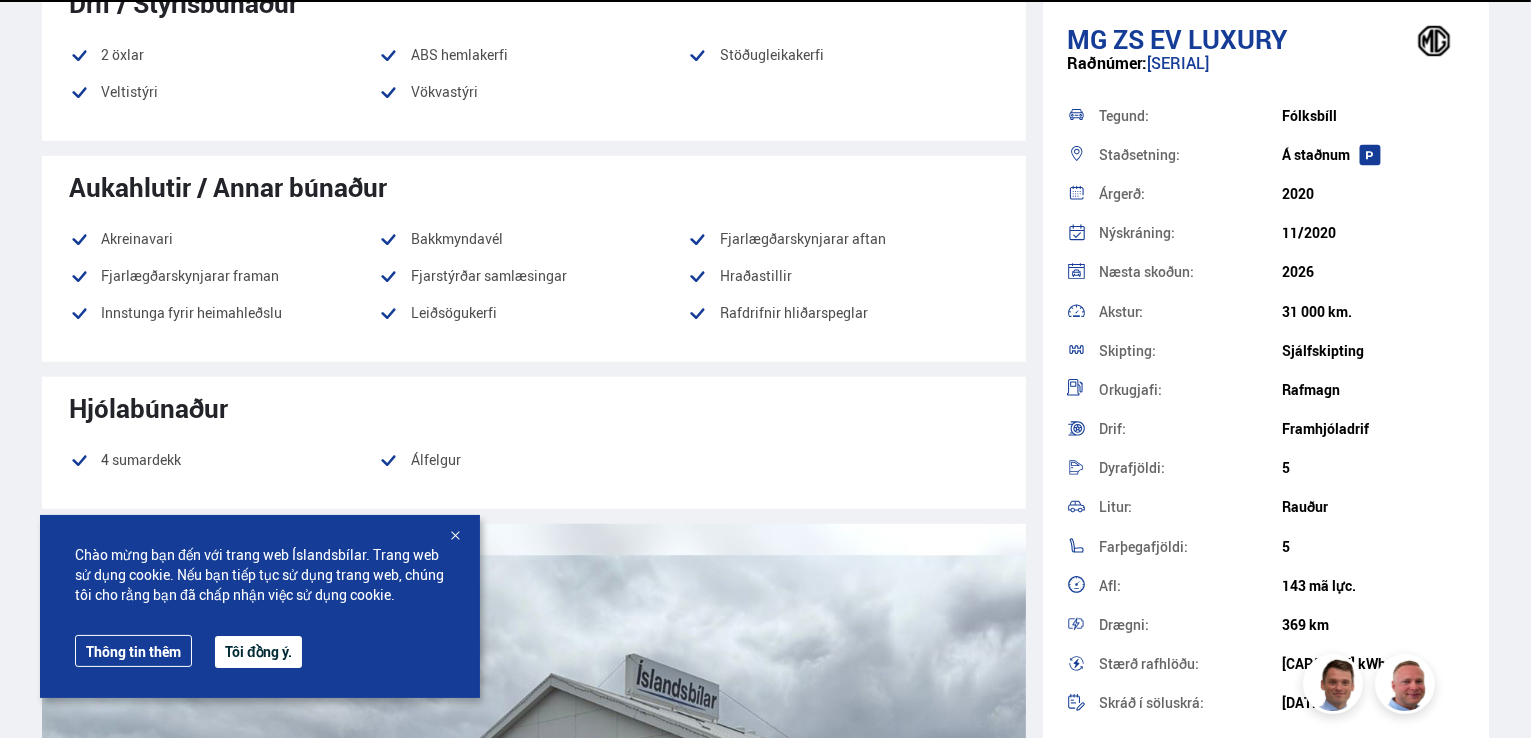 scroll, scrollTop: 0, scrollLeft: 0, axis: both 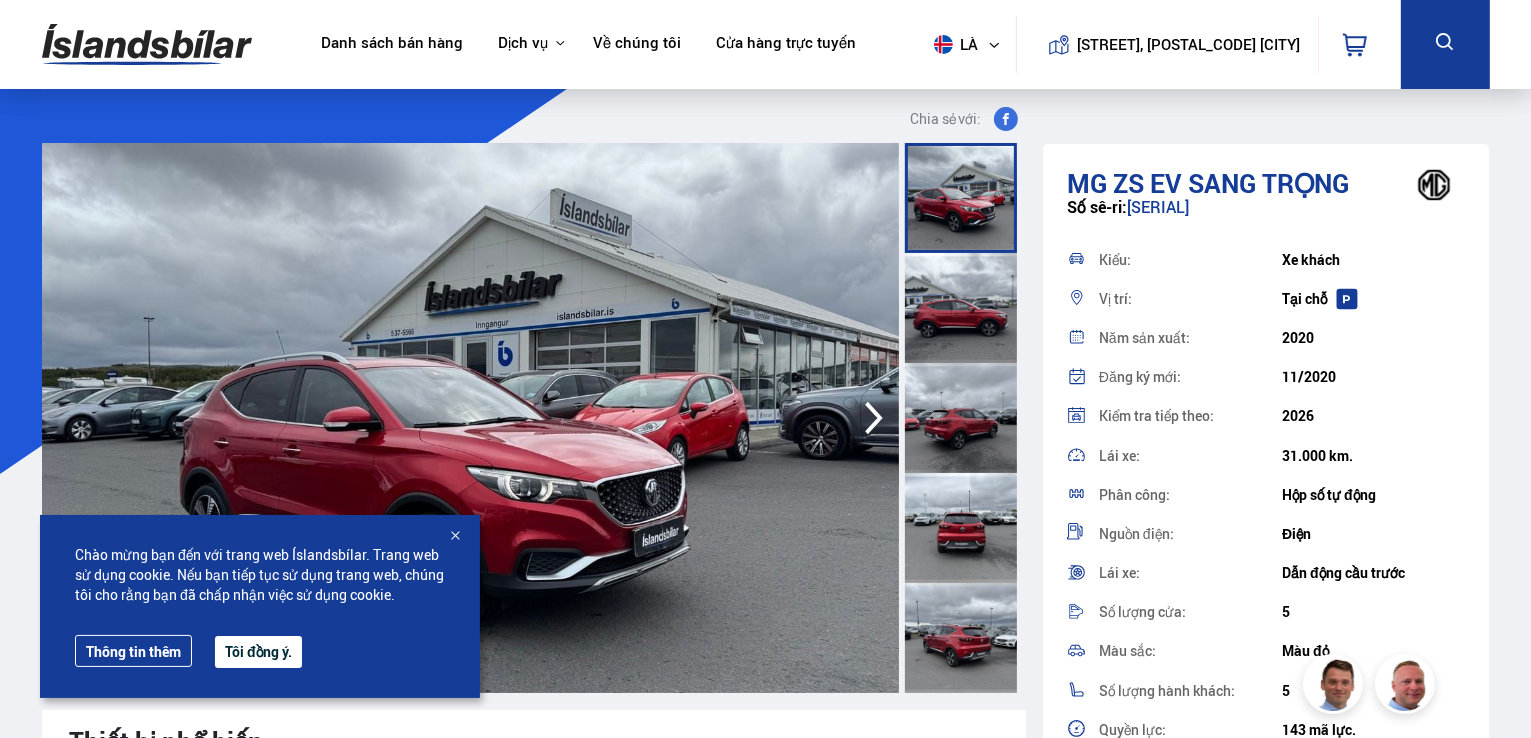 click 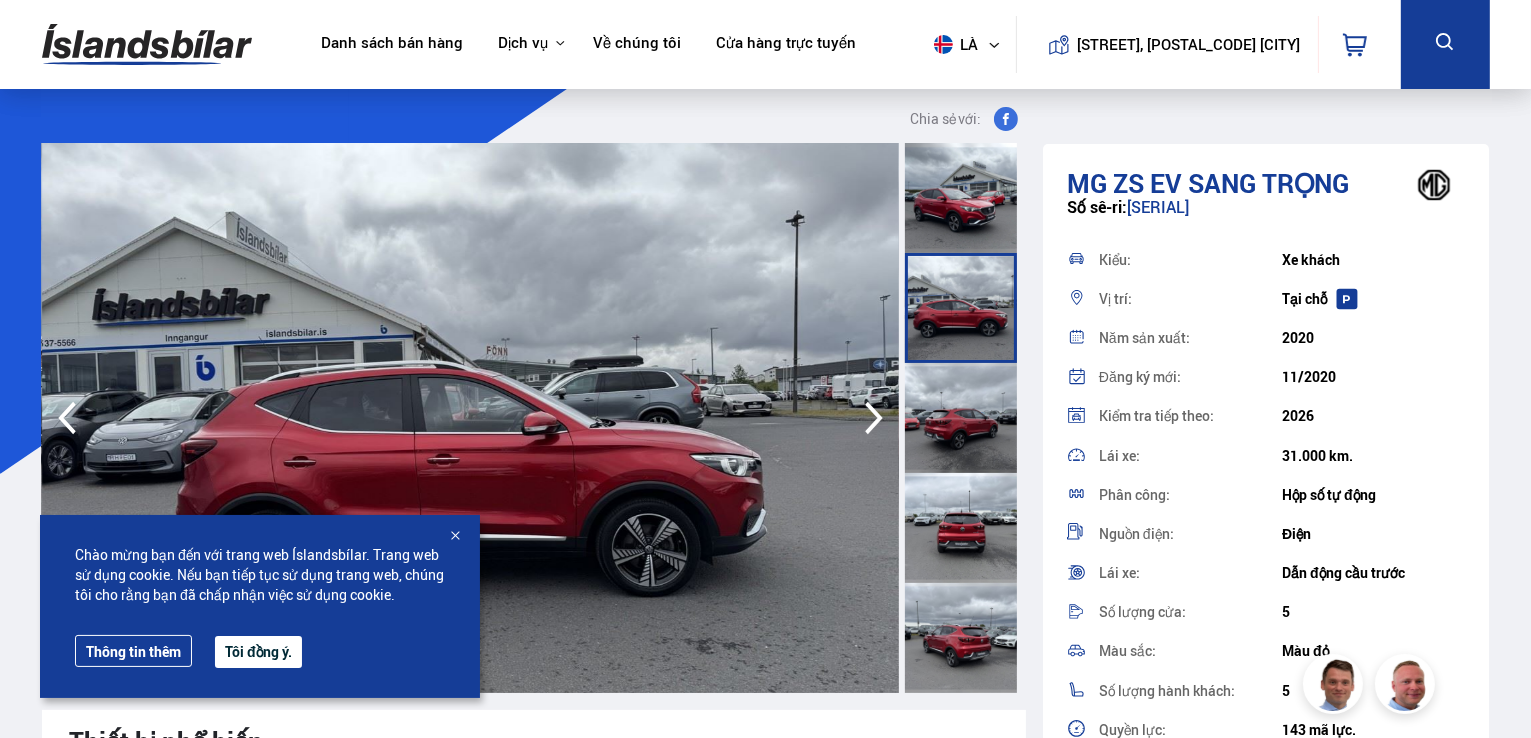 click 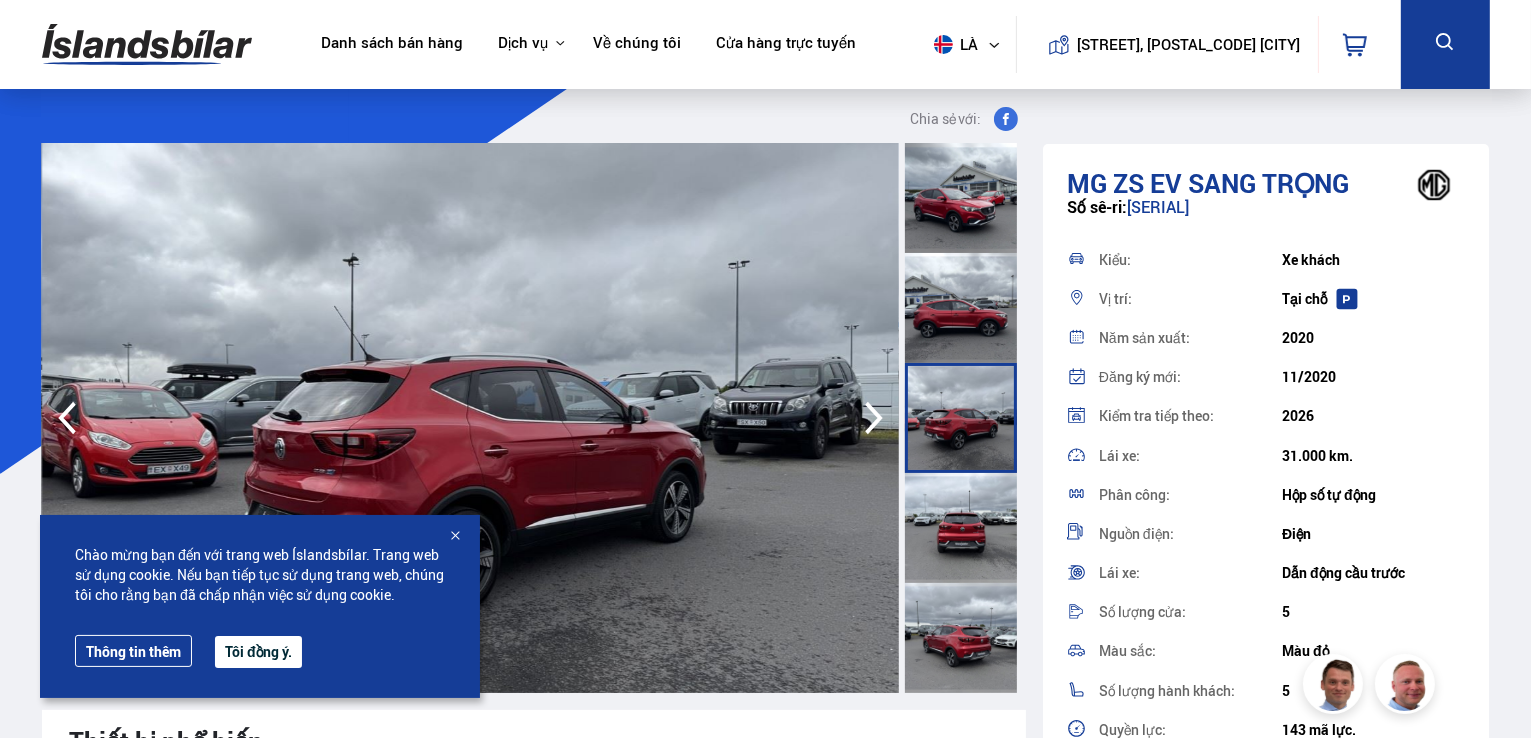 click at bounding box center (455, 537) 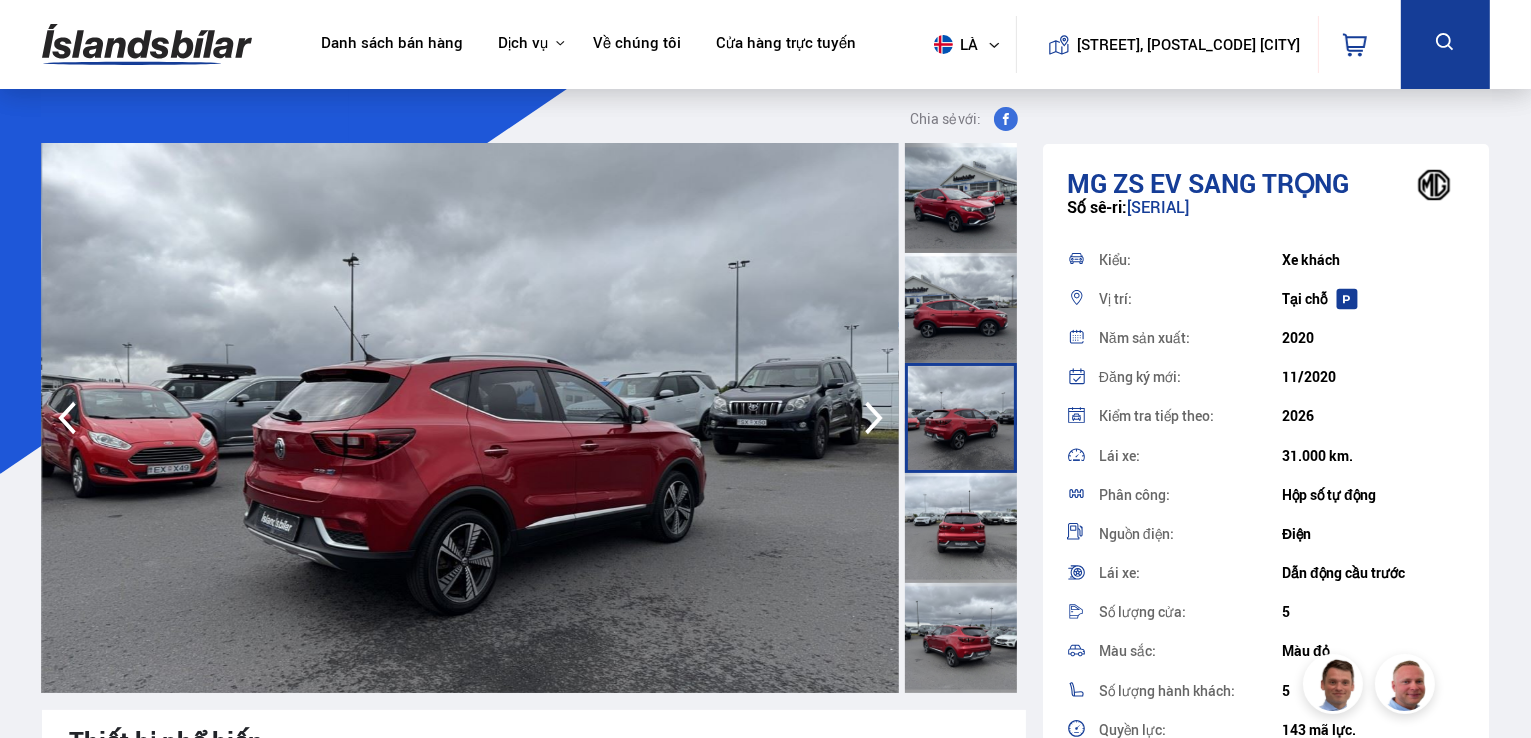 click 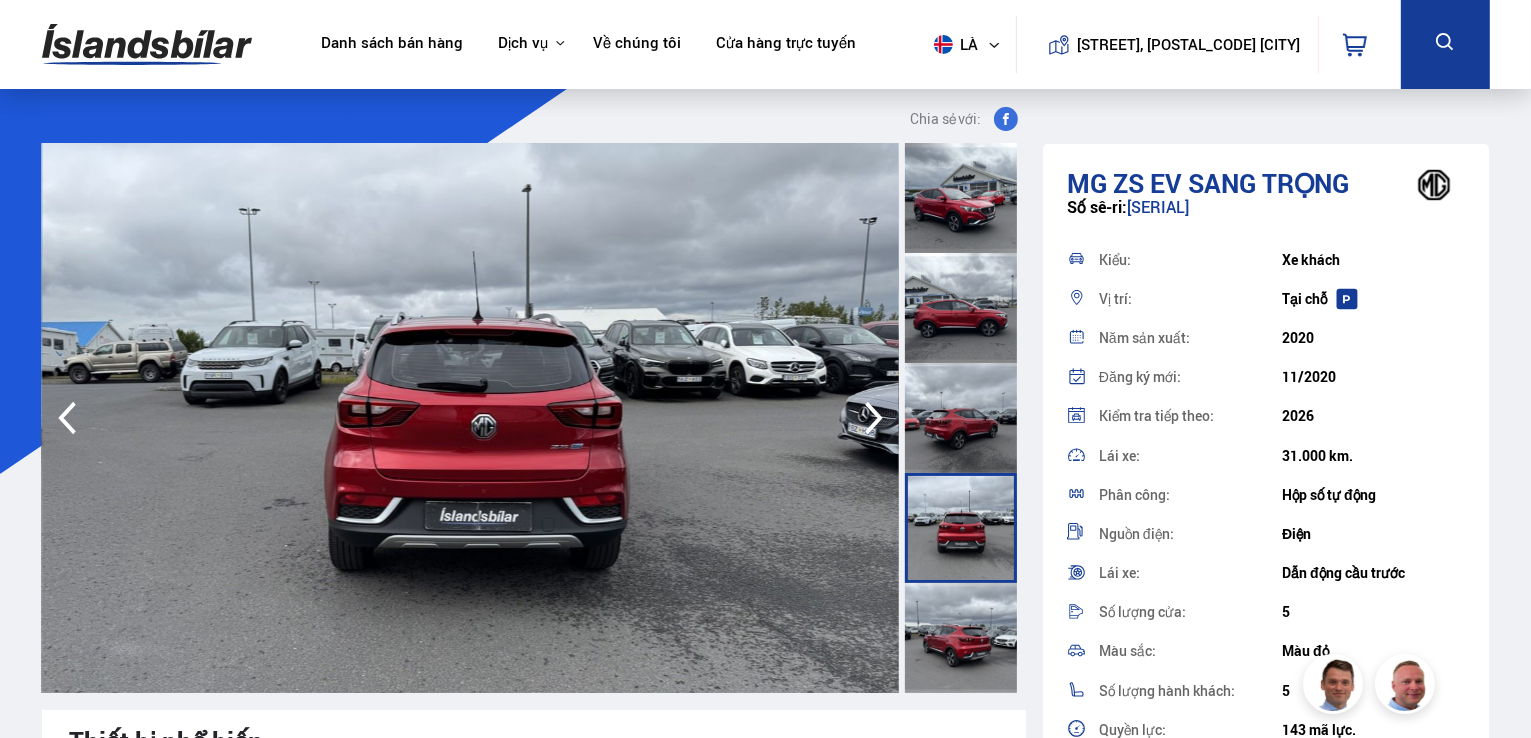 click 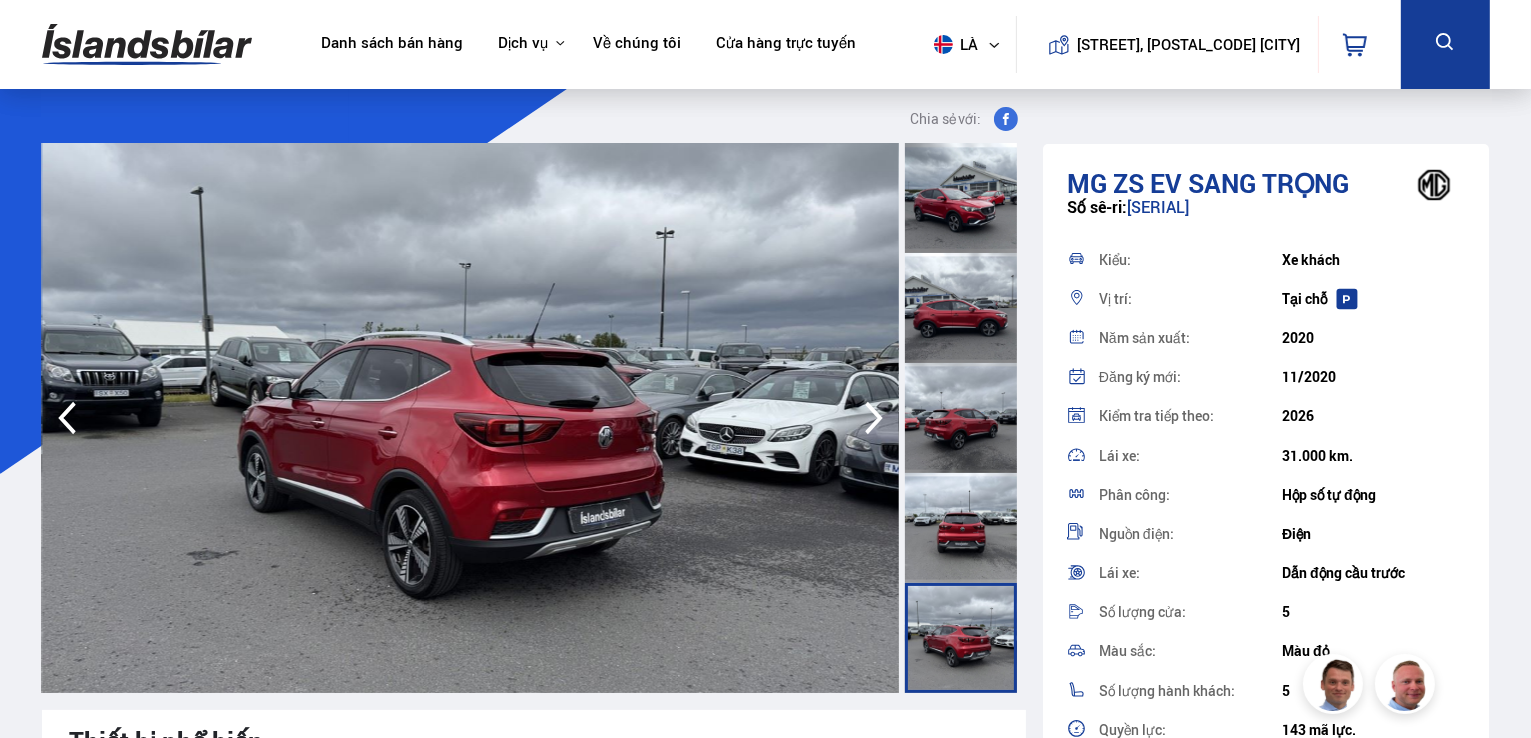 click 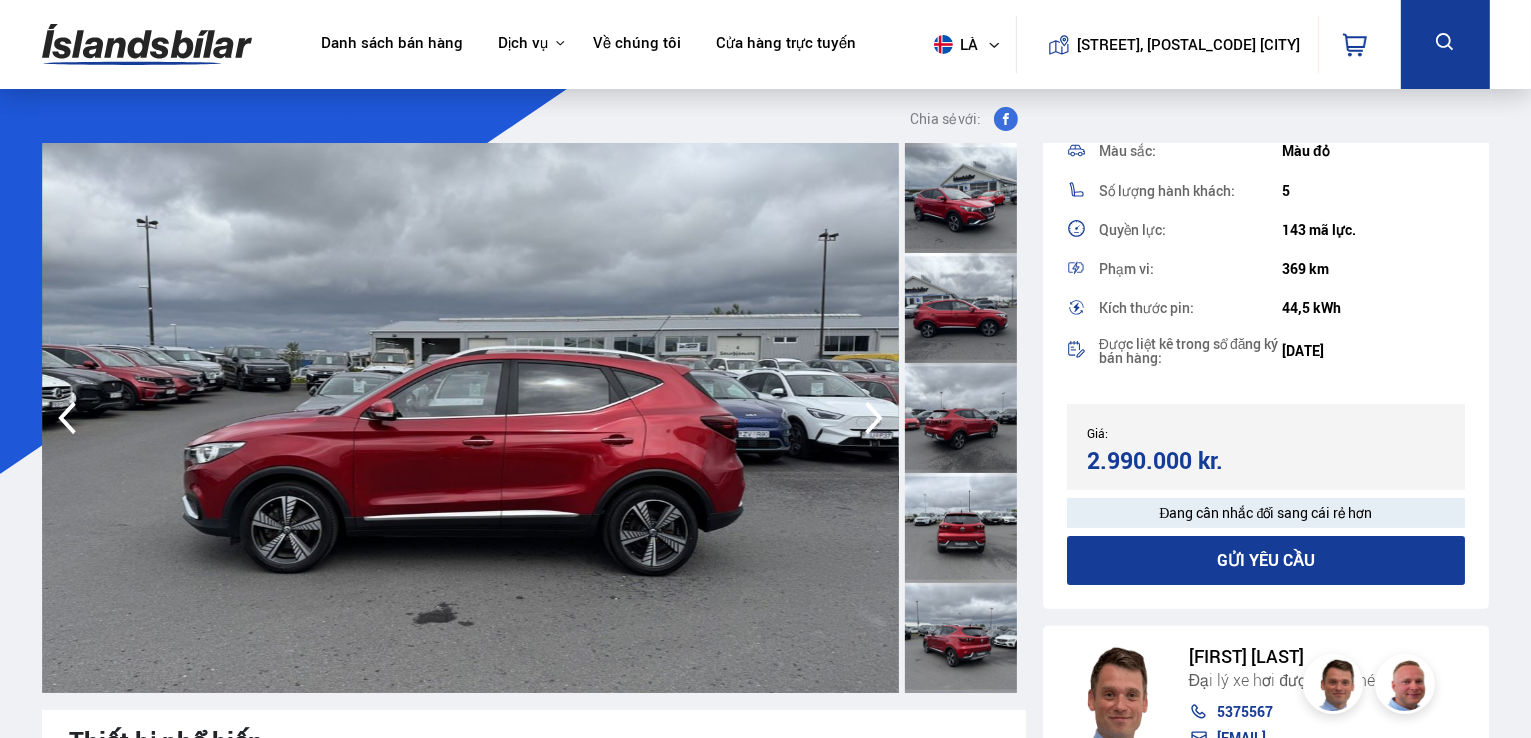 scroll, scrollTop: 506, scrollLeft: 0, axis: vertical 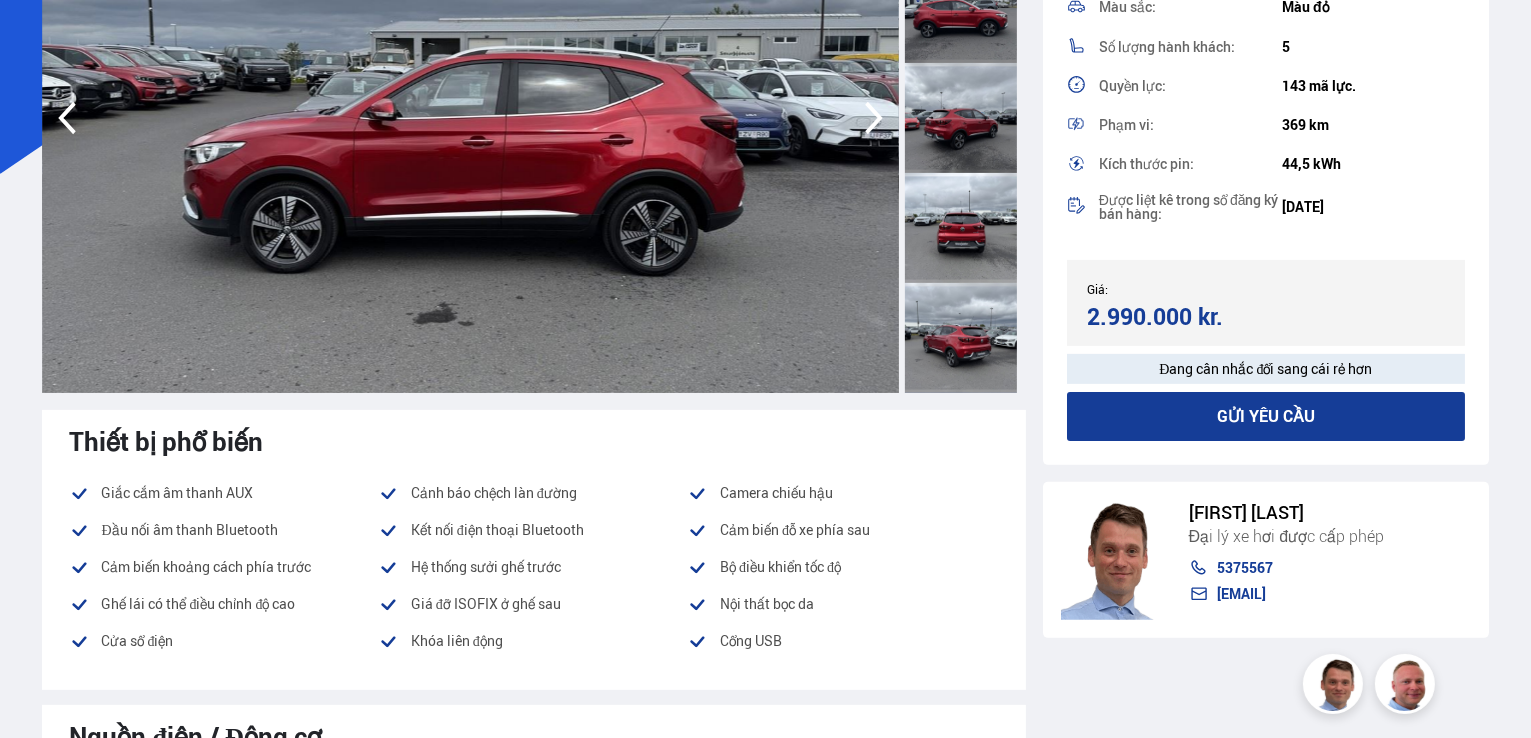 click on "Gửi yêu cầu" at bounding box center (1266, 416) 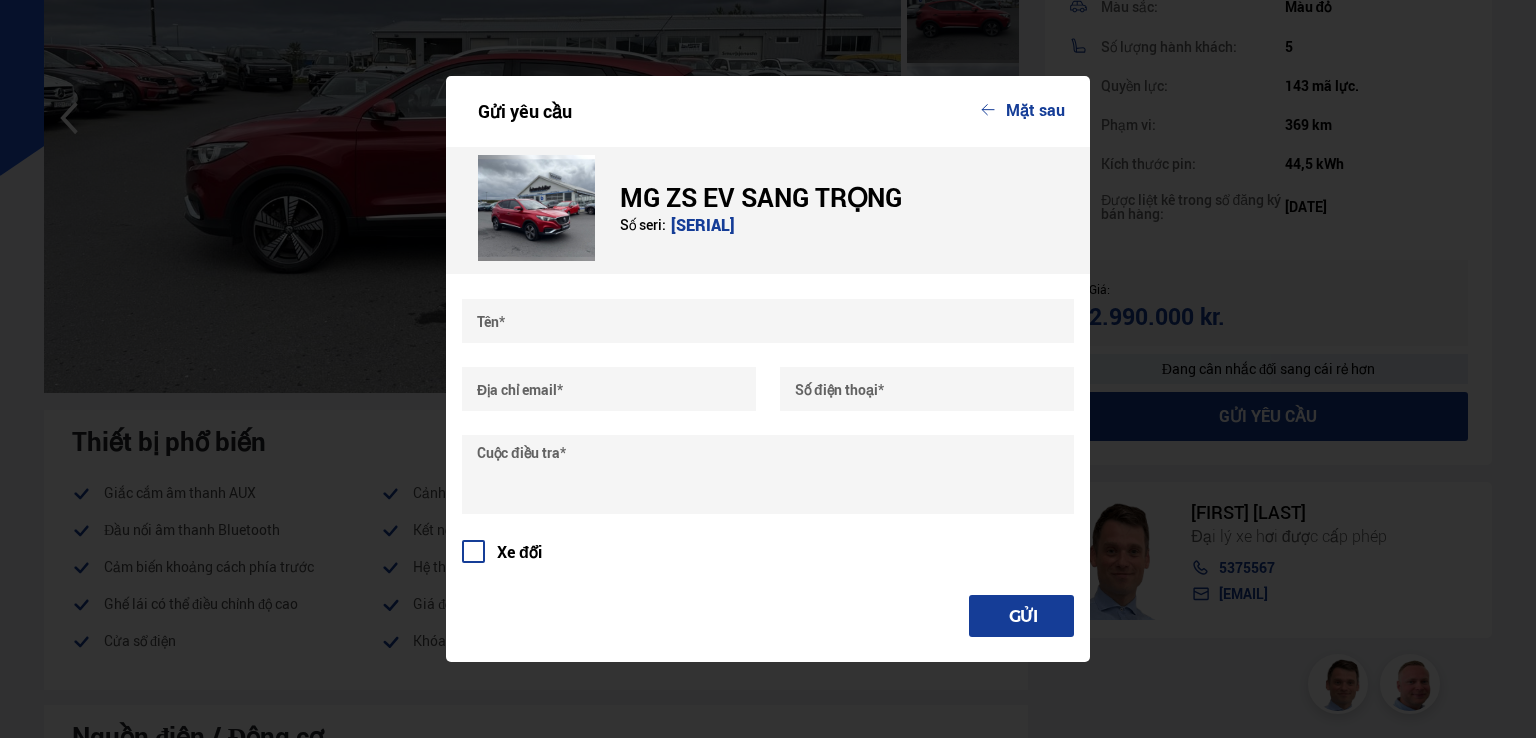 click 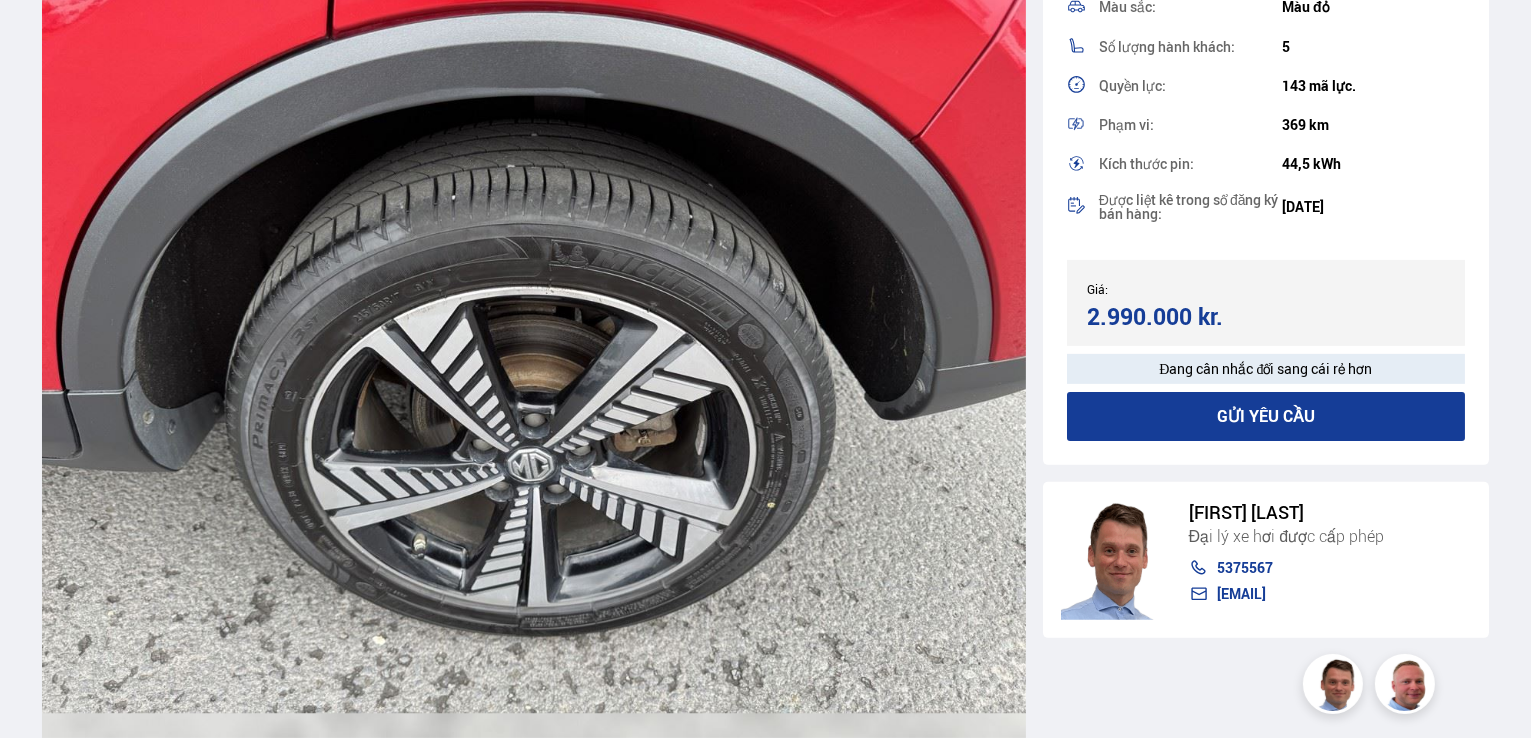 scroll, scrollTop: 23000, scrollLeft: 0, axis: vertical 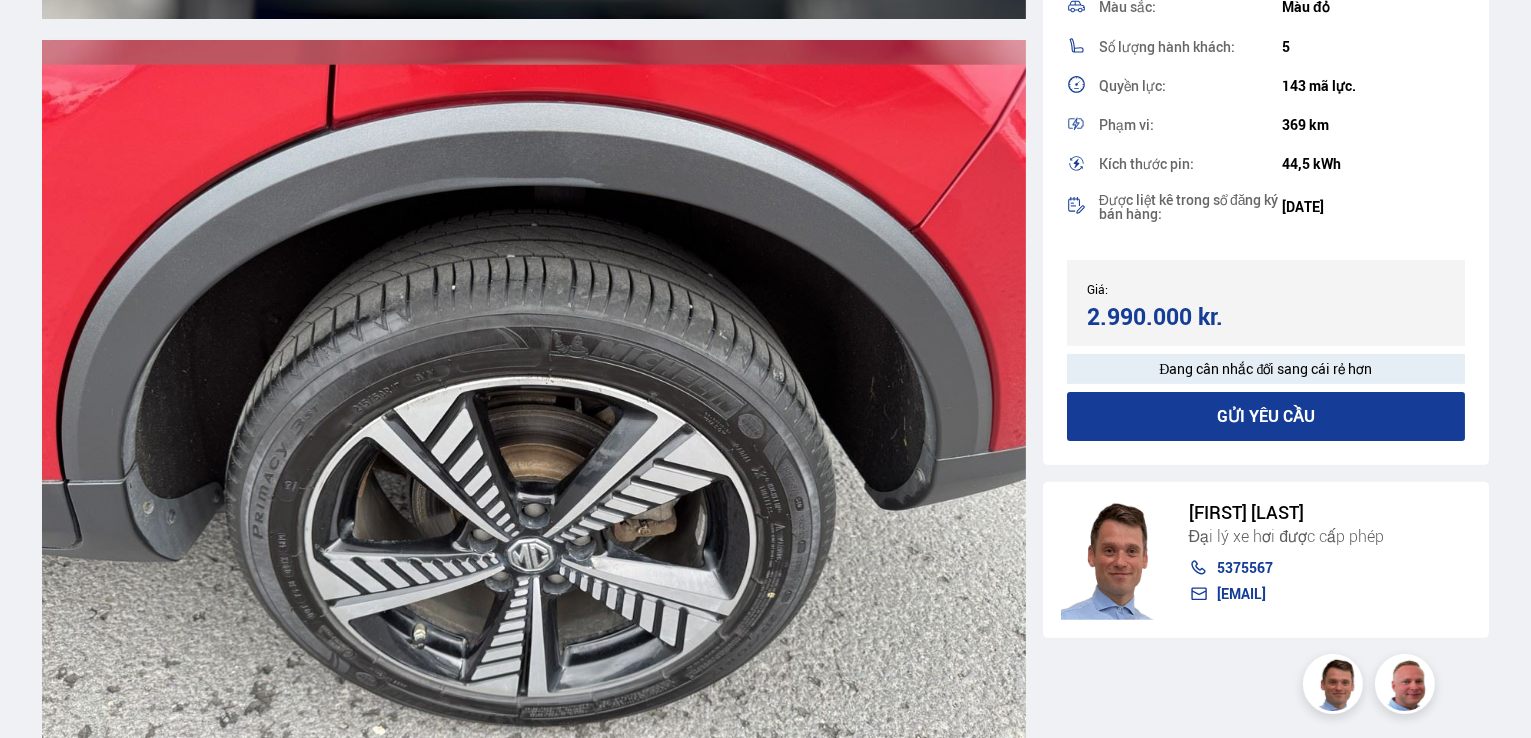 click on "Gửi yêu cầu" at bounding box center (1266, 416) 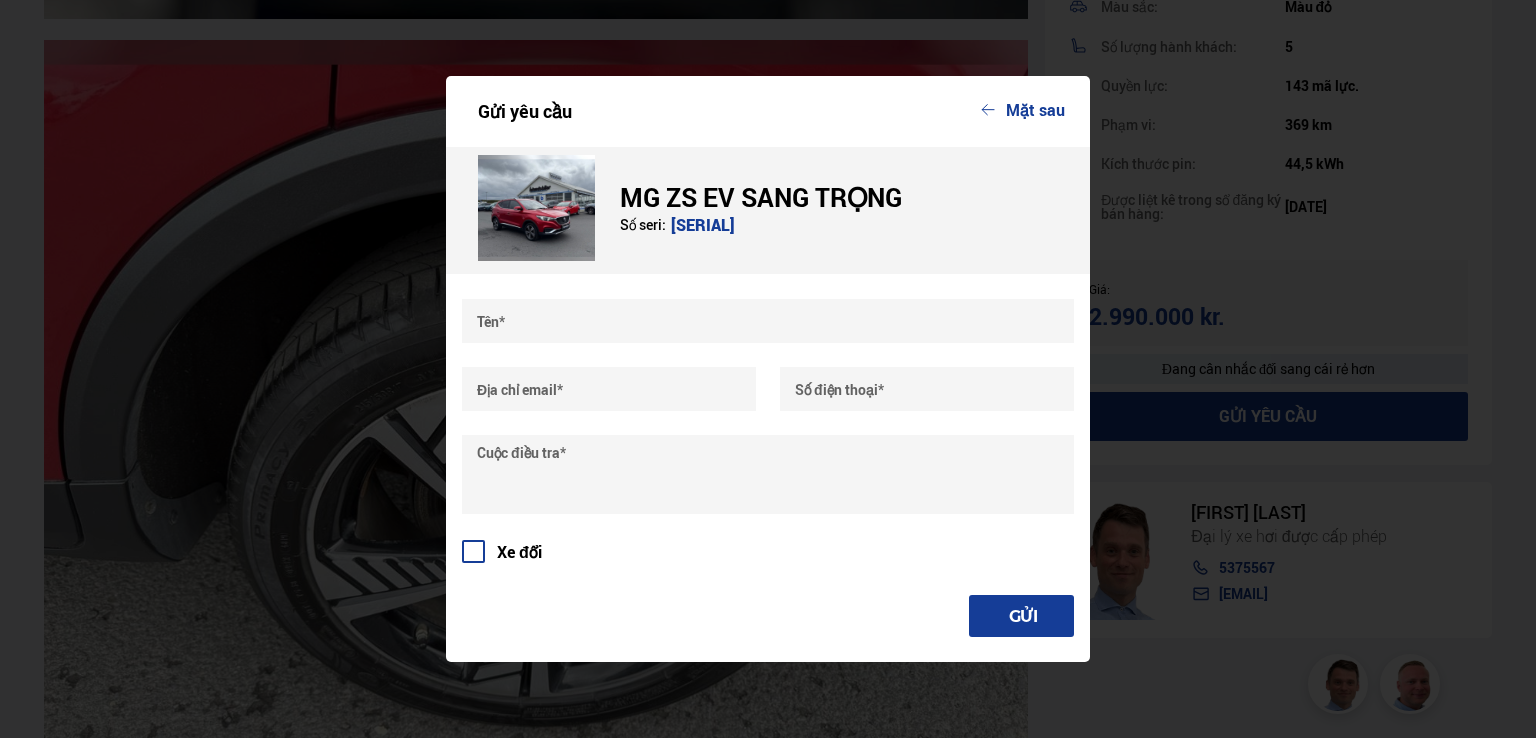 click at bounding box center (768, 321) 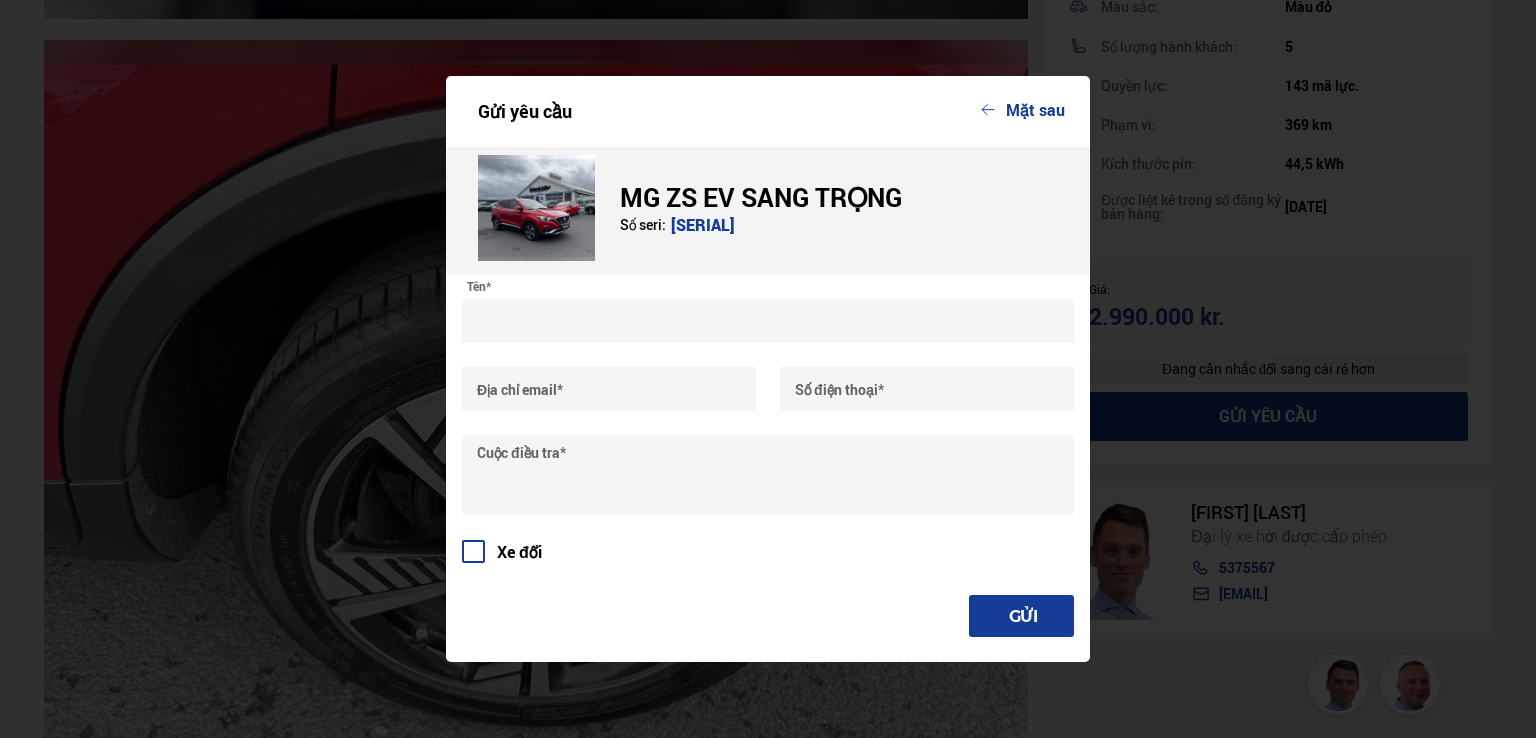 click on "Xe đổi" at bounding box center [768, 554] 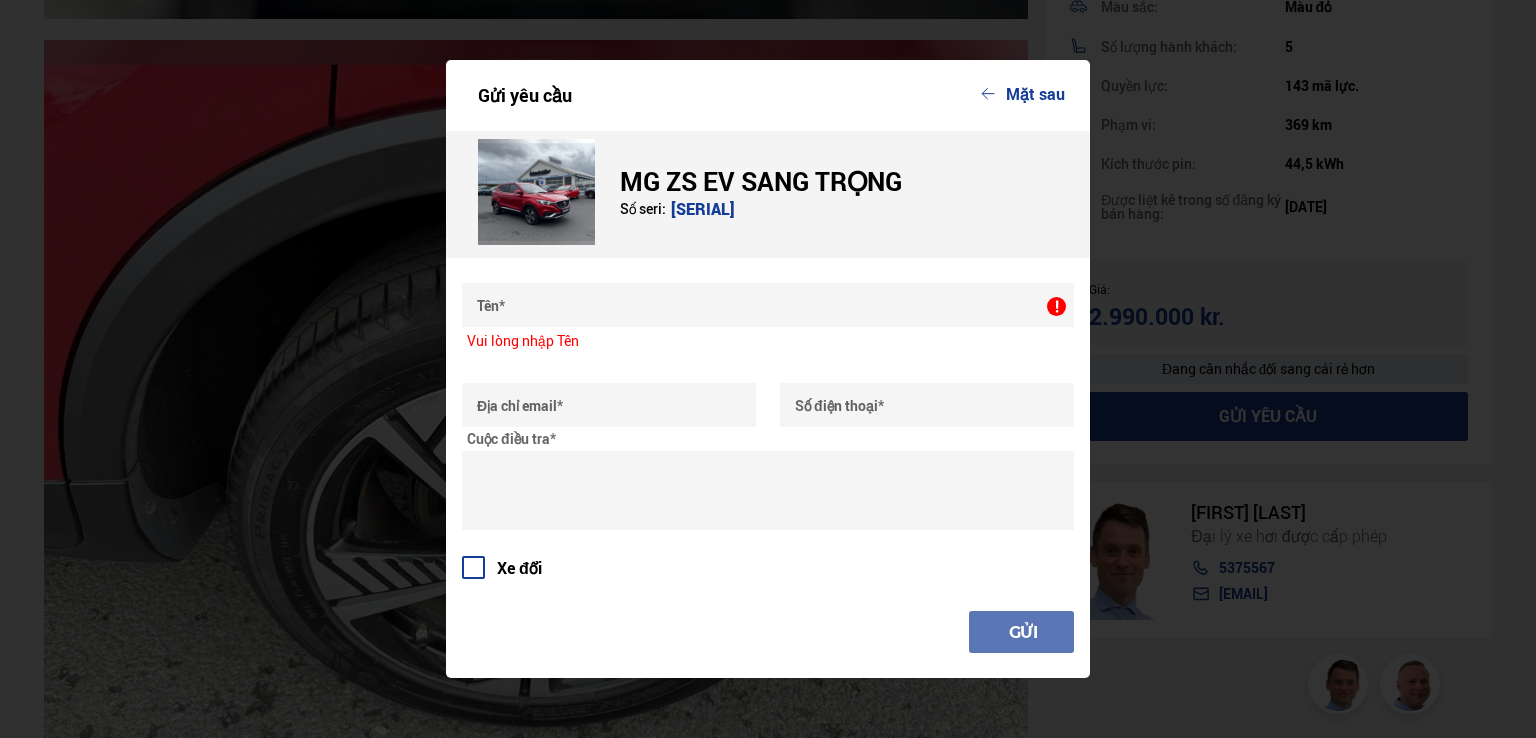 click at bounding box center [768, 490] 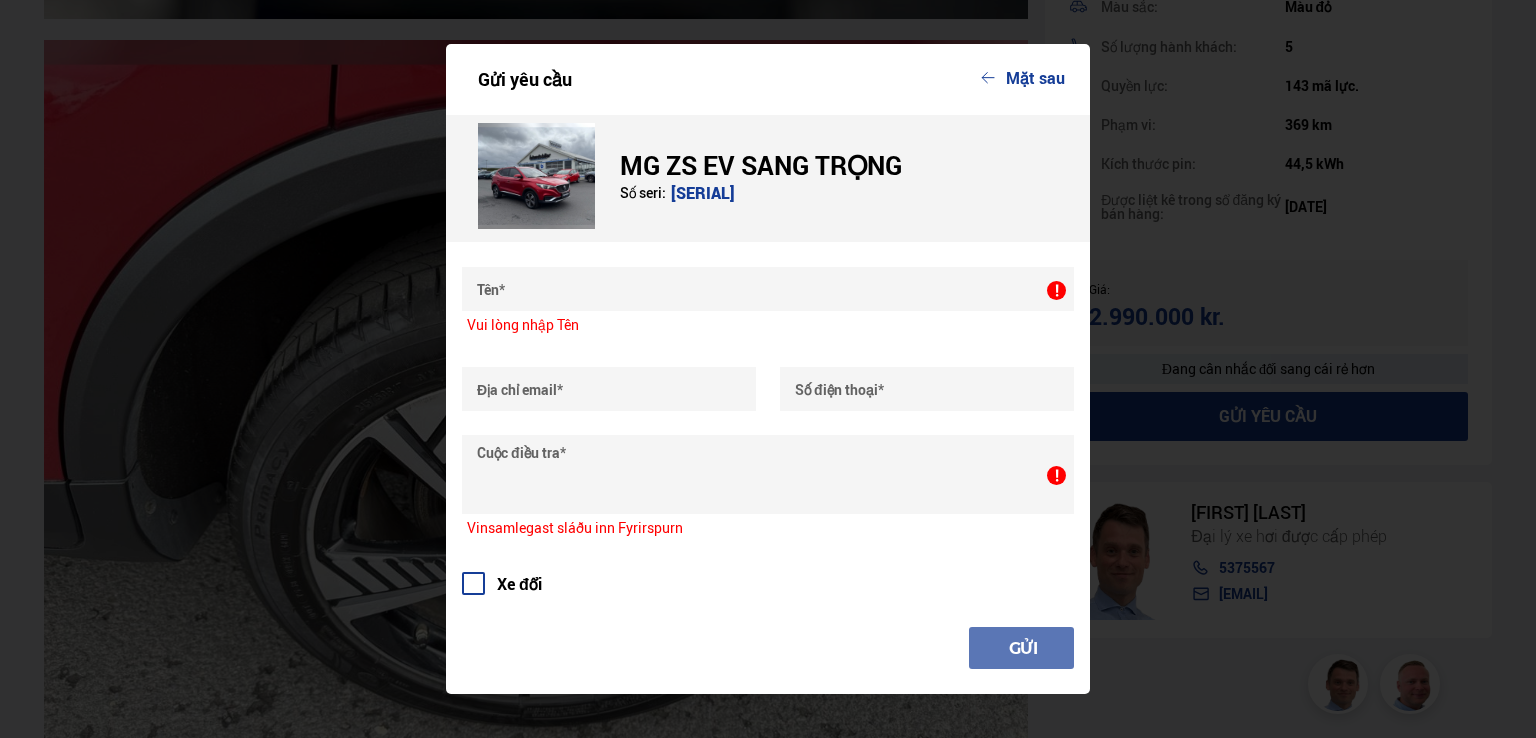 click on "Gửi yêu cầu
Mặt sau" at bounding box center [768, 79] 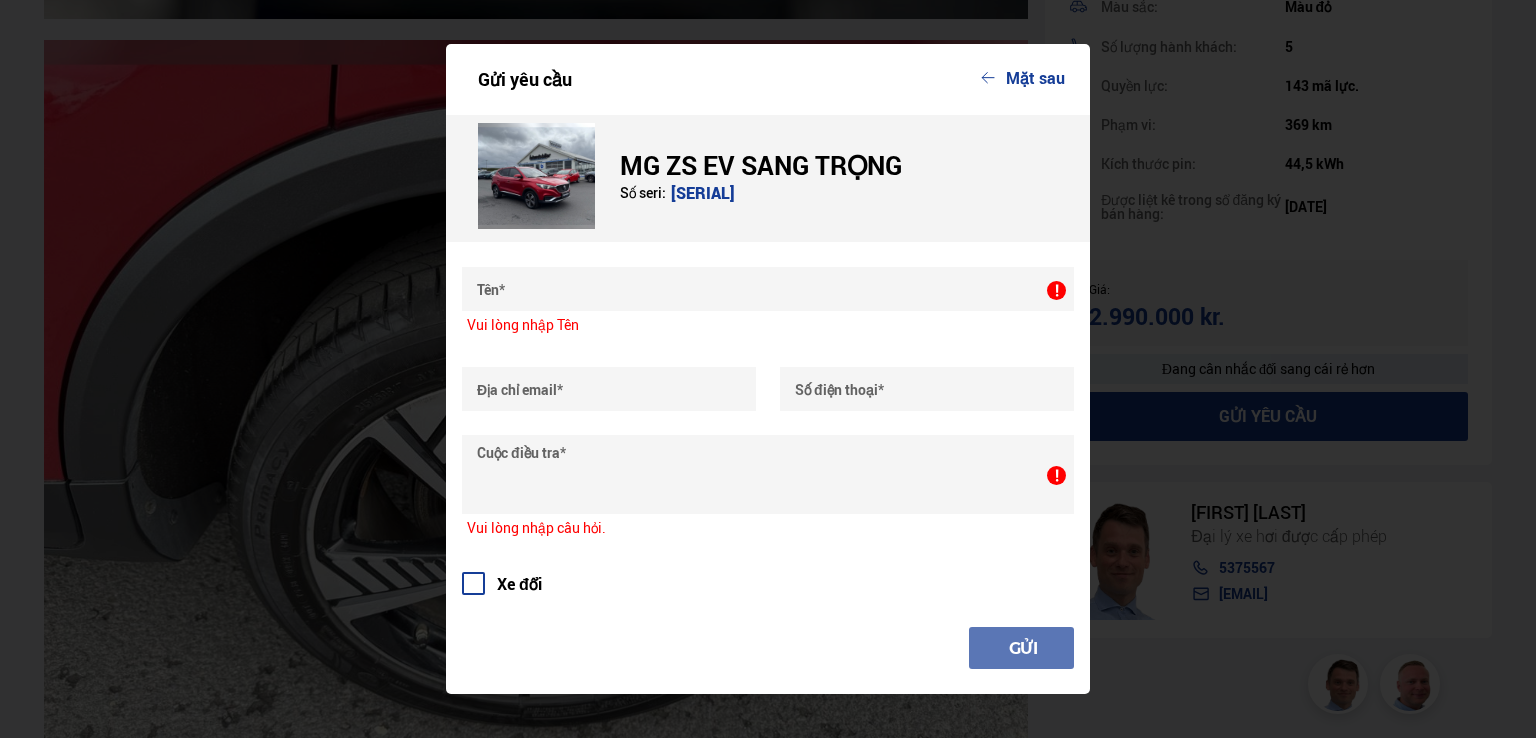click on "Mặt sau" at bounding box center (1023, 78) 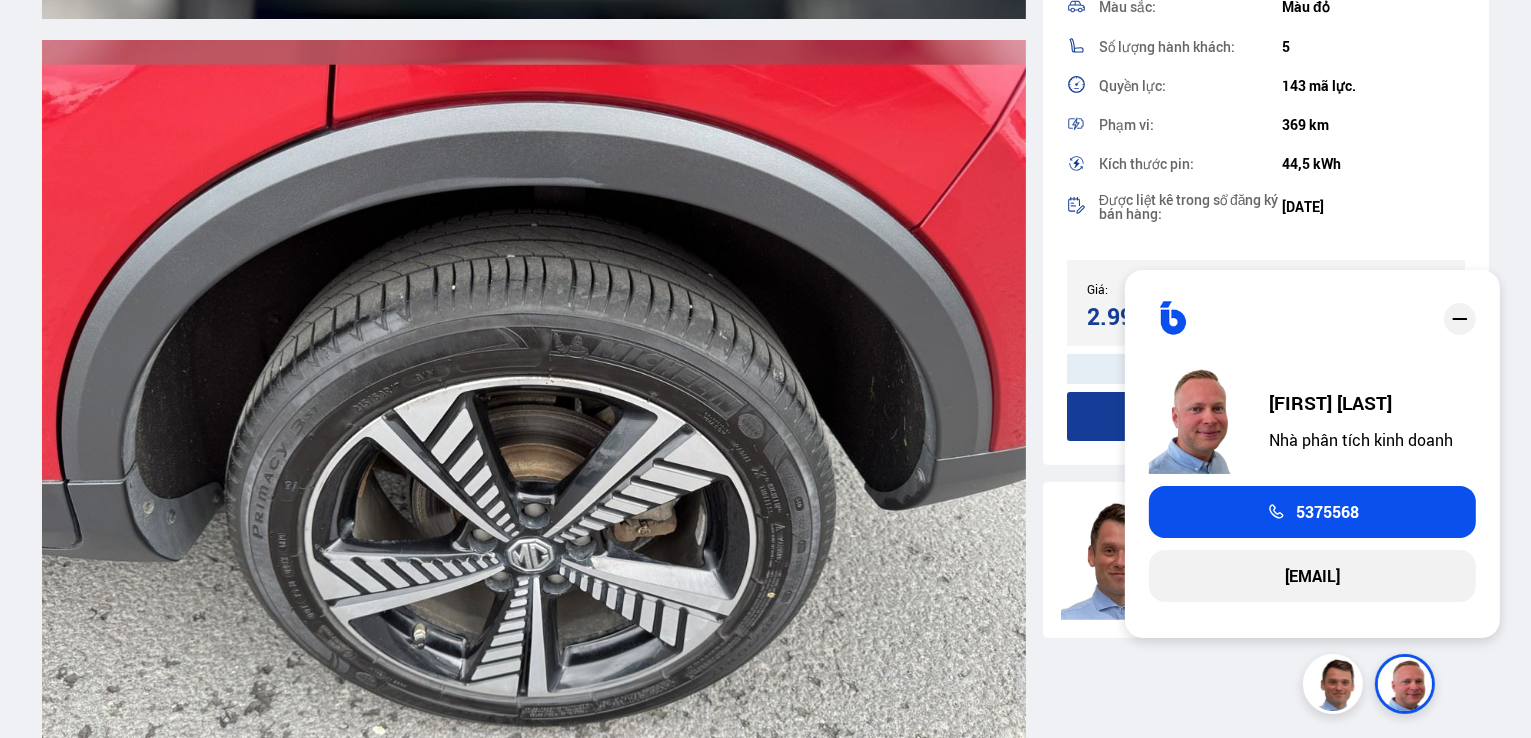 click on "MG    ZS EV SANG TRỌNG   Số sê-ri:  728624
Kiểu:
Xe khách
Vị trí:
Tại chỗ
Năm sản xuất:
2020
Đăng ký mới:
11/2020
Kiểm tra tiếp theo:
2026
Lái xe:
31.000 km.
Phân công:
Hộp số tự động
Nguồn điện:
Điện
Lái xe:
Dẫn động cầu trước
Số lượng cửa:
5
Màu sắc:
Màu đỏ
Số lượng hành khách:
5
Quyền lực:
143 mã lực.
Phạm vi:
369 km
Kích thước pin:
44,5 kWh
Được liệt kê trong sổ đăng ký bán hàng:
19.06.2025
Giá:
2.990.000 kr.
2.990.000 kr." at bounding box center [1266, 369] 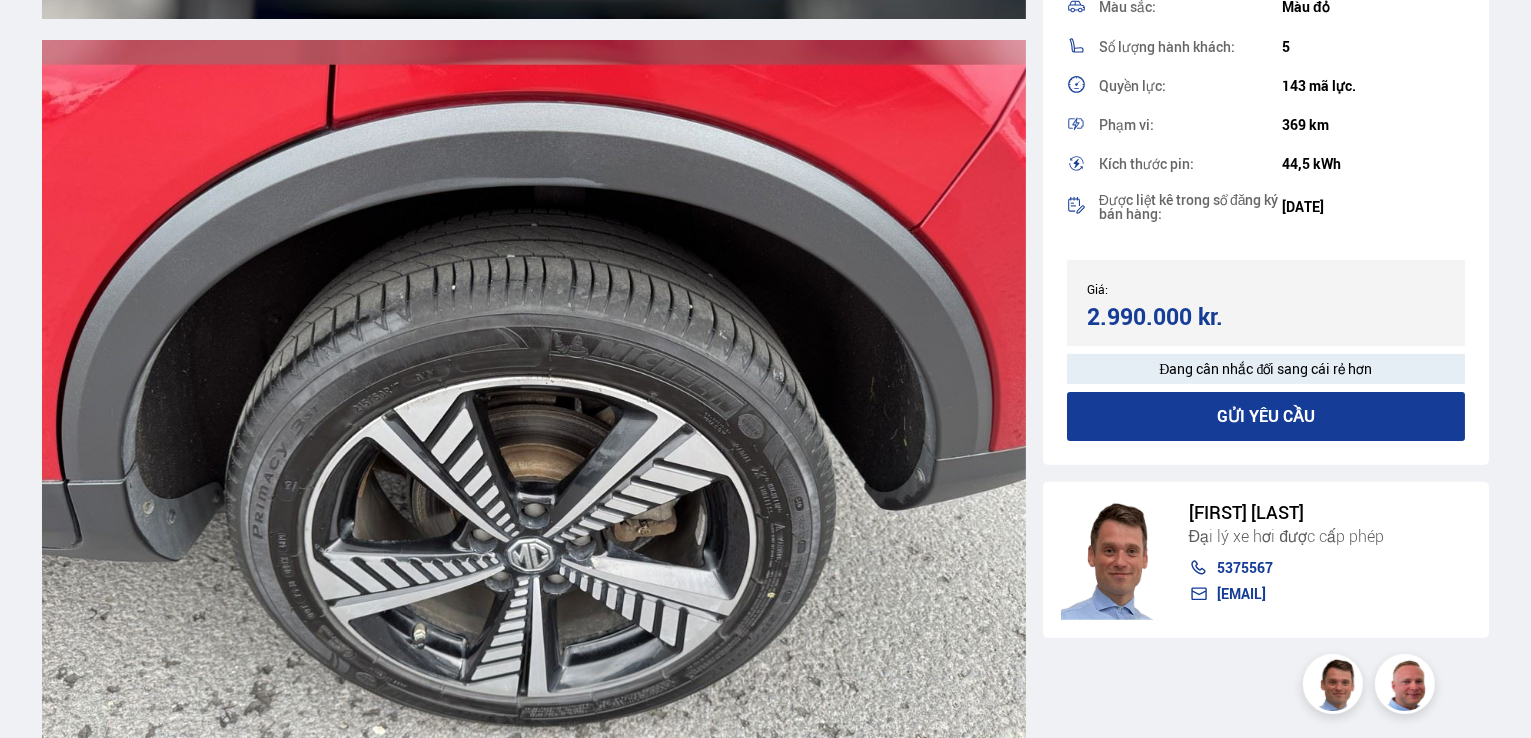 click on "Gửi yêu cầu" at bounding box center [1266, 416] 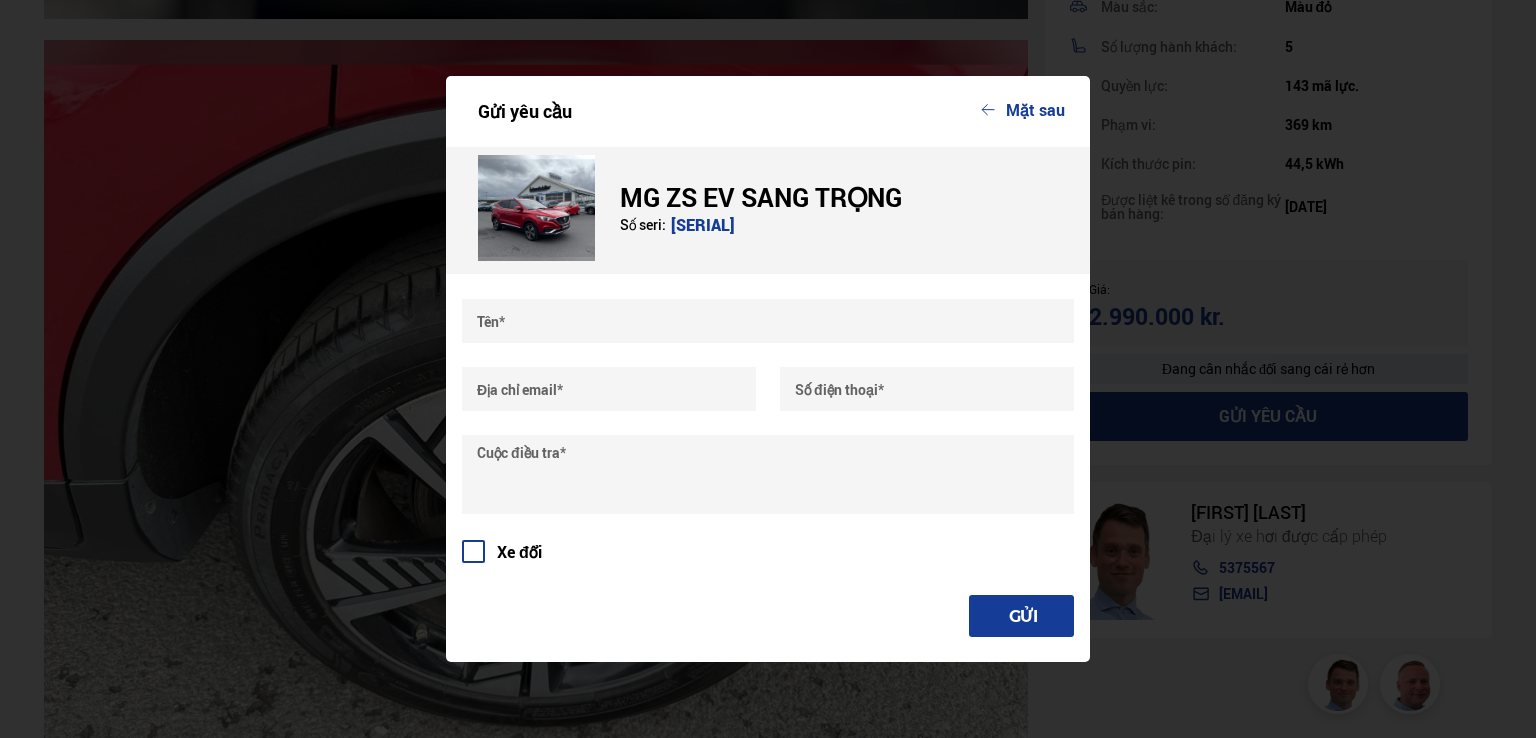 click 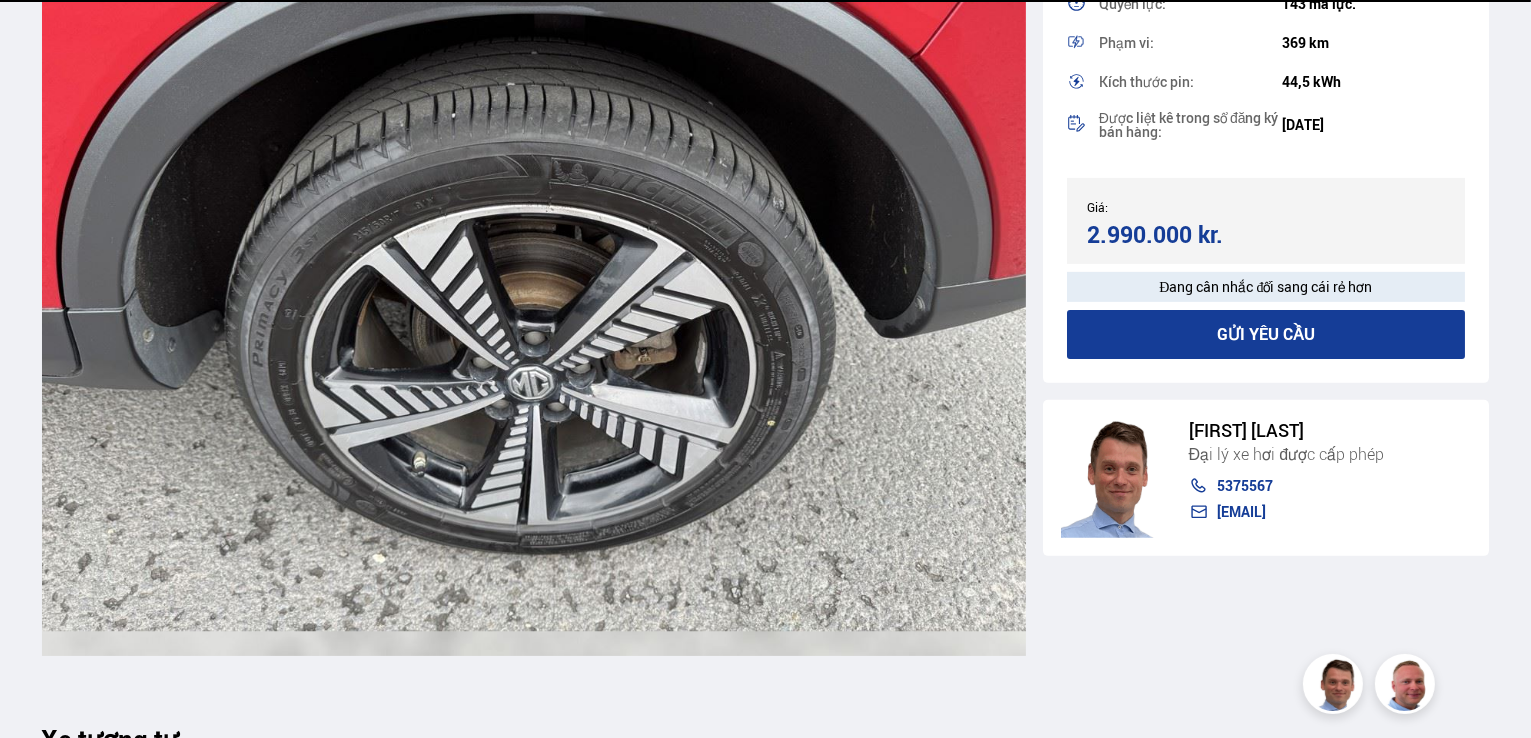 scroll, scrollTop: 23100, scrollLeft: 0, axis: vertical 